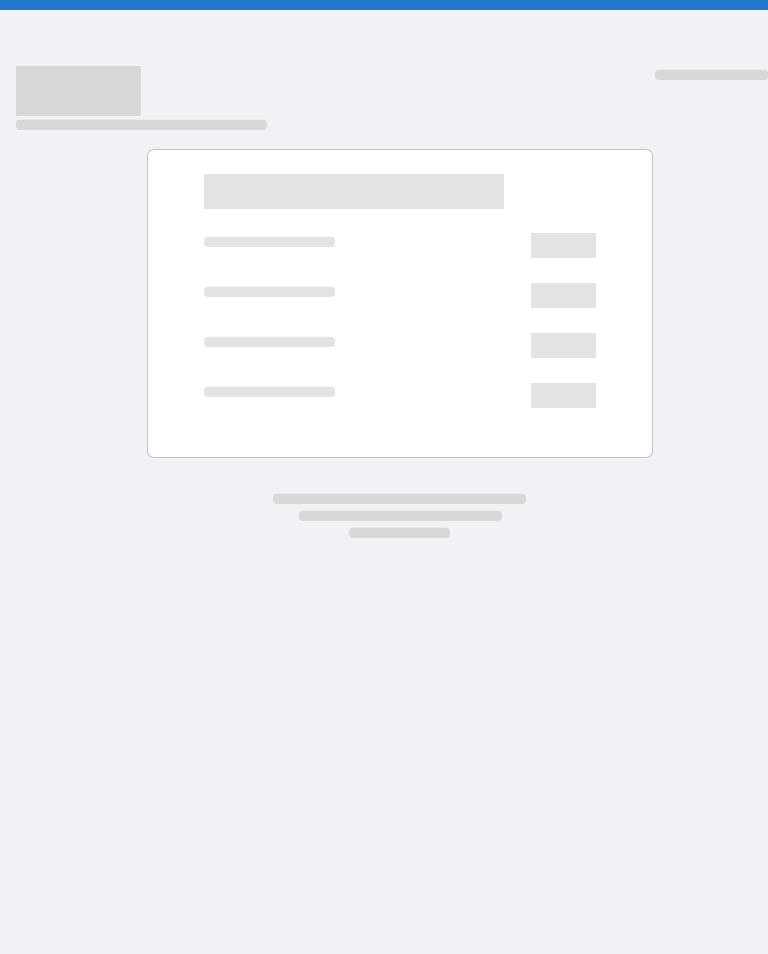 scroll, scrollTop: 0, scrollLeft: 0, axis: both 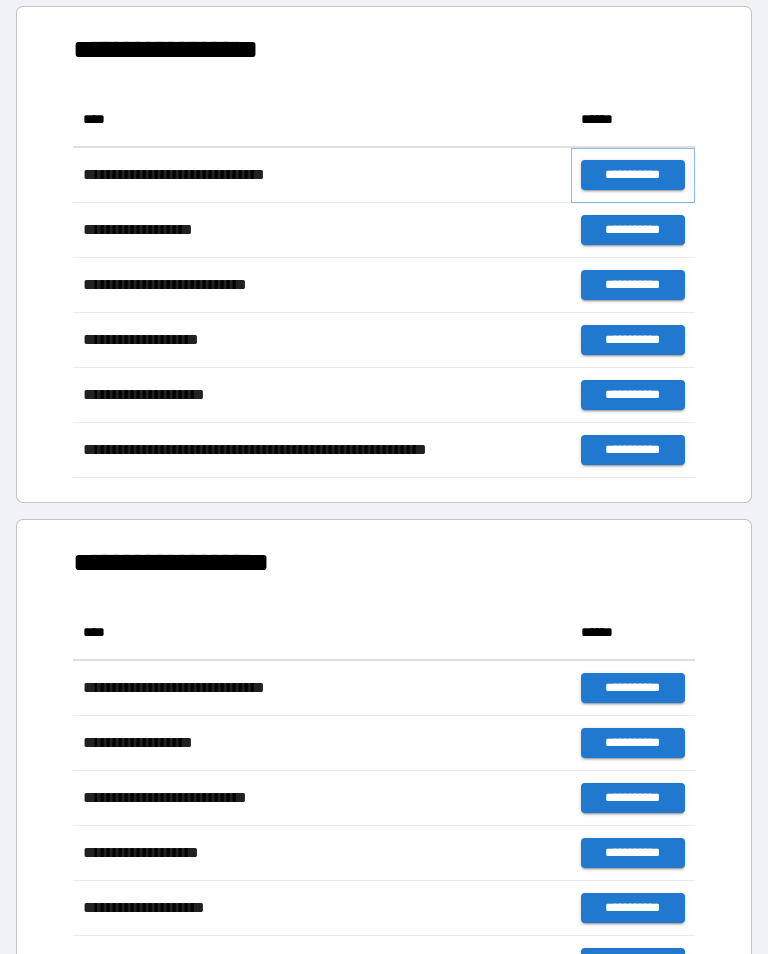 click on "**********" at bounding box center [633, 175] 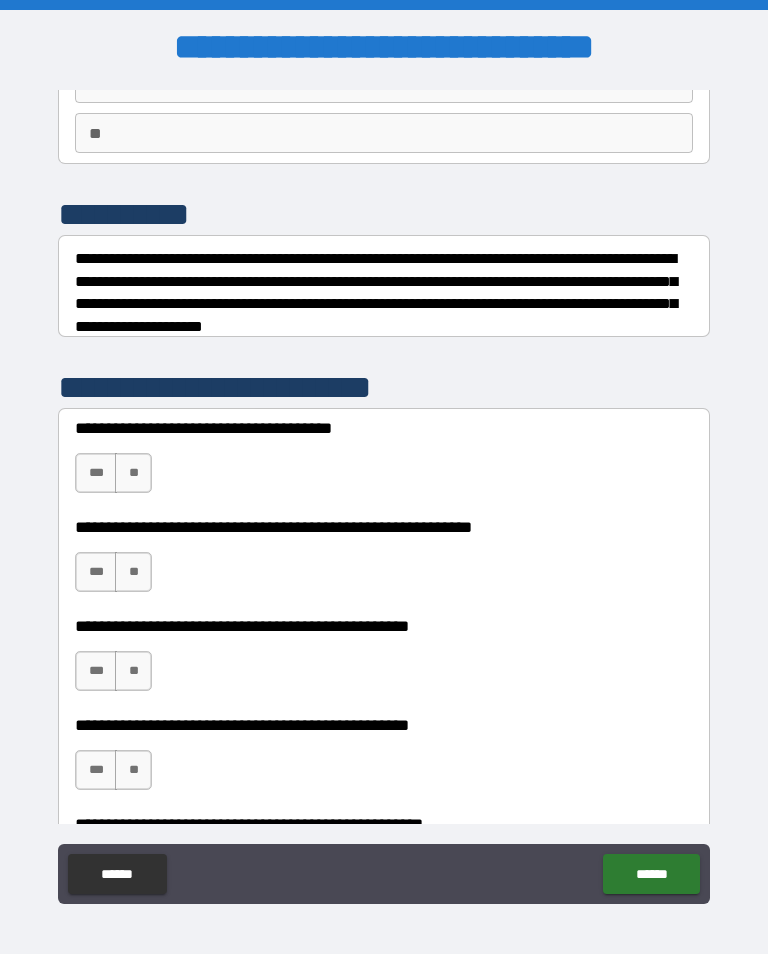 scroll, scrollTop: 192, scrollLeft: 0, axis: vertical 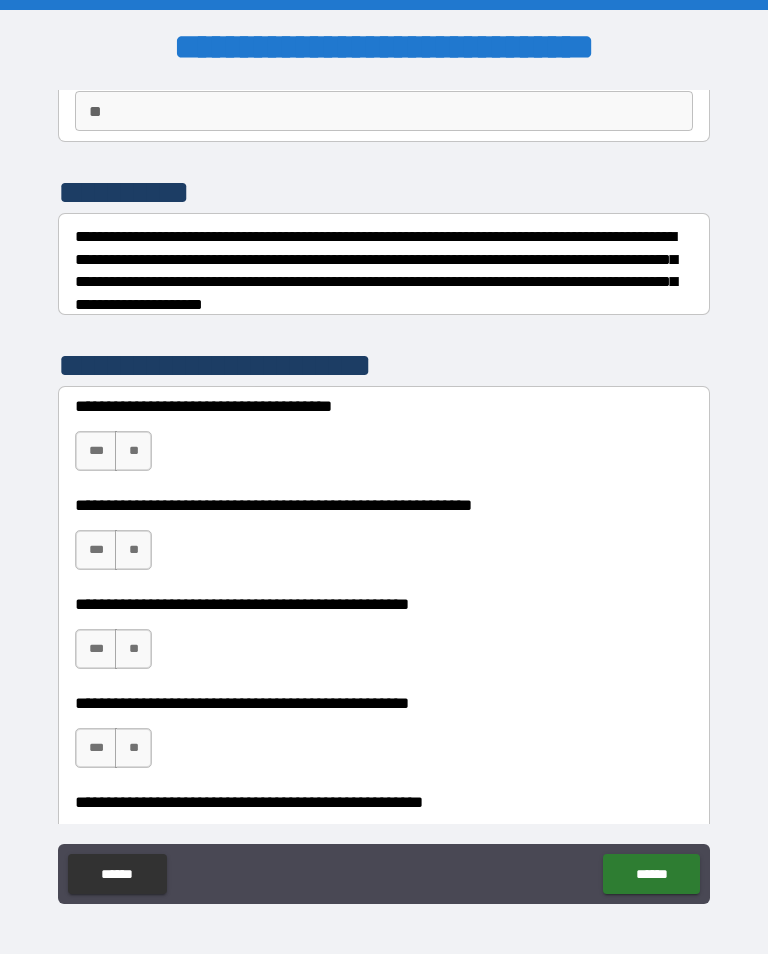 click on "**" at bounding box center (133, 451) 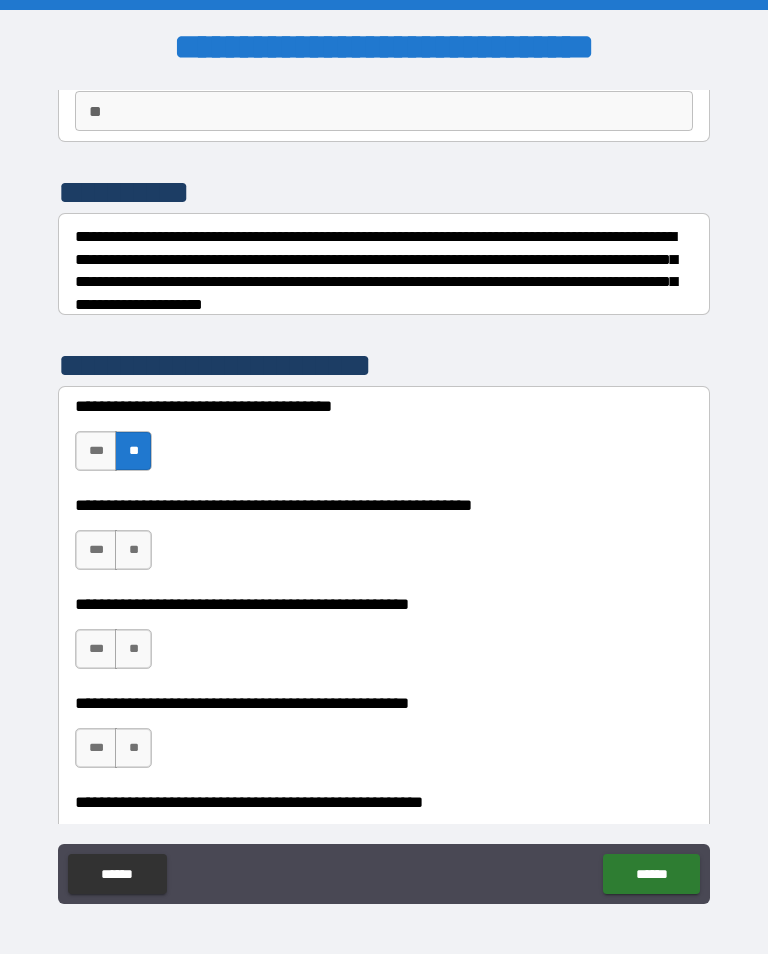 click on "**" at bounding box center [133, 550] 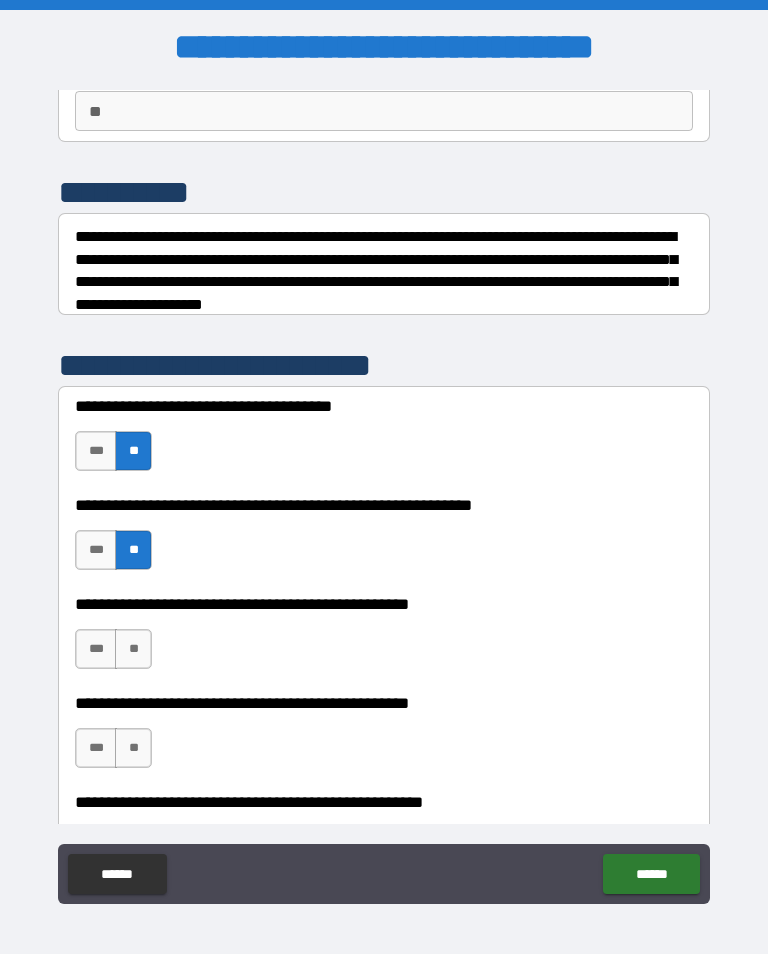 click on "**" at bounding box center (133, 649) 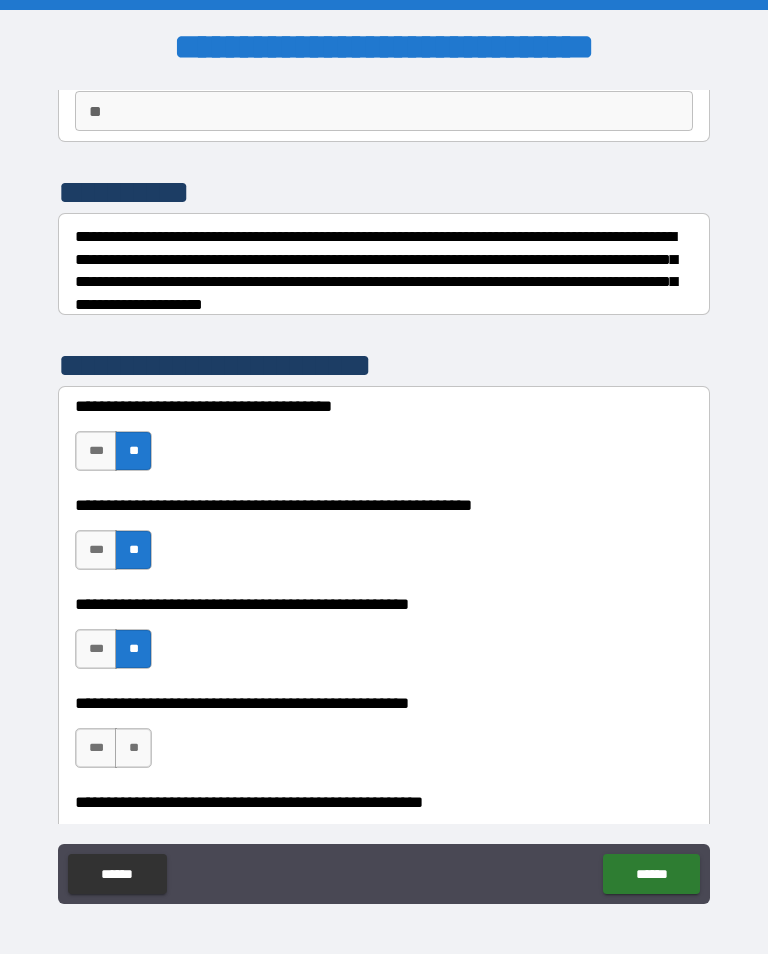 click on "**" at bounding box center (133, 748) 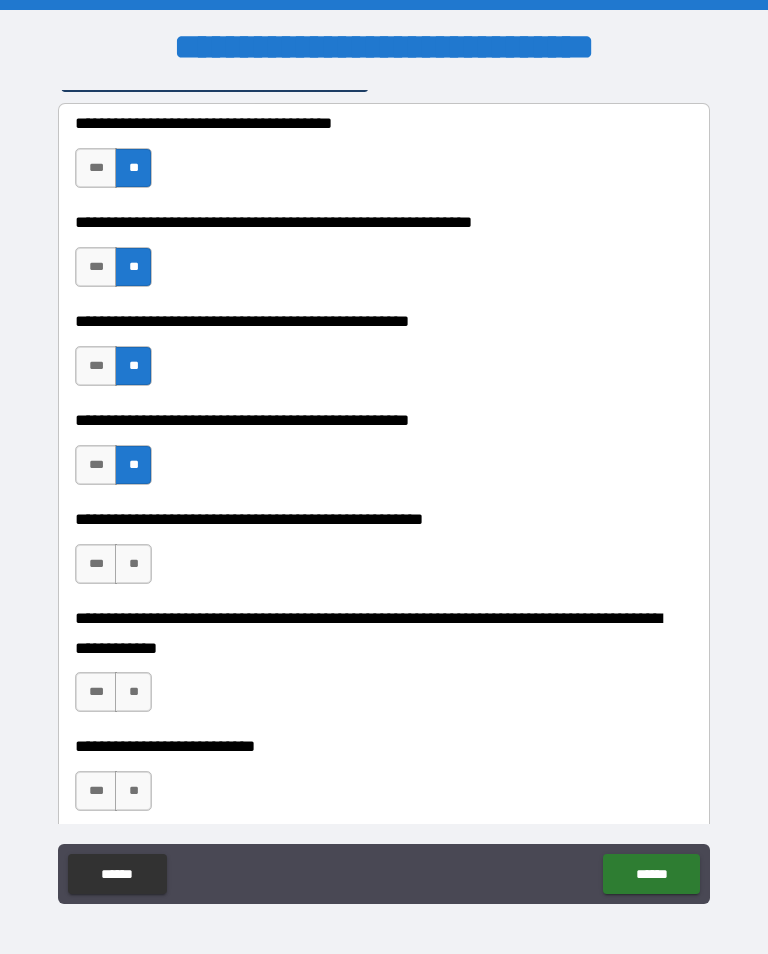scroll, scrollTop: 477, scrollLeft: 0, axis: vertical 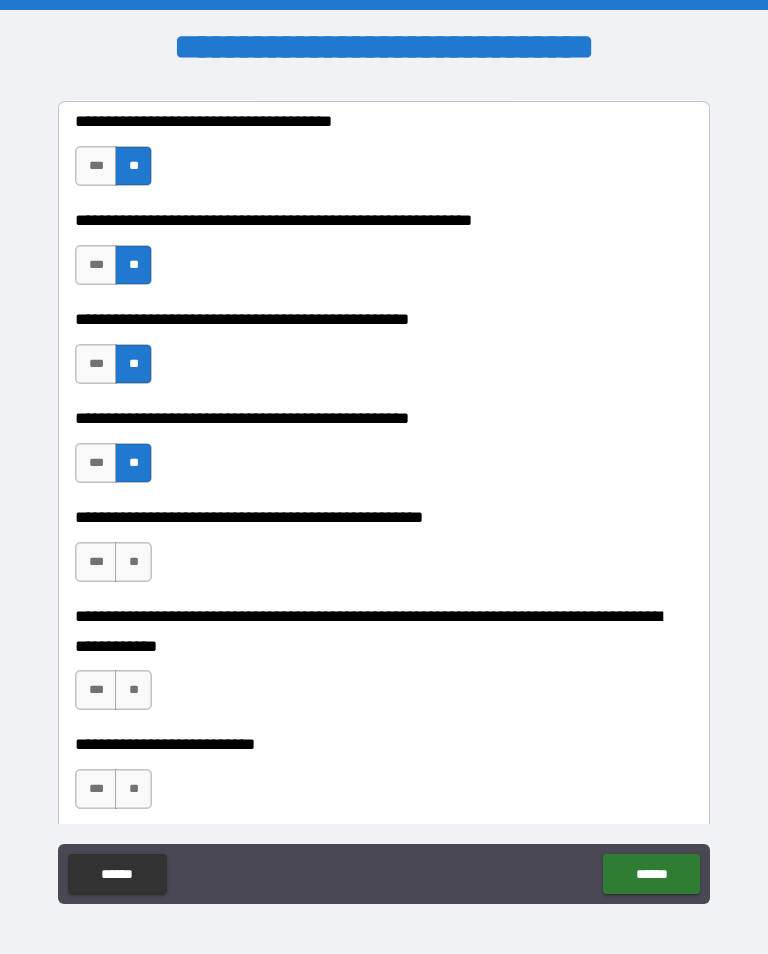 click on "**" at bounding box center [133, 562] 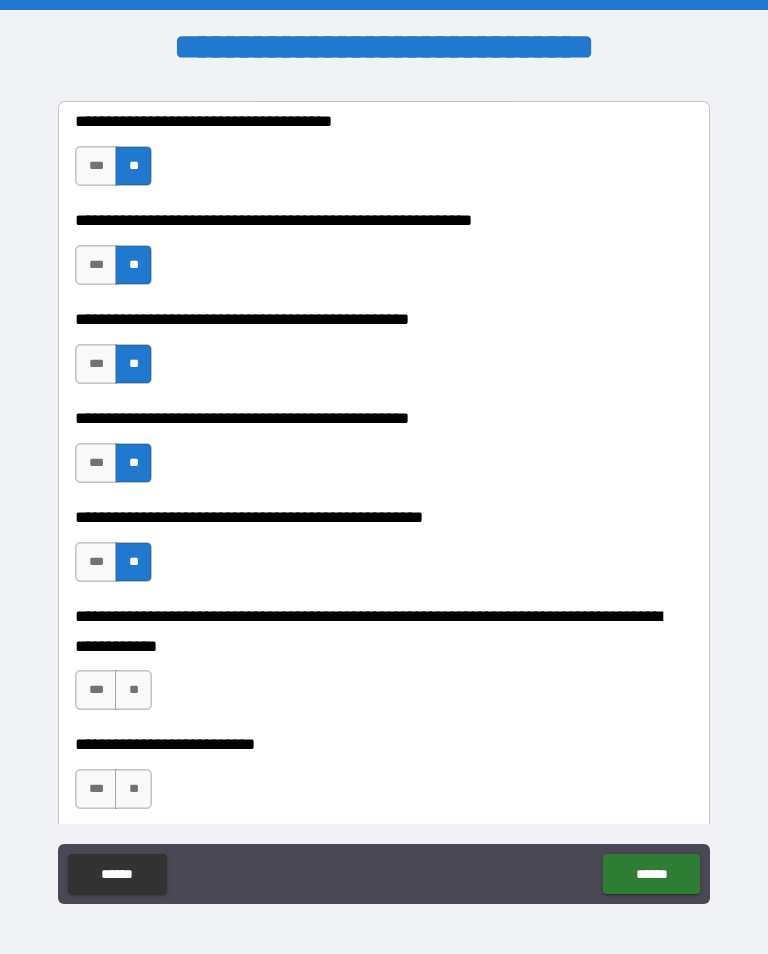 click on "**" at bounding box center [133, 690] 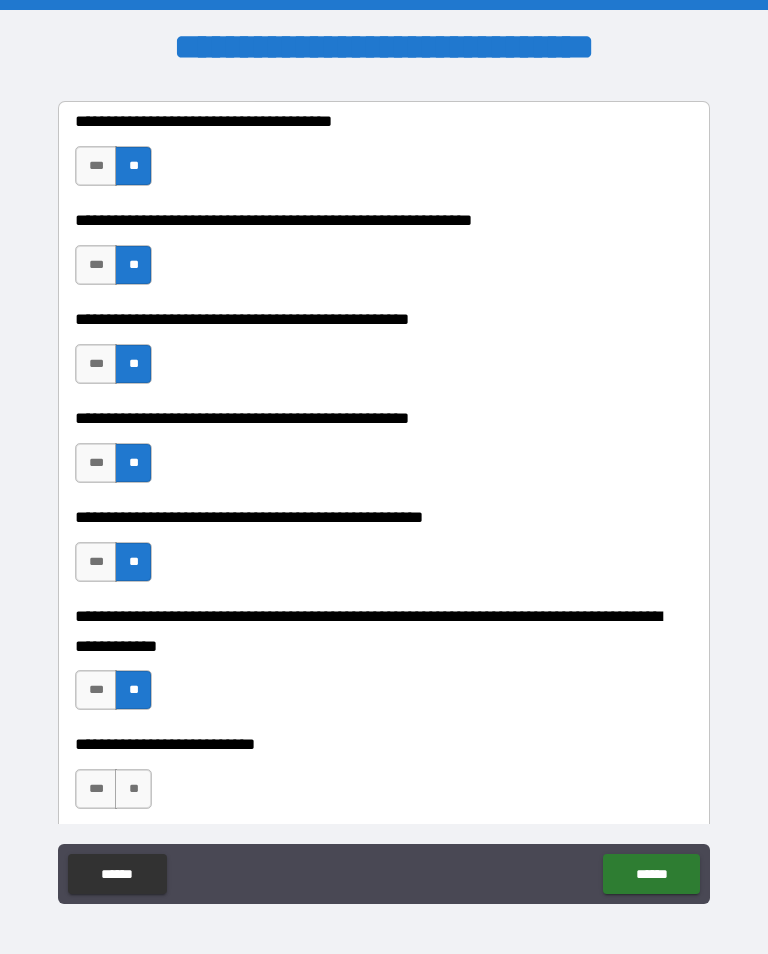 click on "**" at bounding box center [133, 789] 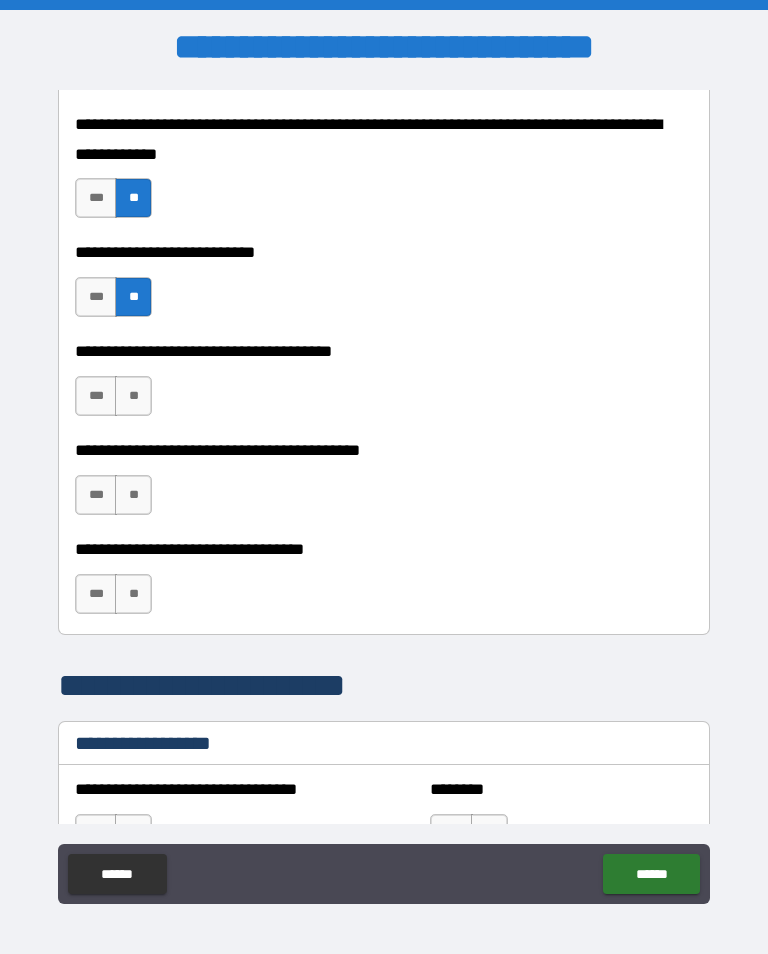 scroll, scrollTop: 969, scrollLeft: 0, axis: vertical 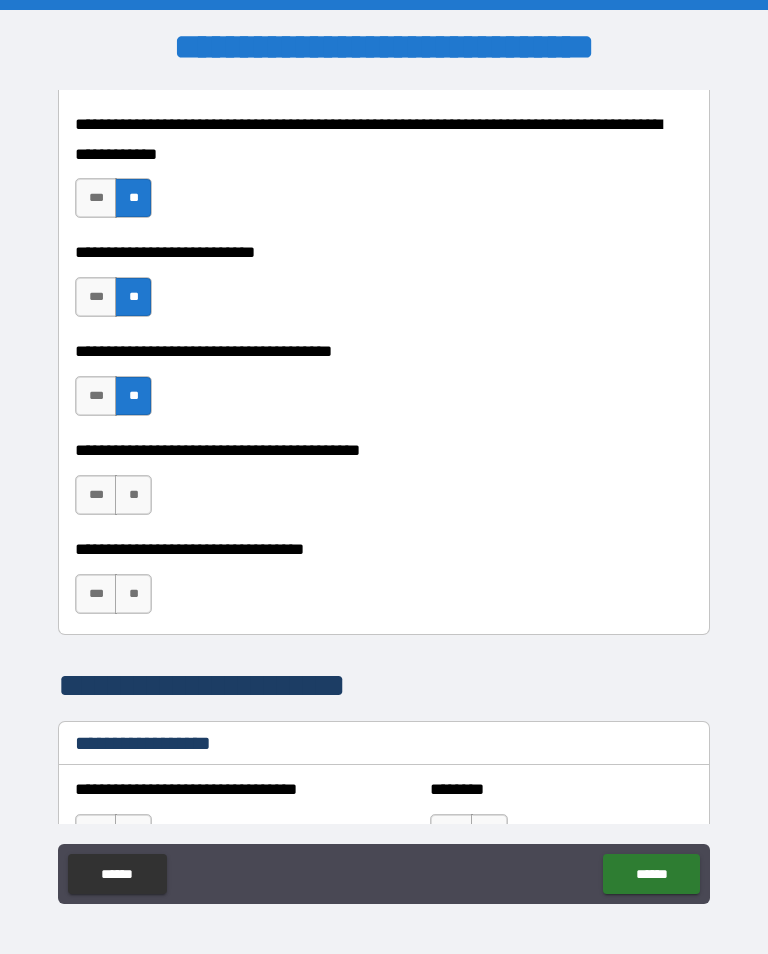 click on "**" at bounding box center (133, 495) 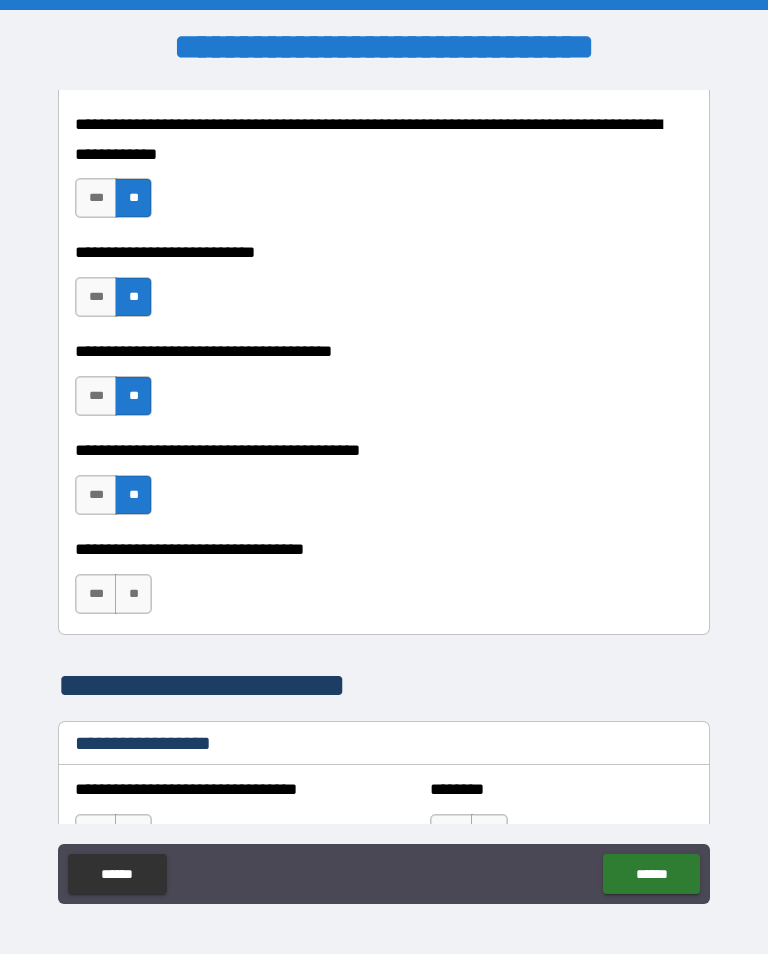 click on "**" at bounding box center (133, 594) 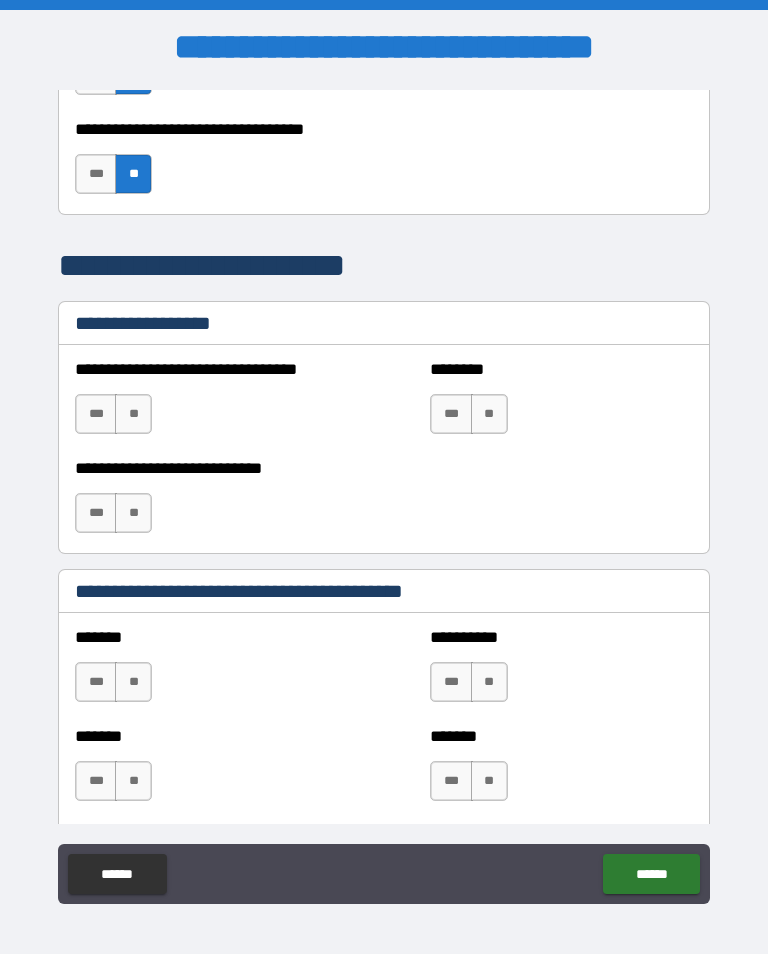 scroll, scrollTop: 1399, scrollLeft: 0, axis: vertical 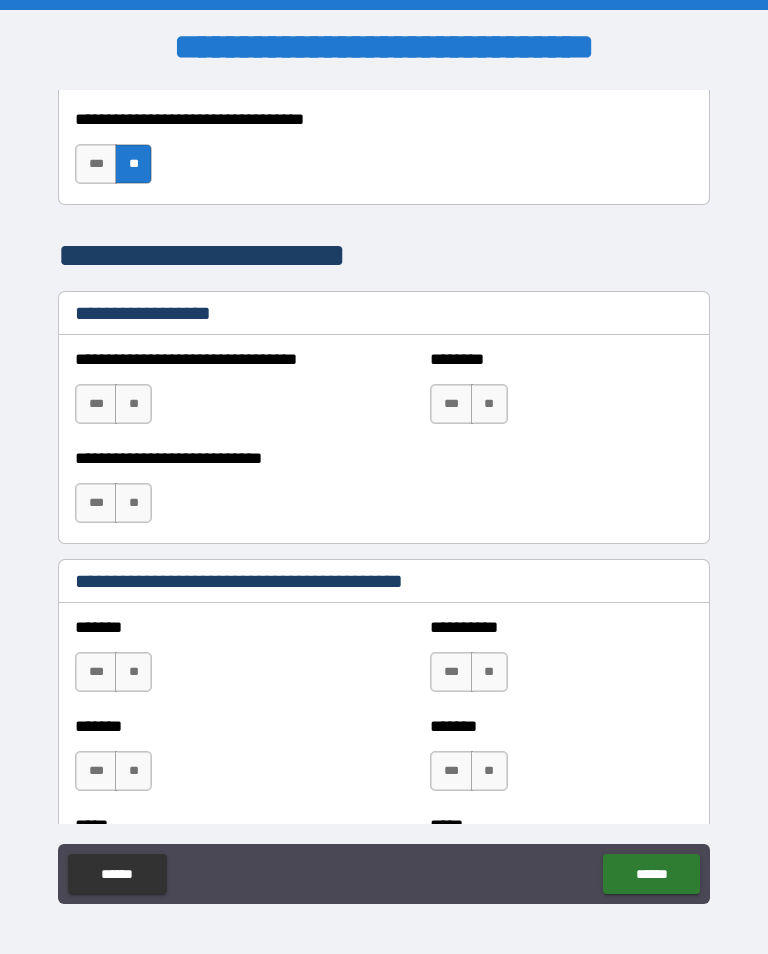 click on "**" at bounding box center [133, 404] 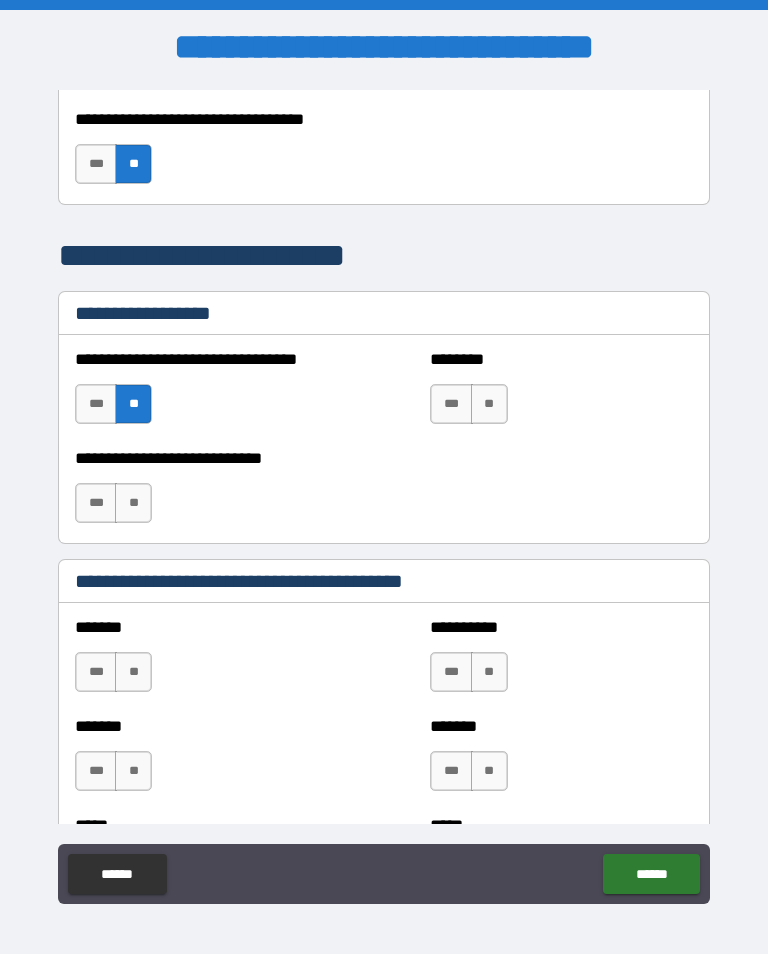 click on "**" at bounding box center (489, 404) 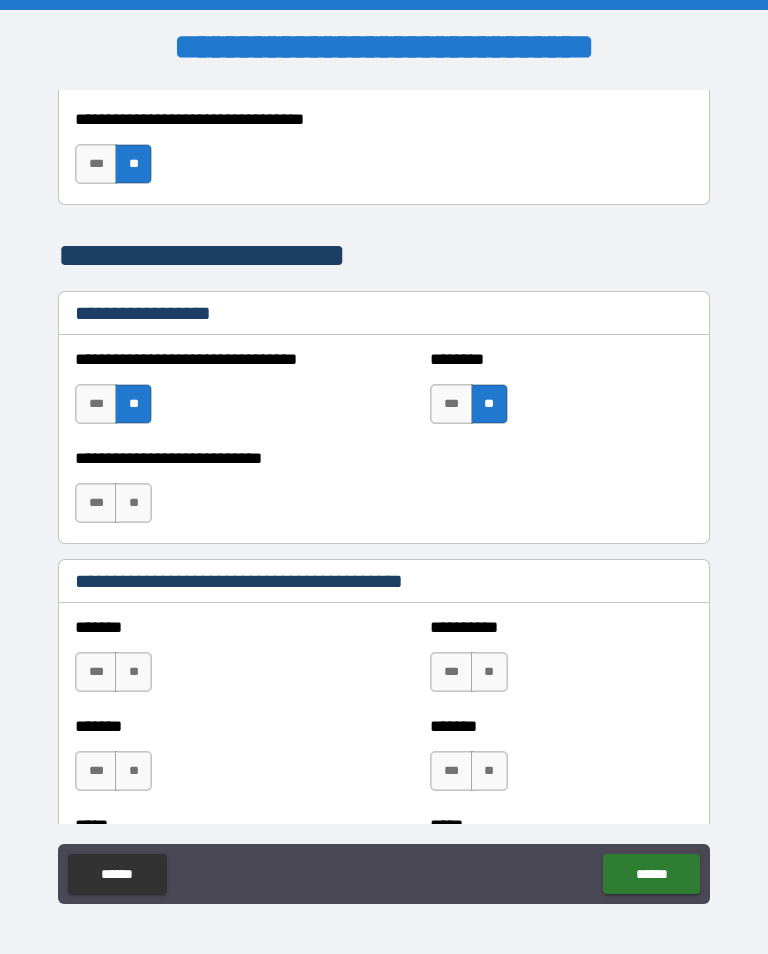 click on "**" at bounding box center (133, 503) 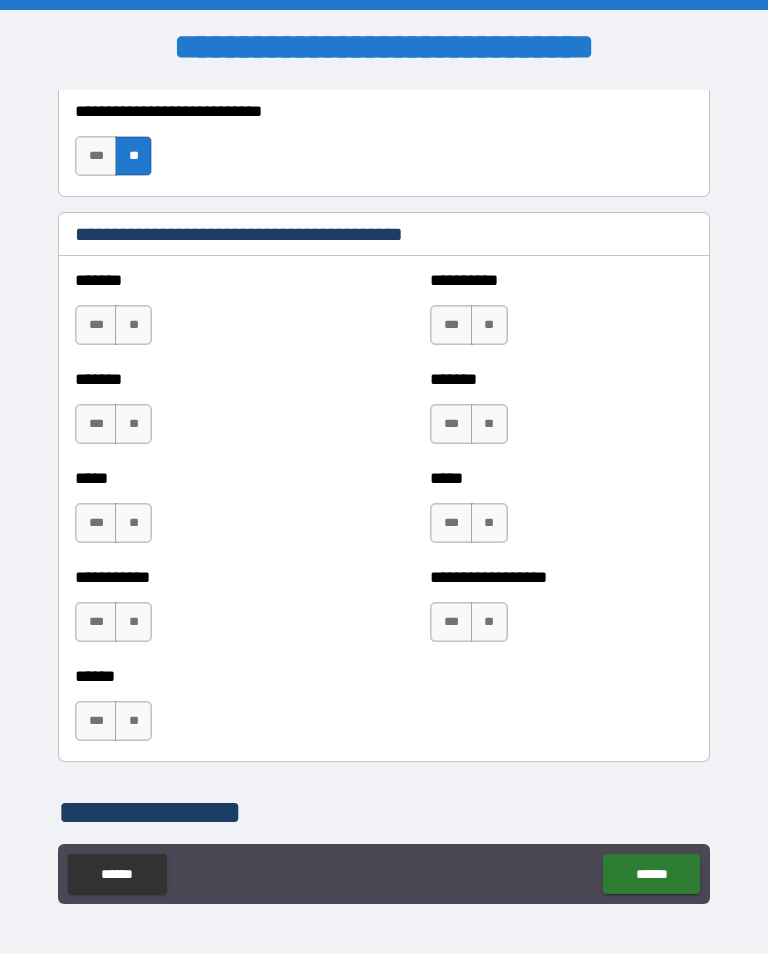 scroll, scrollTop: 1767, scrollLeft: 0, axis: vertical 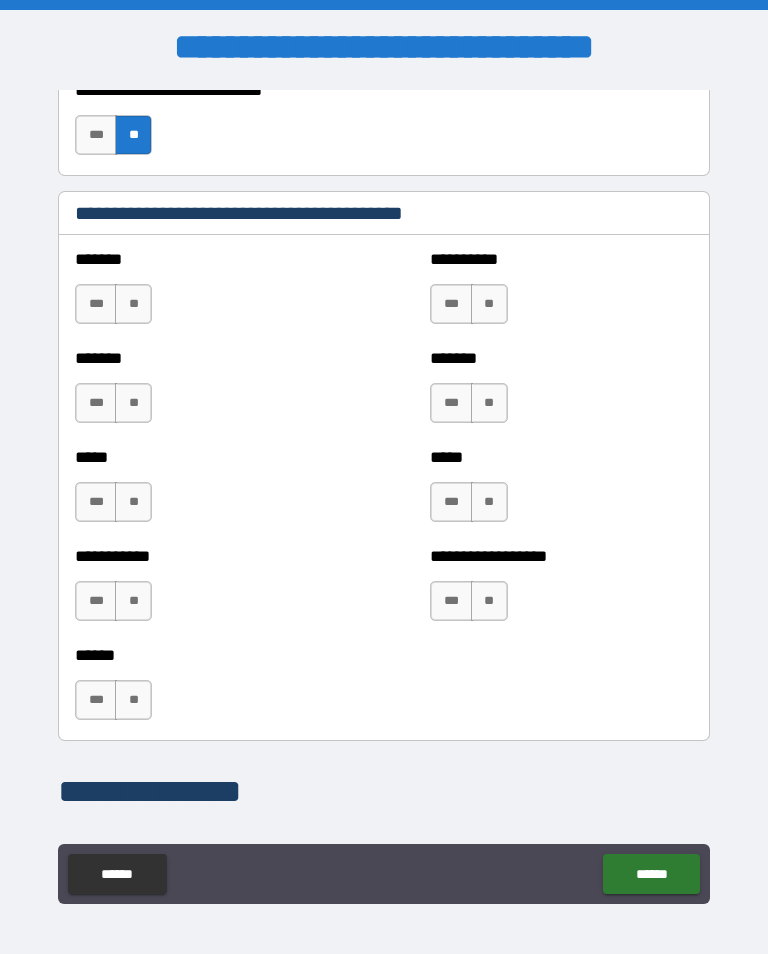 click on "**" at bounding box center (133, 304) 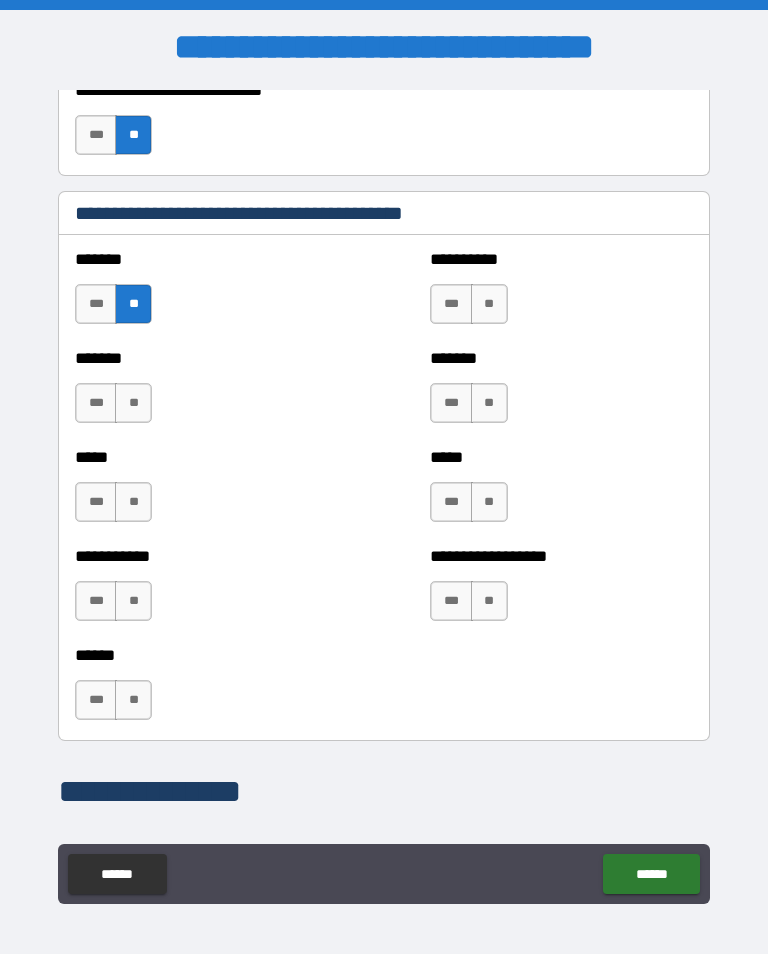 click on "**" at bounding box center [133, 403] 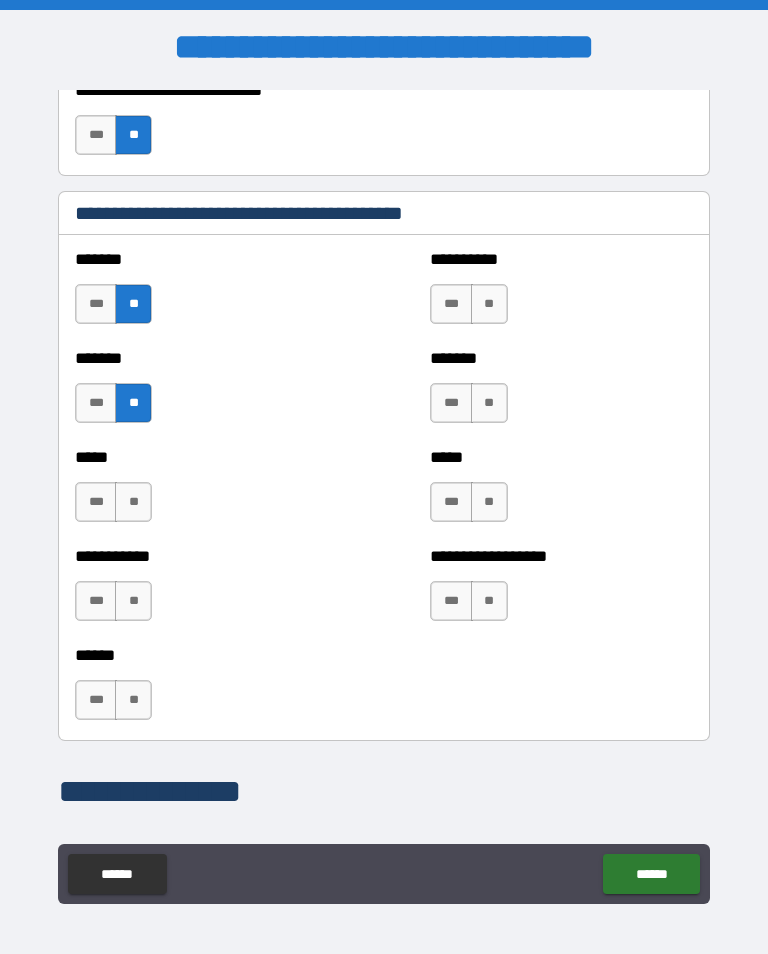 click on "**" at bounding box center (489, 304) 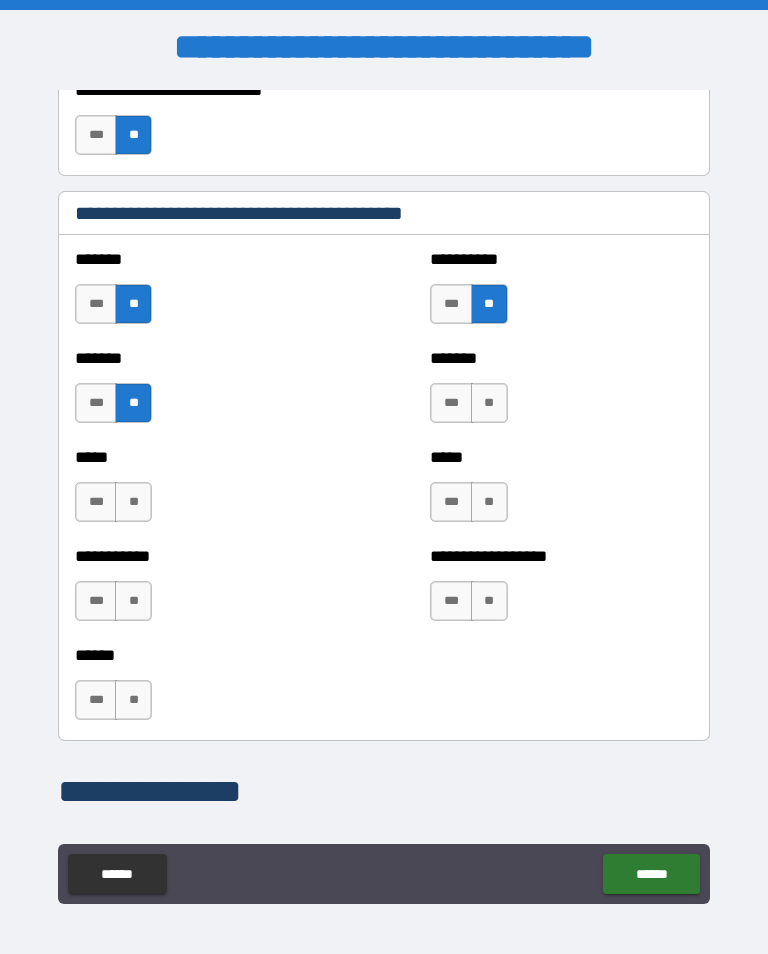 click on "**" at bounding box center [489, 403] 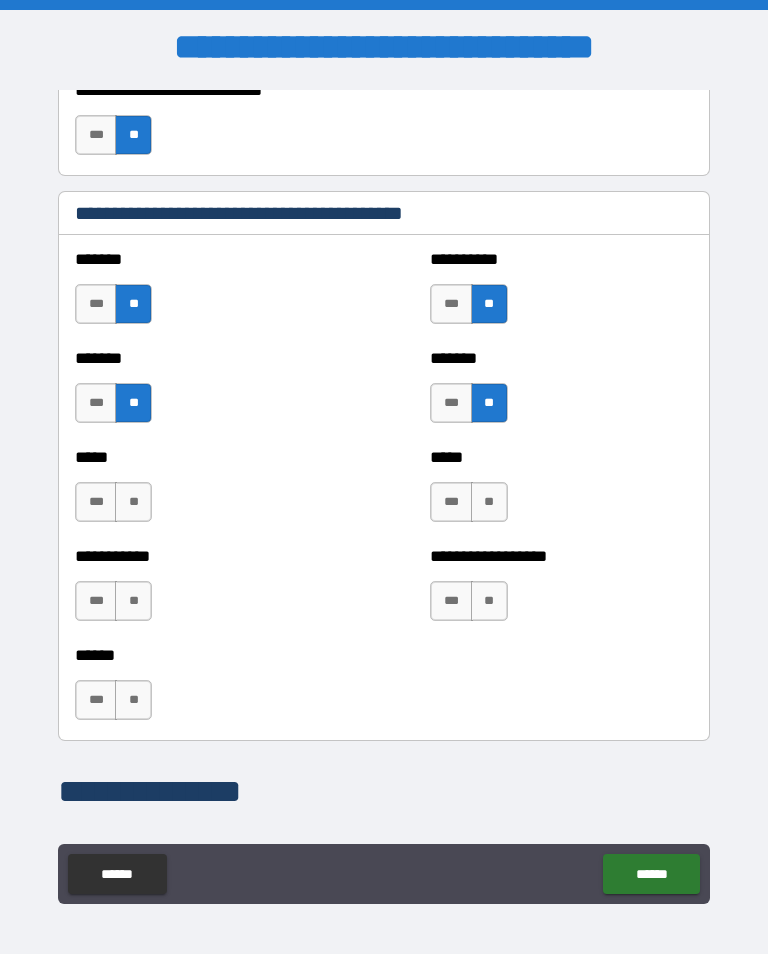 click on "**" at bounding box center (489, 502) 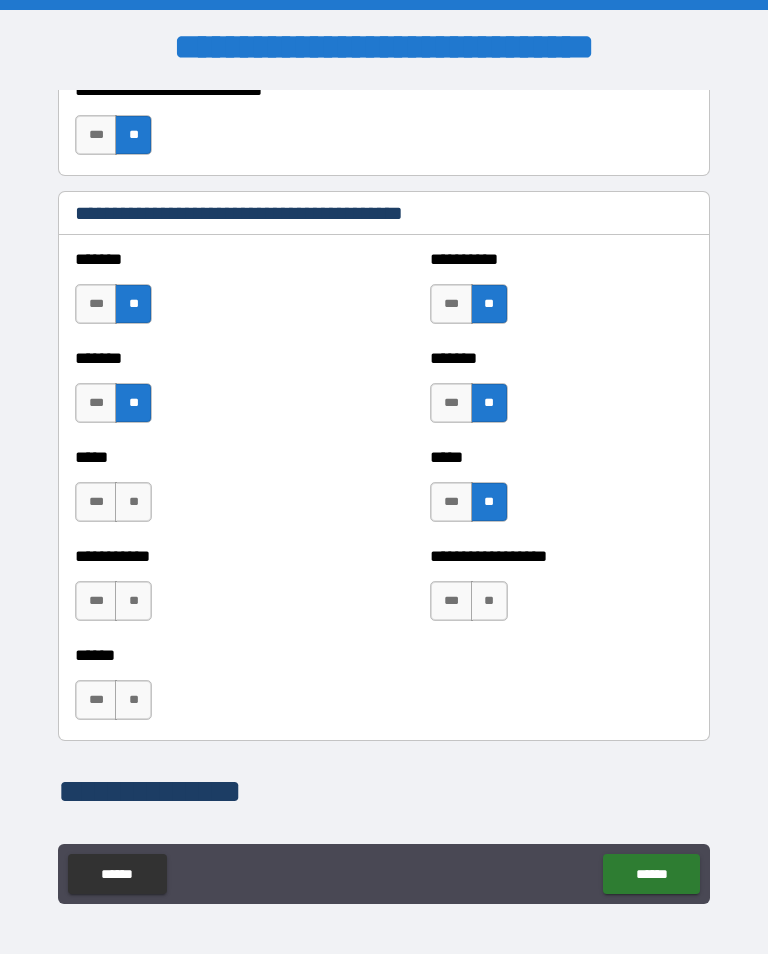 click on "**" at bounding box center [489, 601] 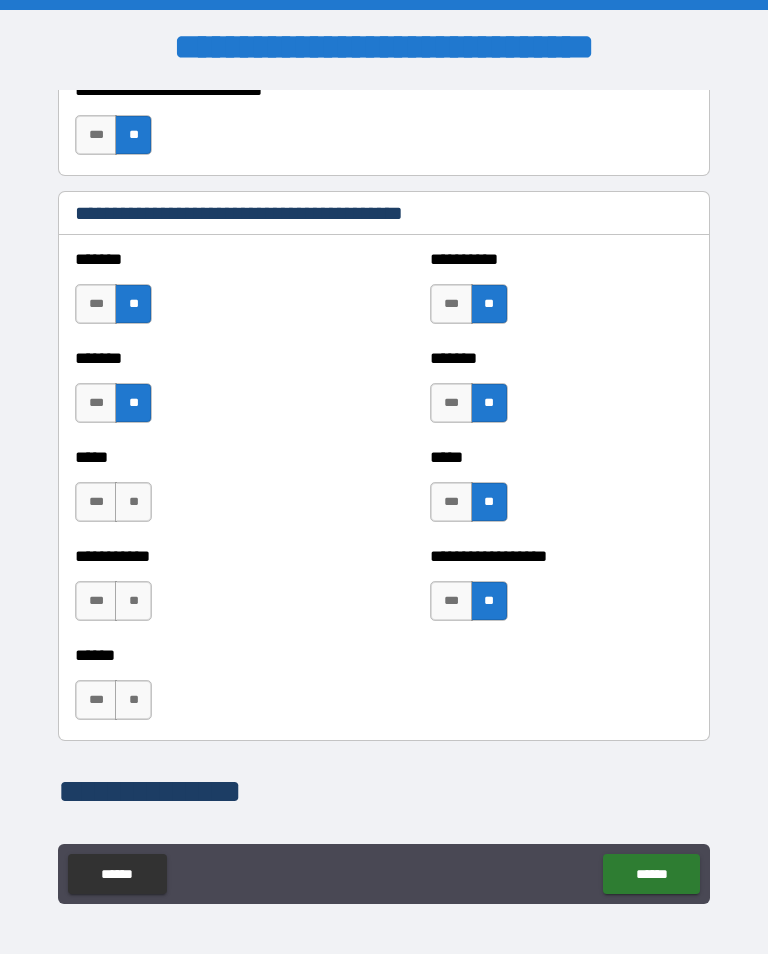 click on "**" at bounding box center [133, 700] 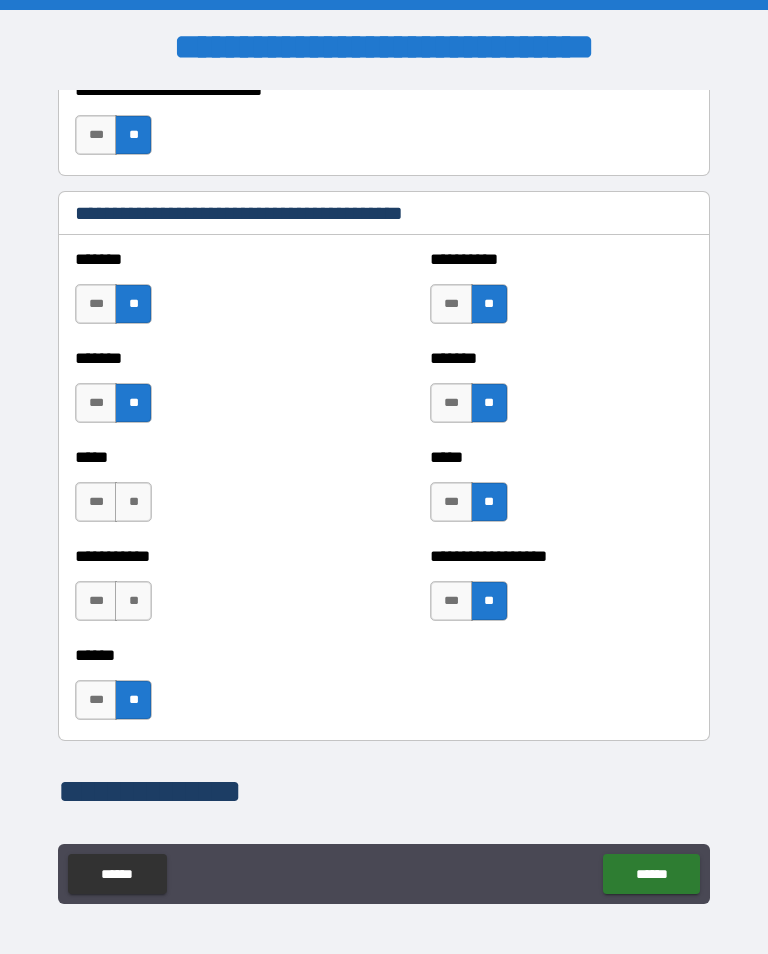 click on "**" at bounding box center [133, 601] 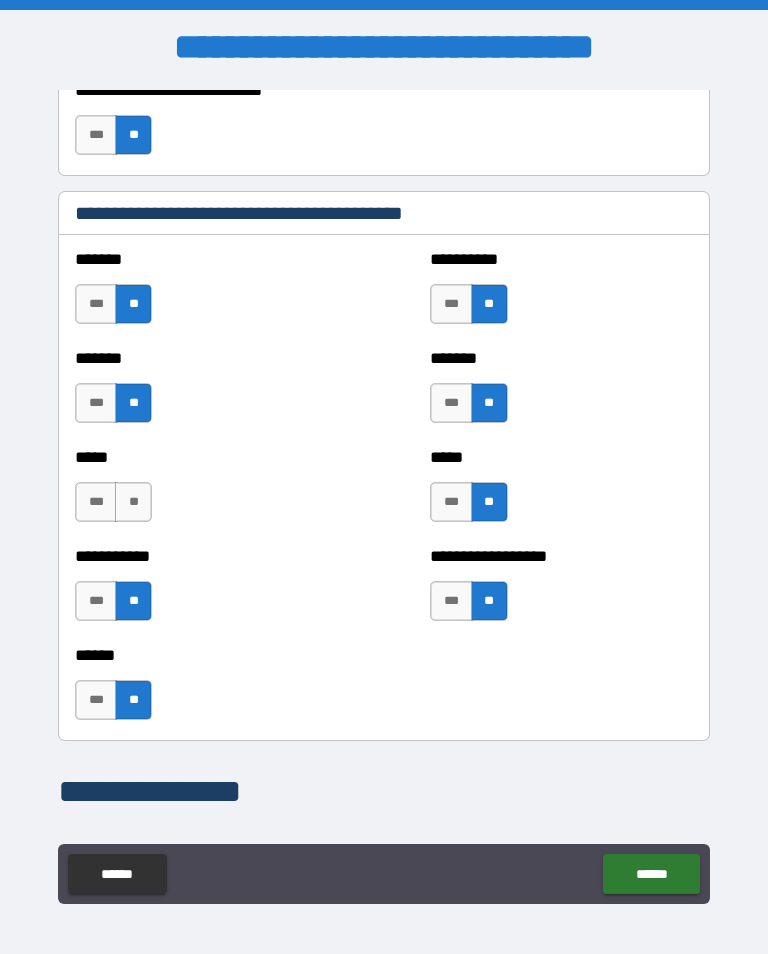 click on "**" at bounding box center [133, 502] 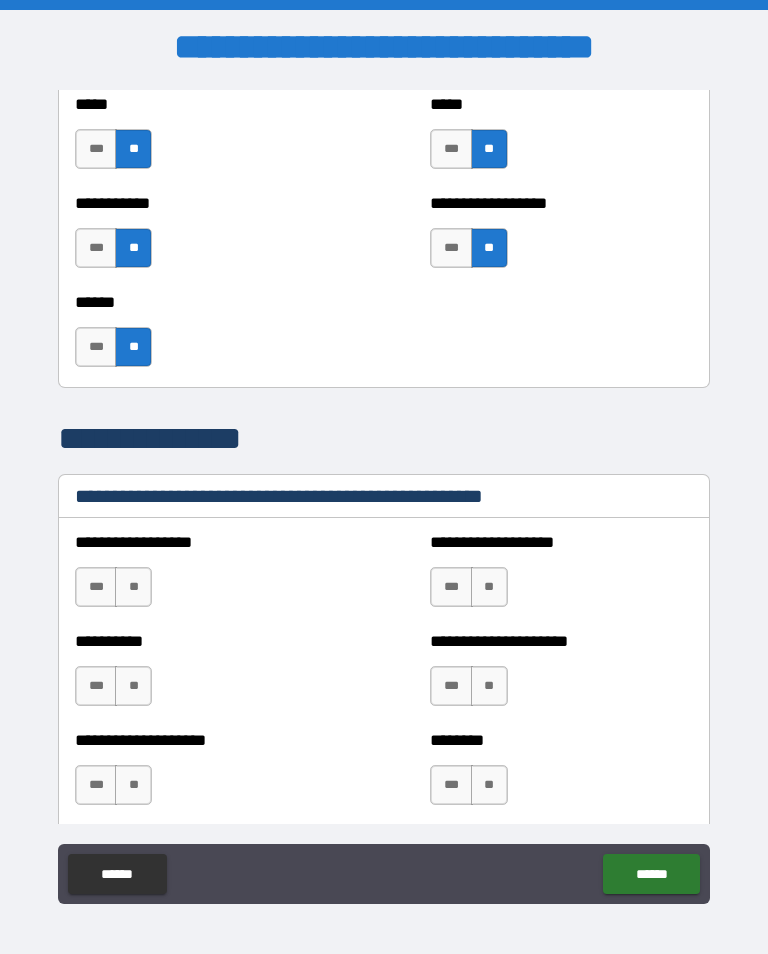 scroll, scrollTop: 2388, scrollLeft: 0, axis: vertical 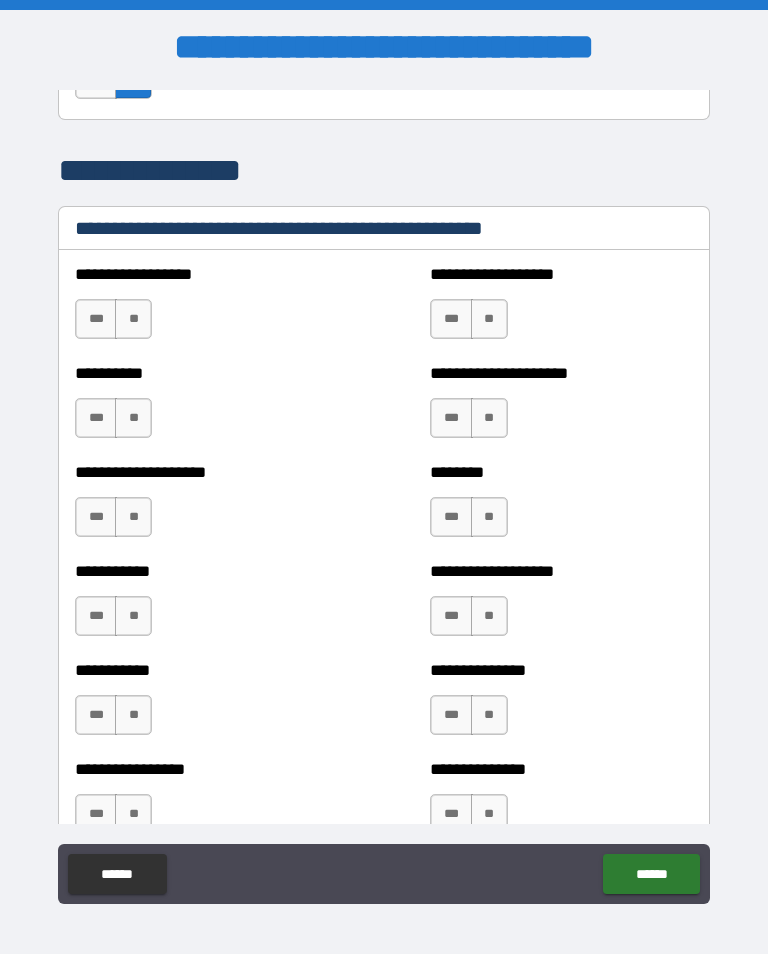click on "**" at bounding box center [133, 319] 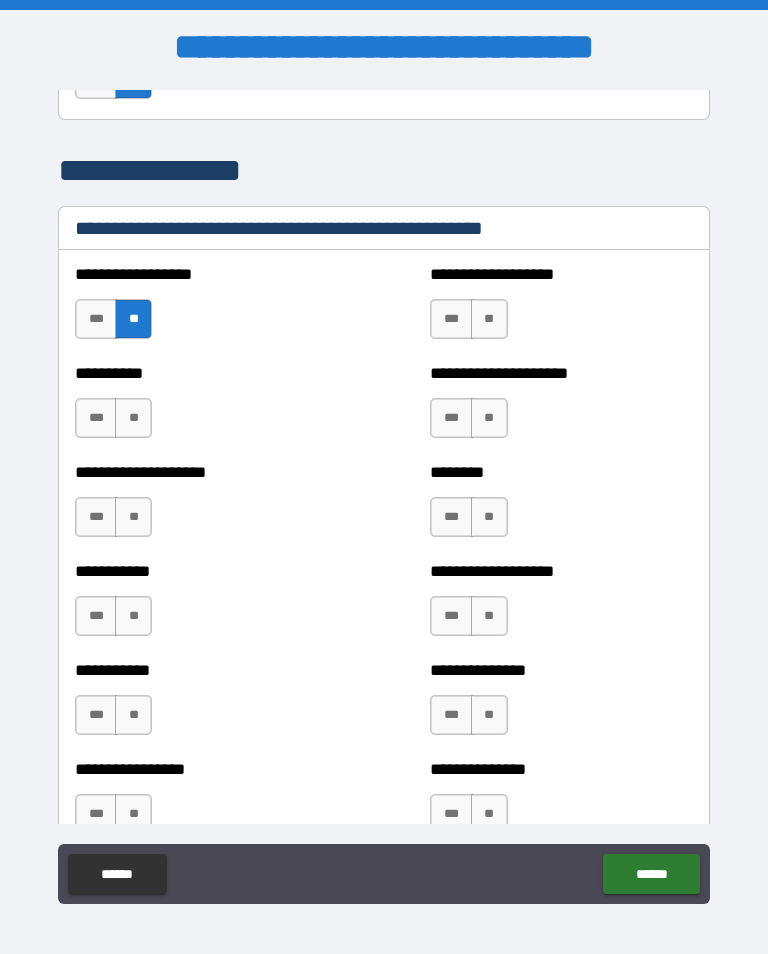 click on "**" at bounding box center [133, 418] 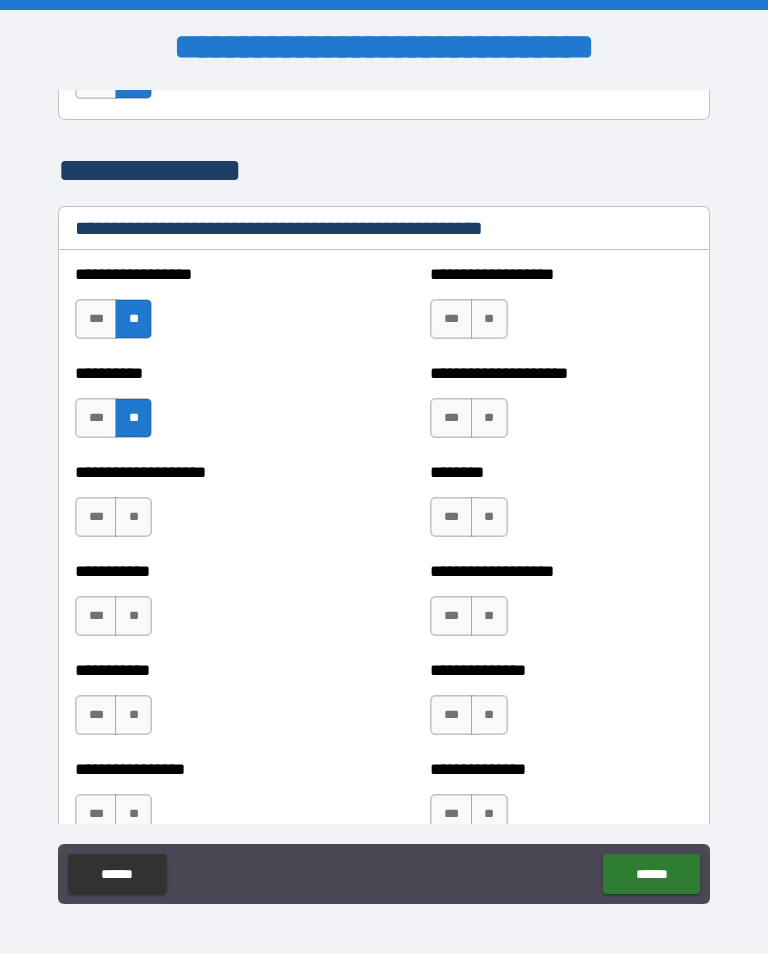 click on "**" at bounding box center [133, 517] 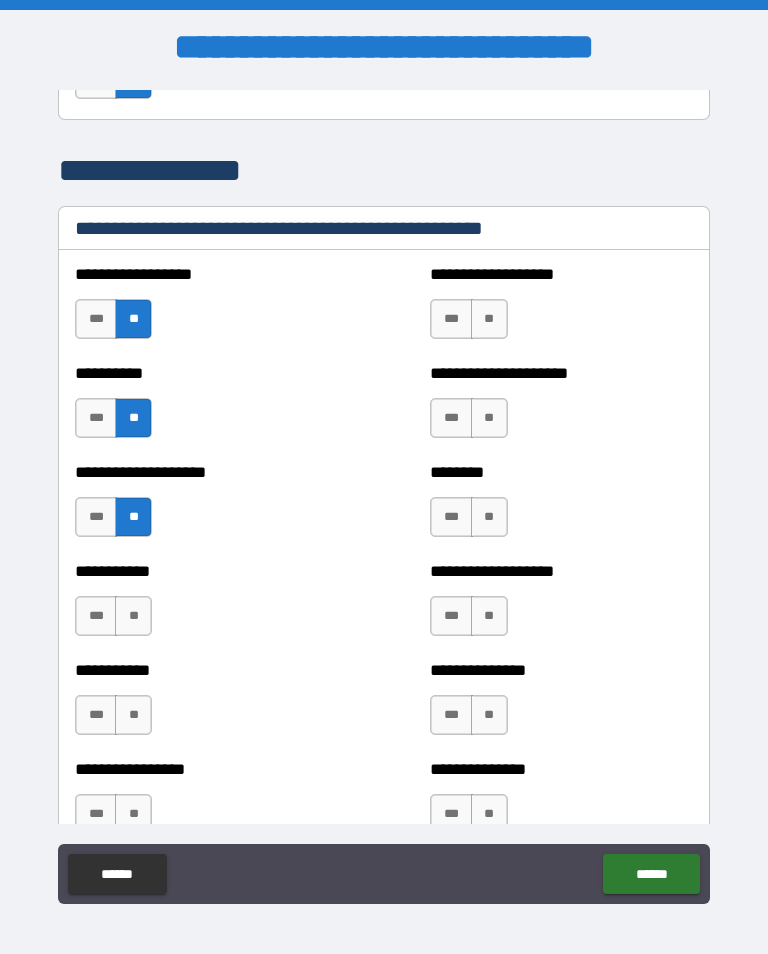click on "**" at bounding box center (133, 616) 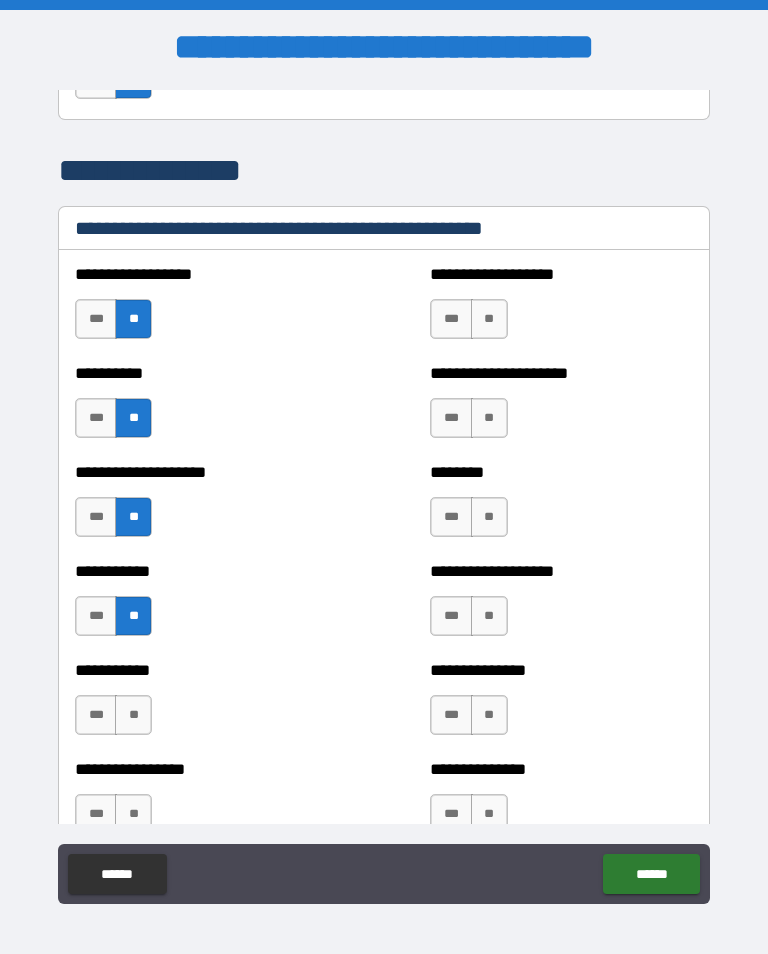 click on "**" at bounding box center (133, 715) 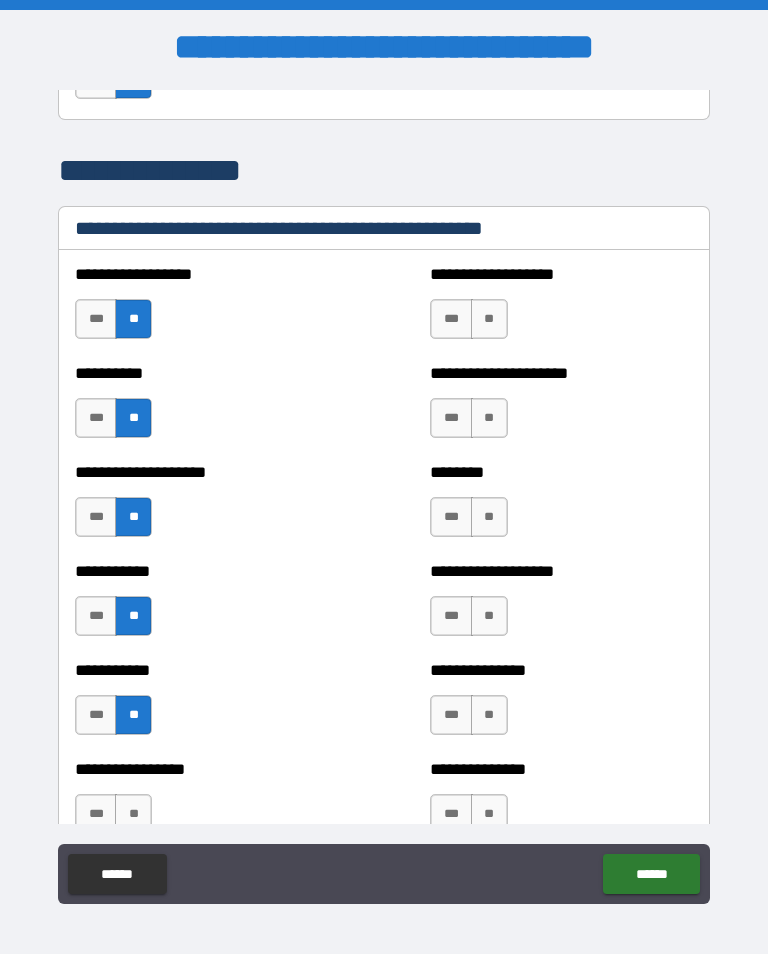 click on "**" at bounding box center (489, 319) 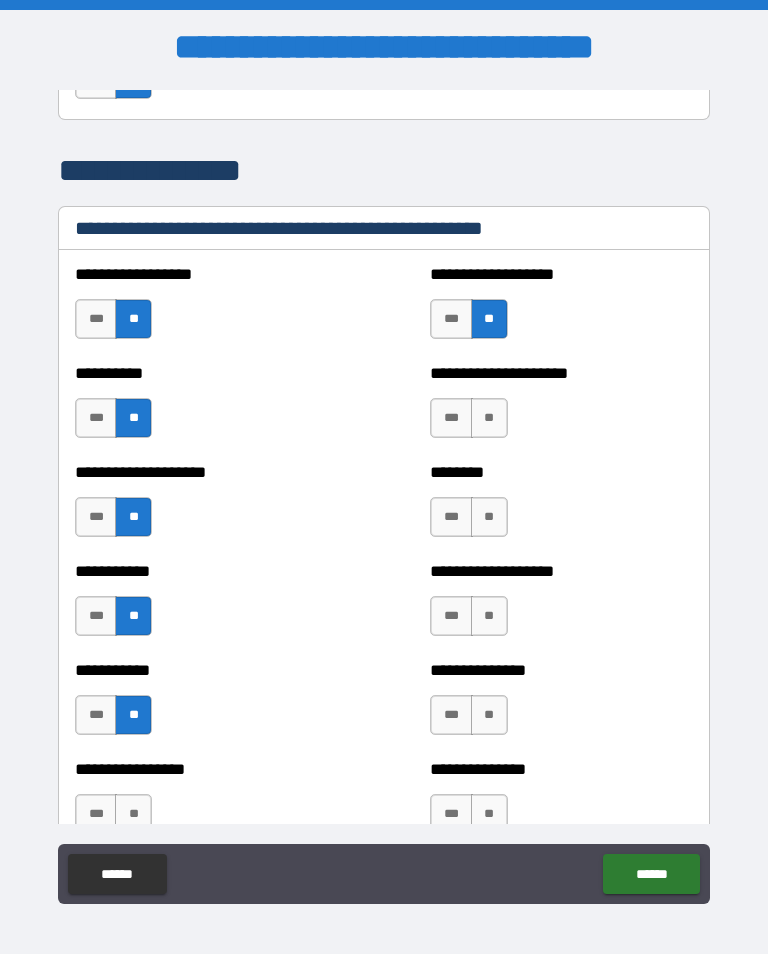click on "**" at bounding box center (489, 418) 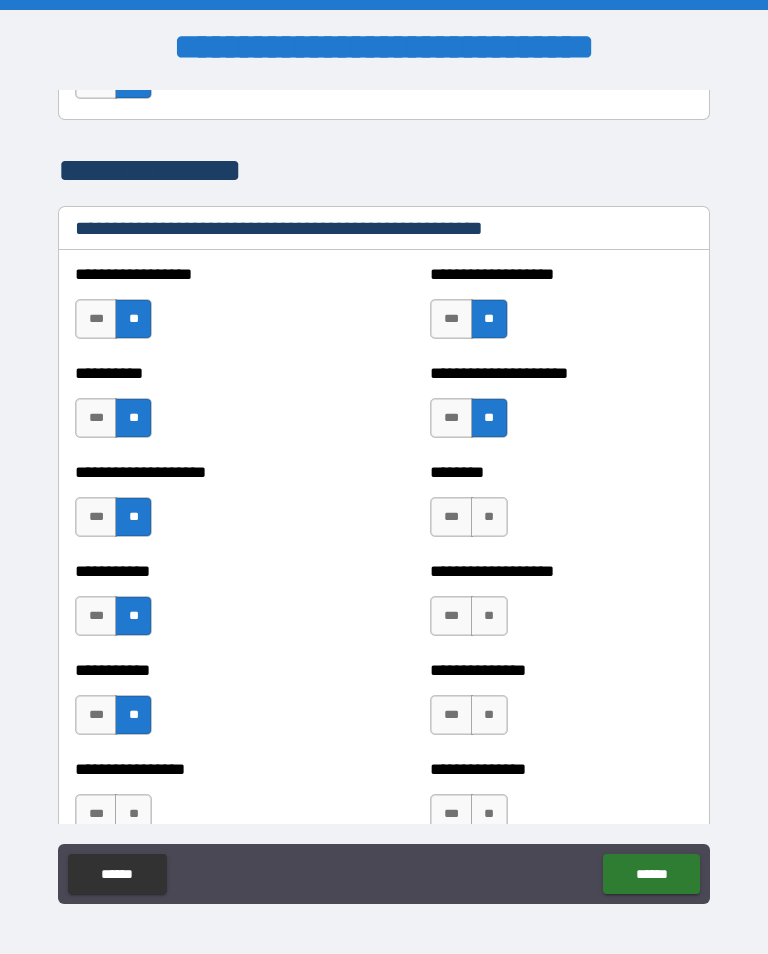 click on "**" at bounding box center (489, 517) 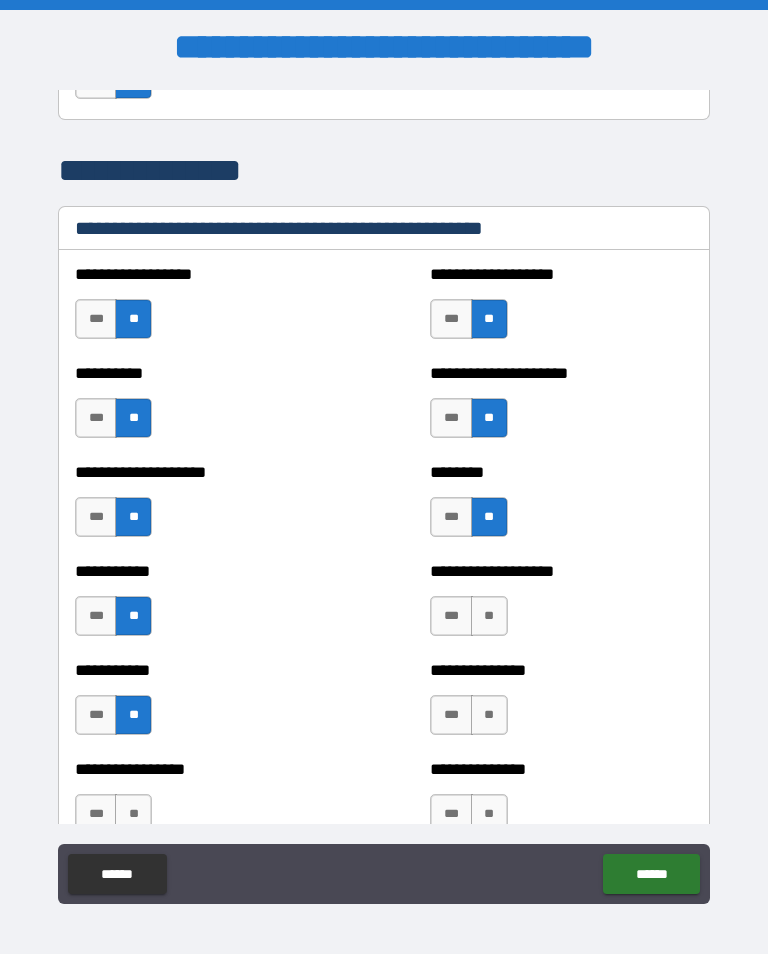 click on "**" at bounding box center [489, 616] 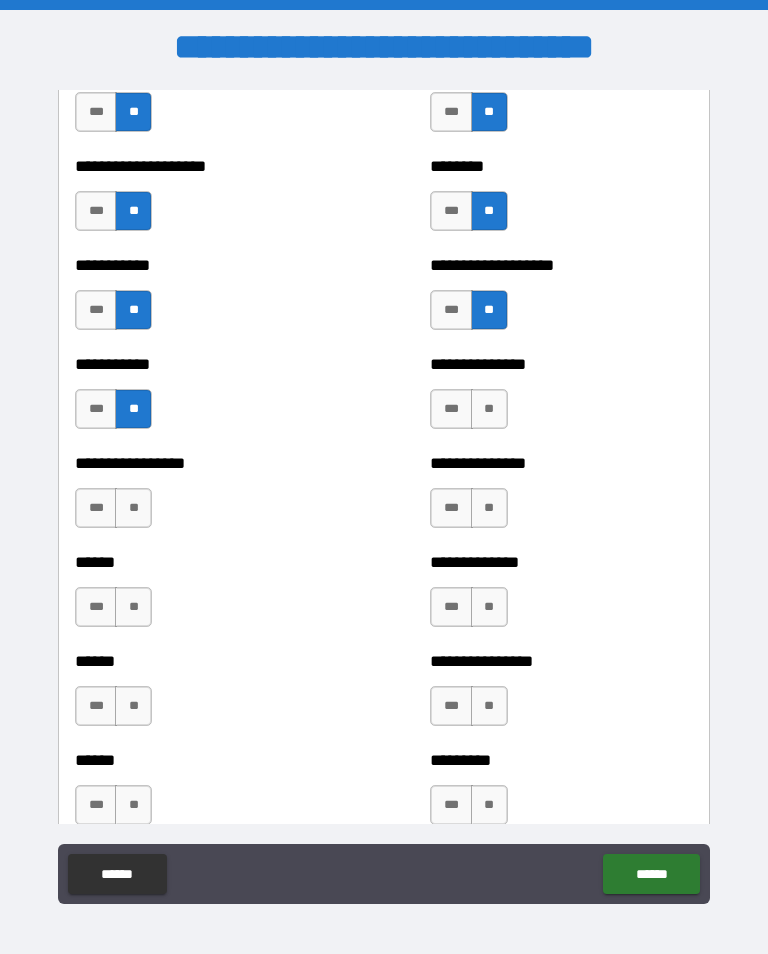 scroll, scrollTop: 2702, scrollLeft: 0, axis: vertical 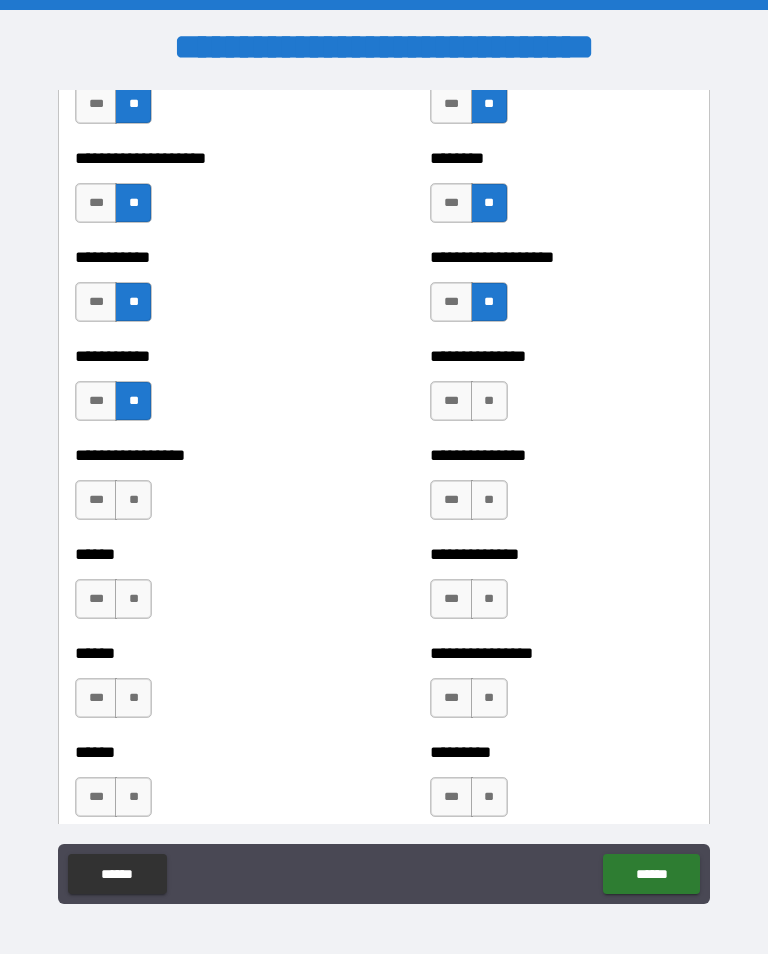click on "**" at bounding box center [489, 401] 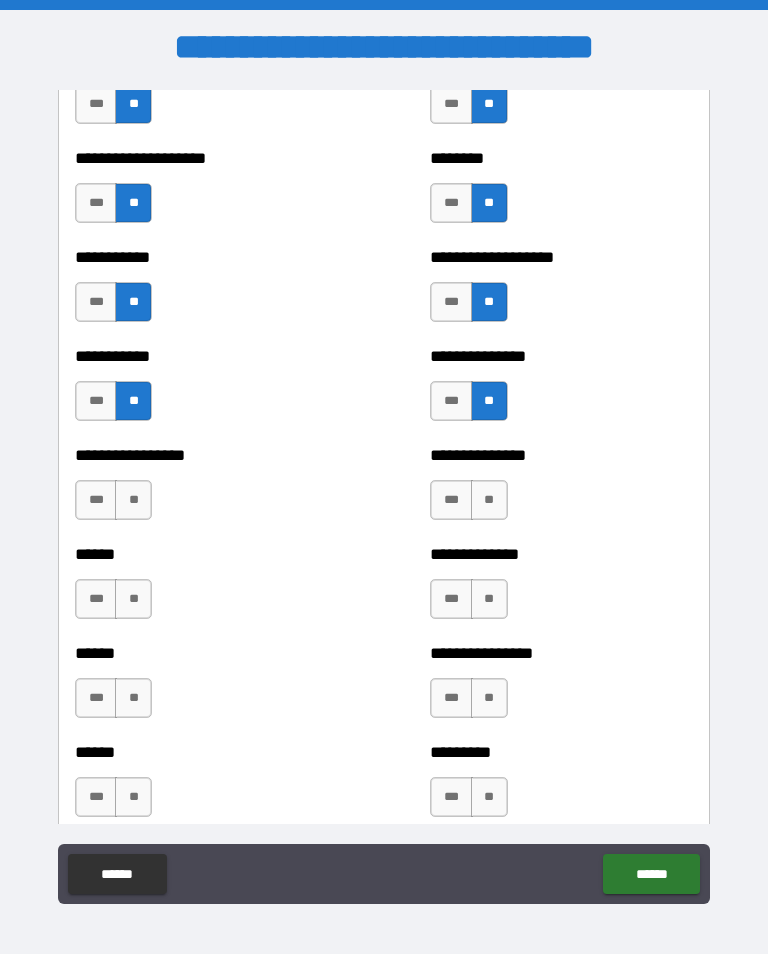 click on "**" at bounding box center [489, 500] 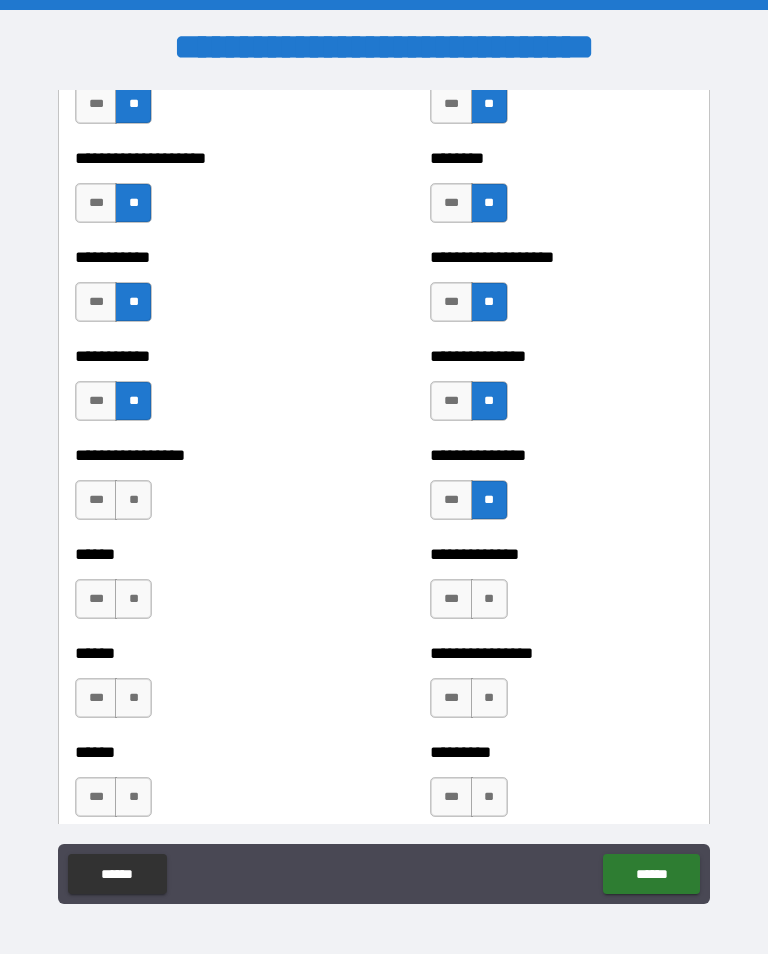 click on "**" at bounding box center (489, 599) 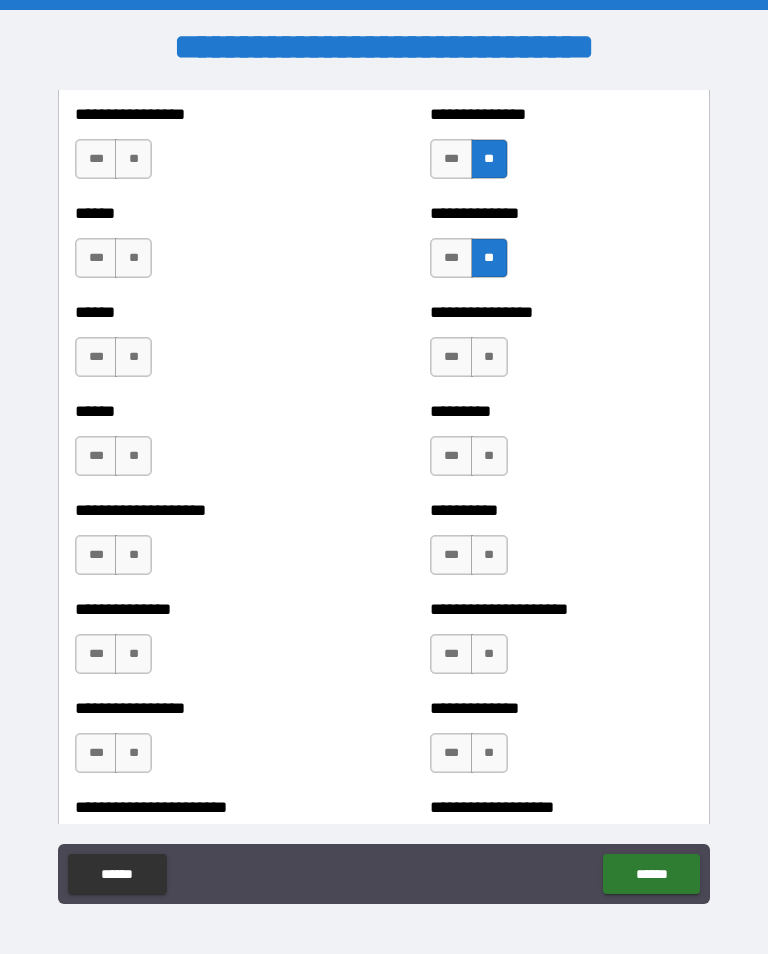 scroll, scrollTop: 3039, scrollLeft: 0, axis: vertical 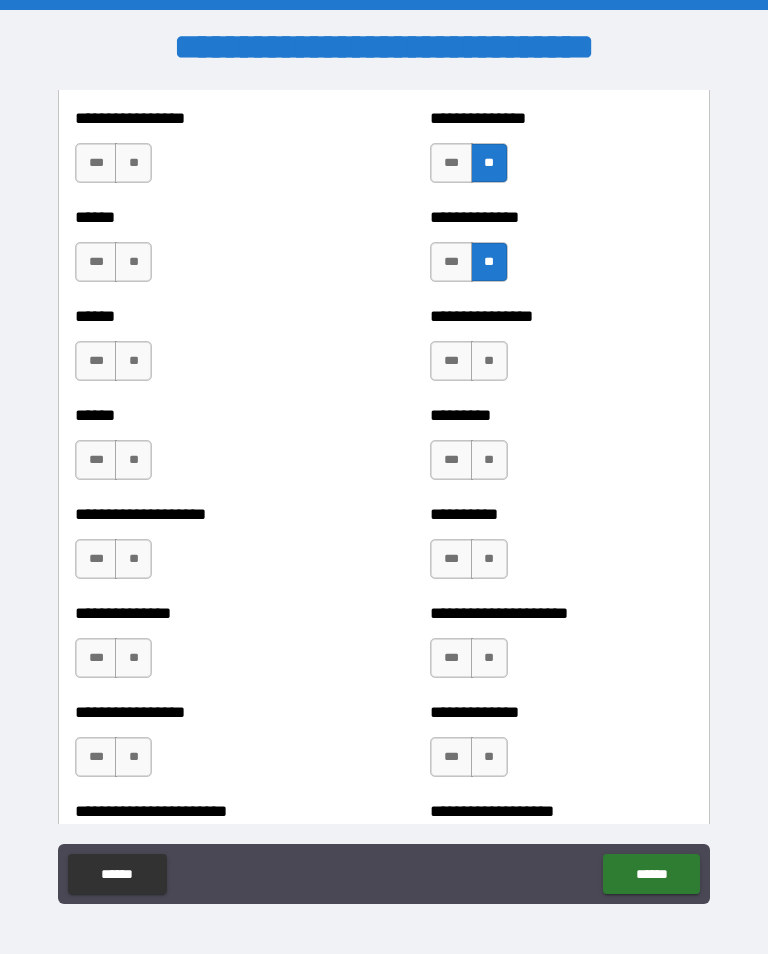 click on "**" at bounding box center [489, 361] 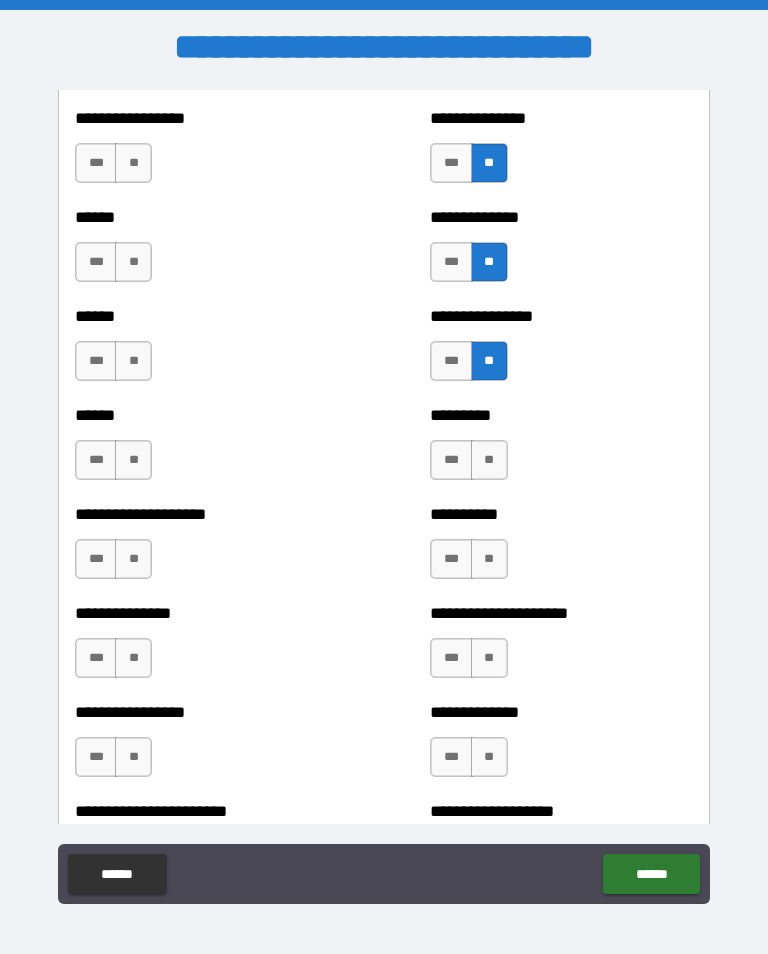 click on "**" at bounding box center (133, 163) 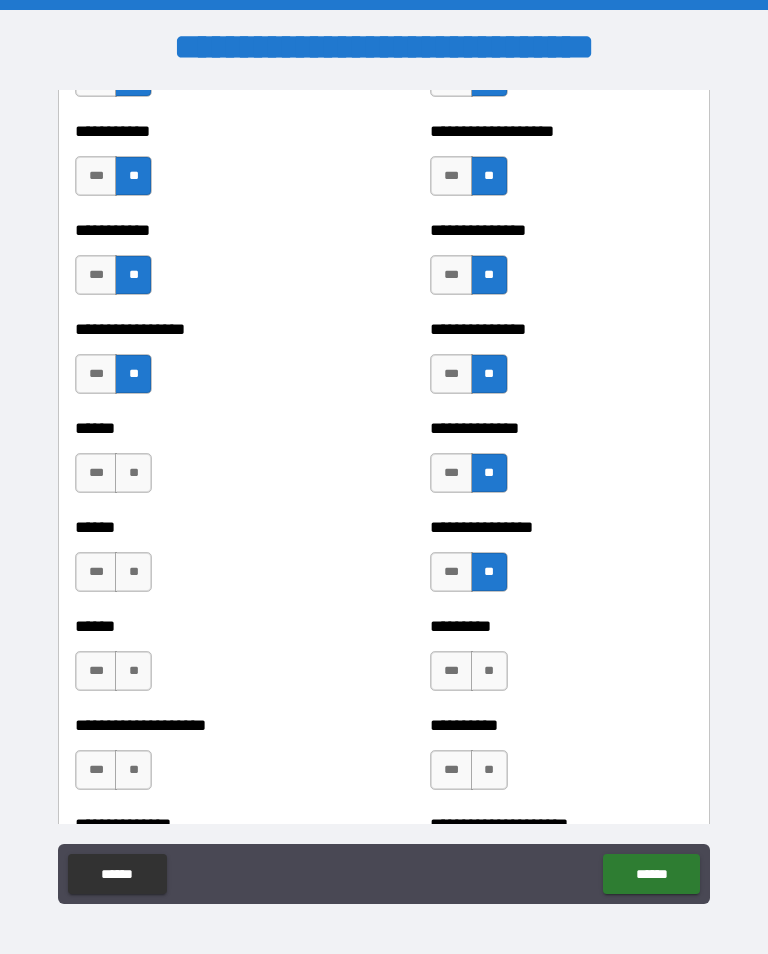scroll, scrollTop: 2845, scrollLeft: 0, axis: vertical 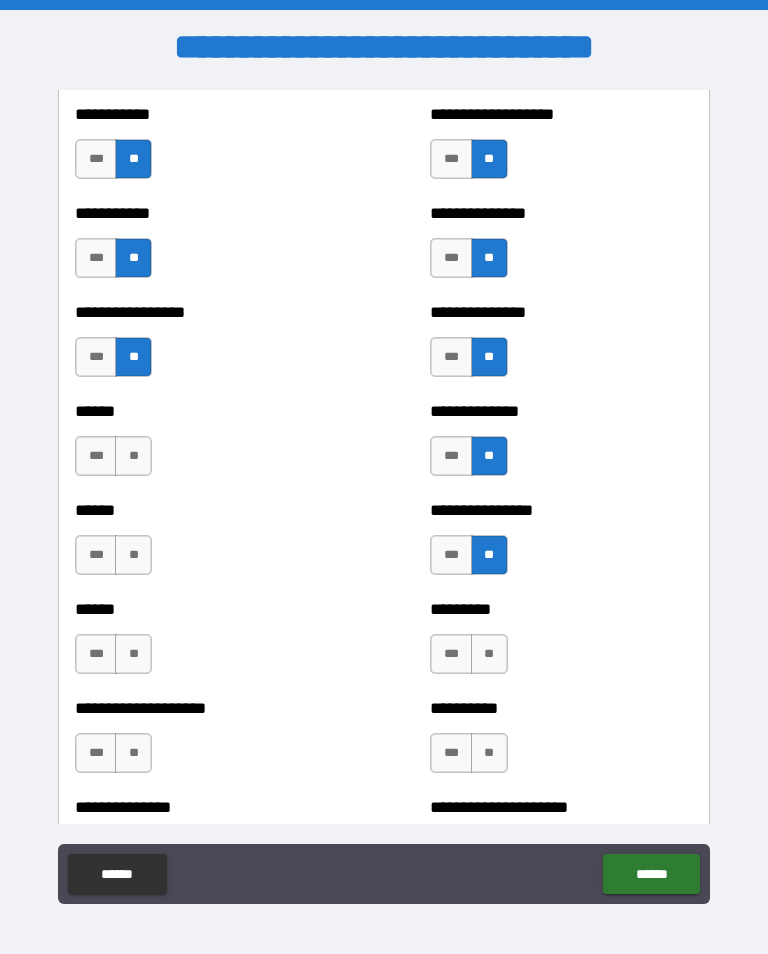 click on "**" at bounding box center [133, 456] 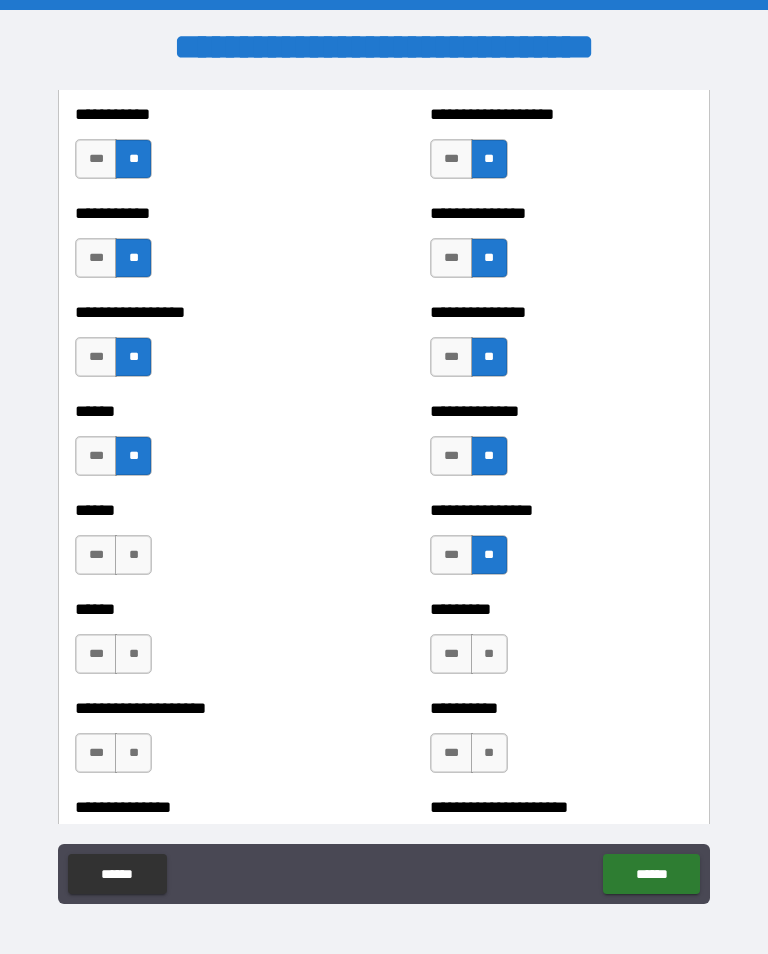 click on "**" at bounding box center [489, 654] 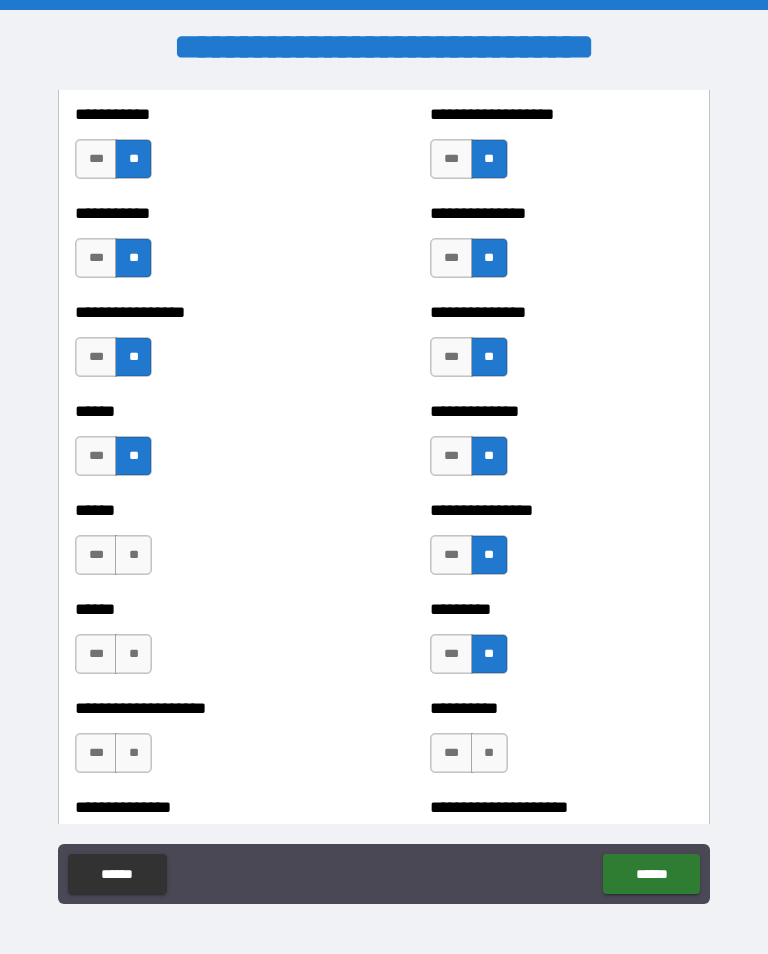 click on "**" at bounding box center [133, 555] 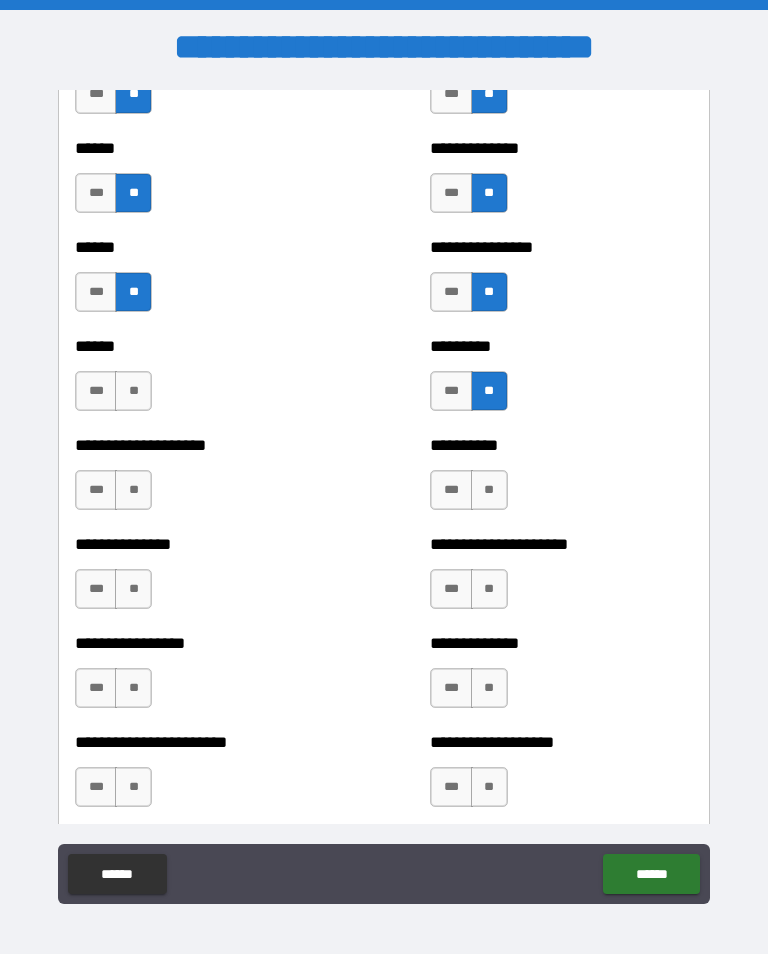 scroll, scrollTop: 3111, scrollLeft: 0, axis: vertical 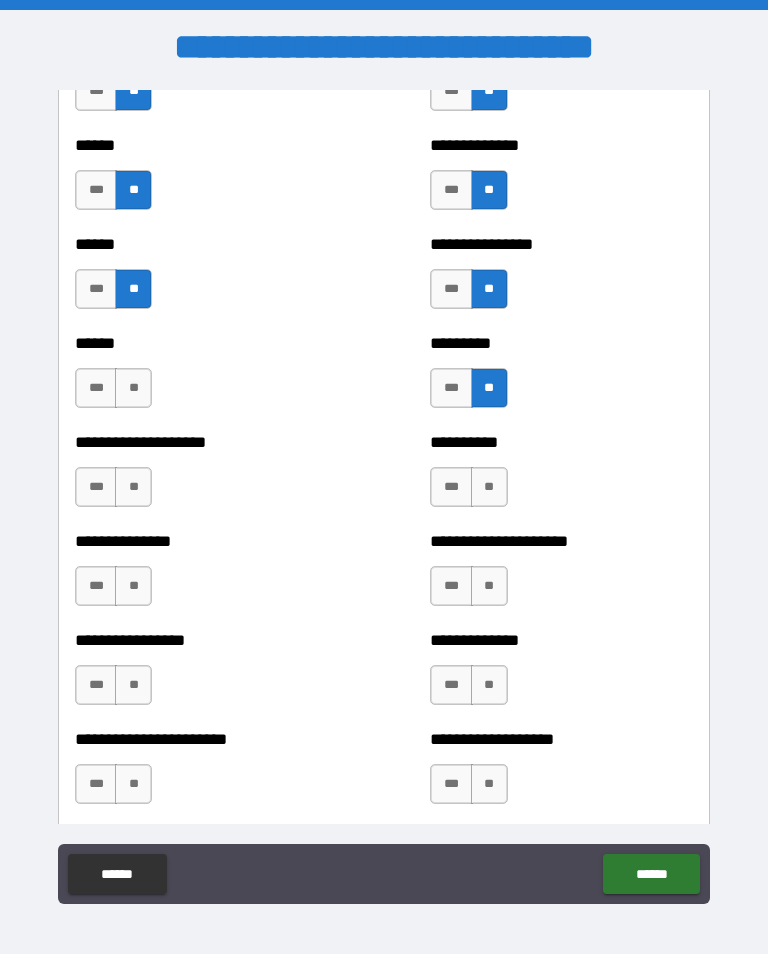 click on "**" at bounding box center (133, 388) 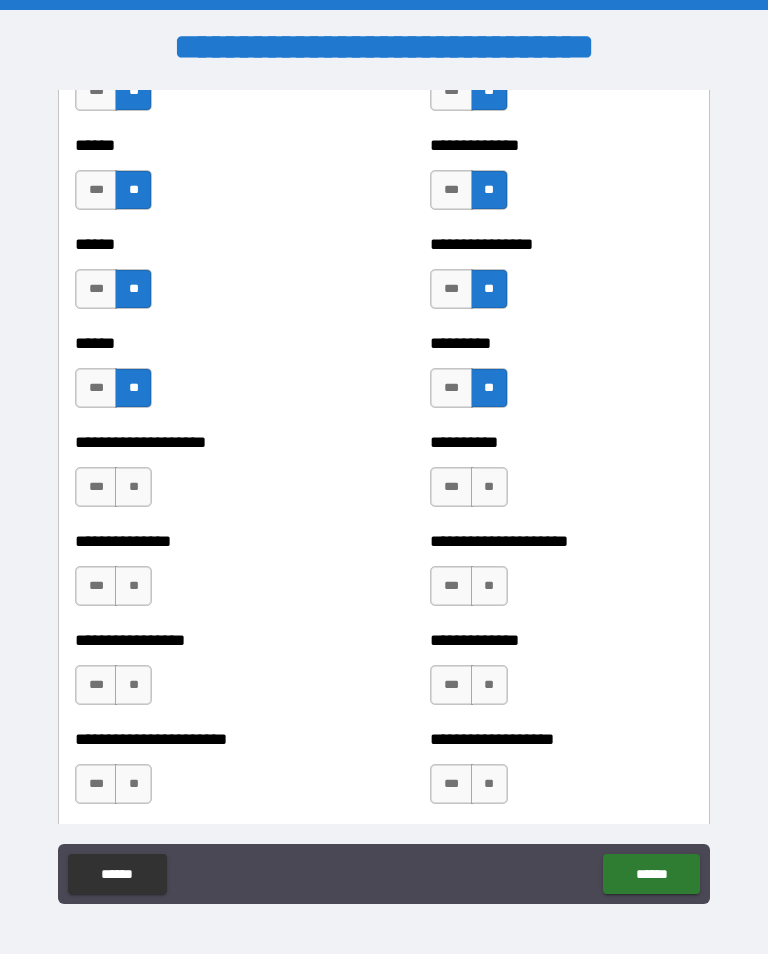 click on "**" at bounding box center [489, 487] 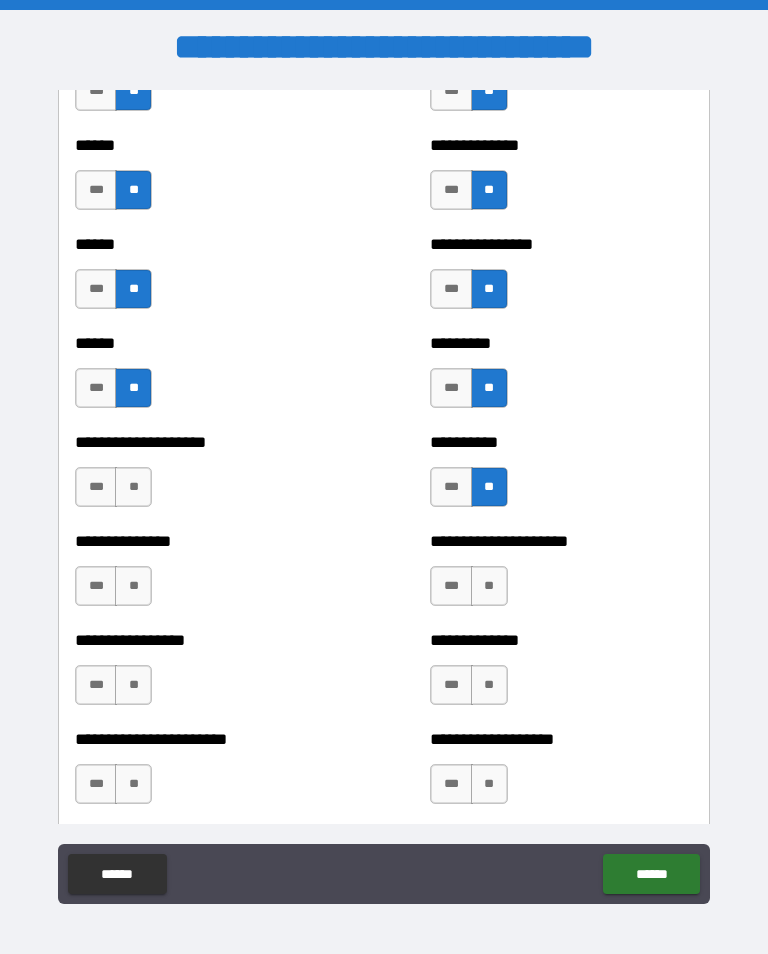click on "**" at bounding box center [133, 487] 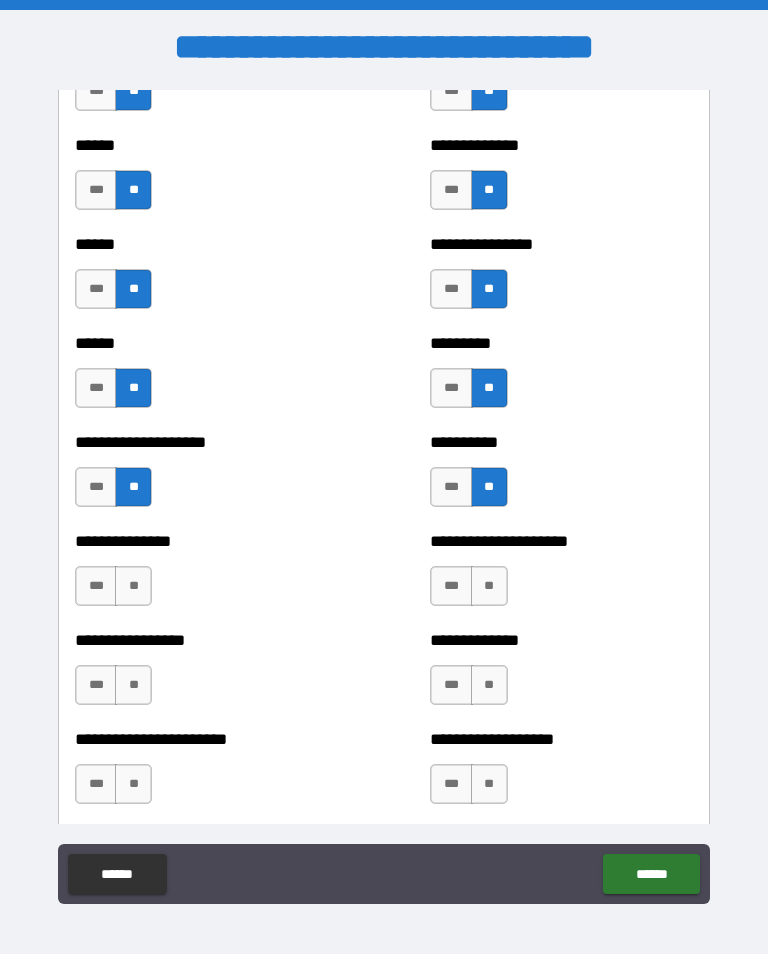 click on "**" at bounding box center [489, 586] 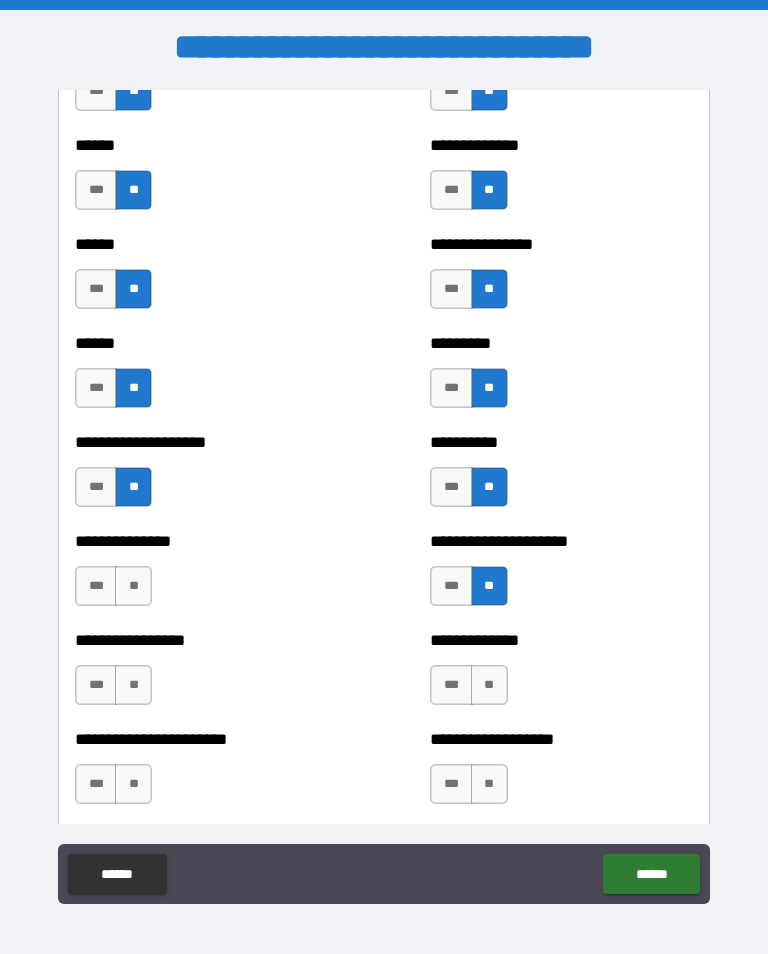 click on "**" at bounding box center (133, 586) 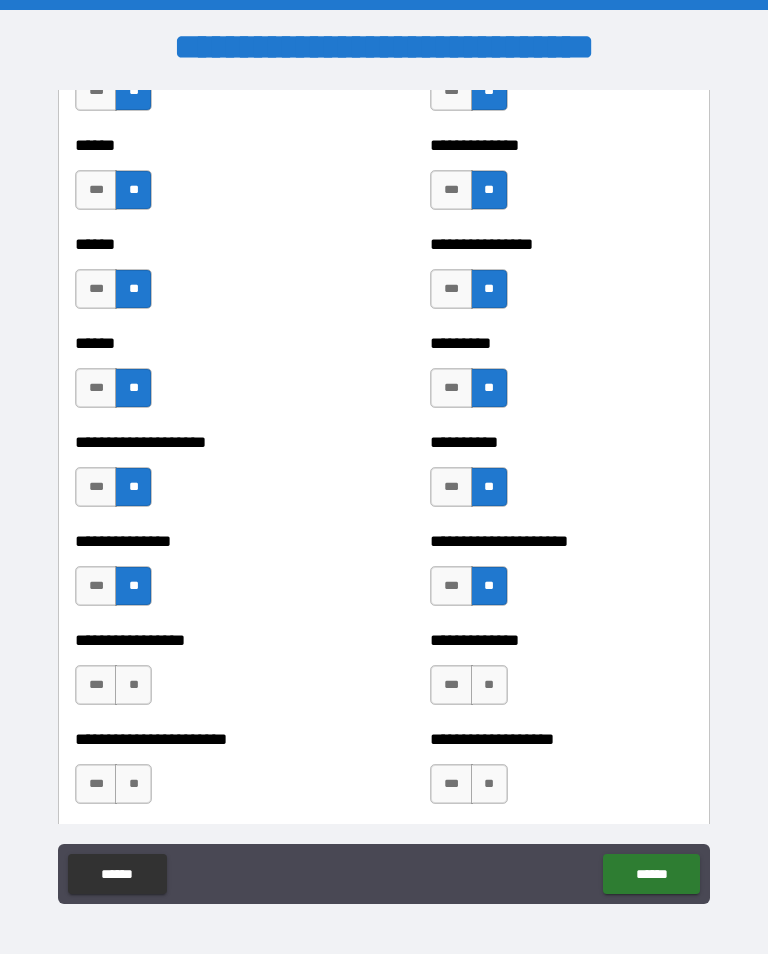 click on "**" at bounding box center [489, 685] 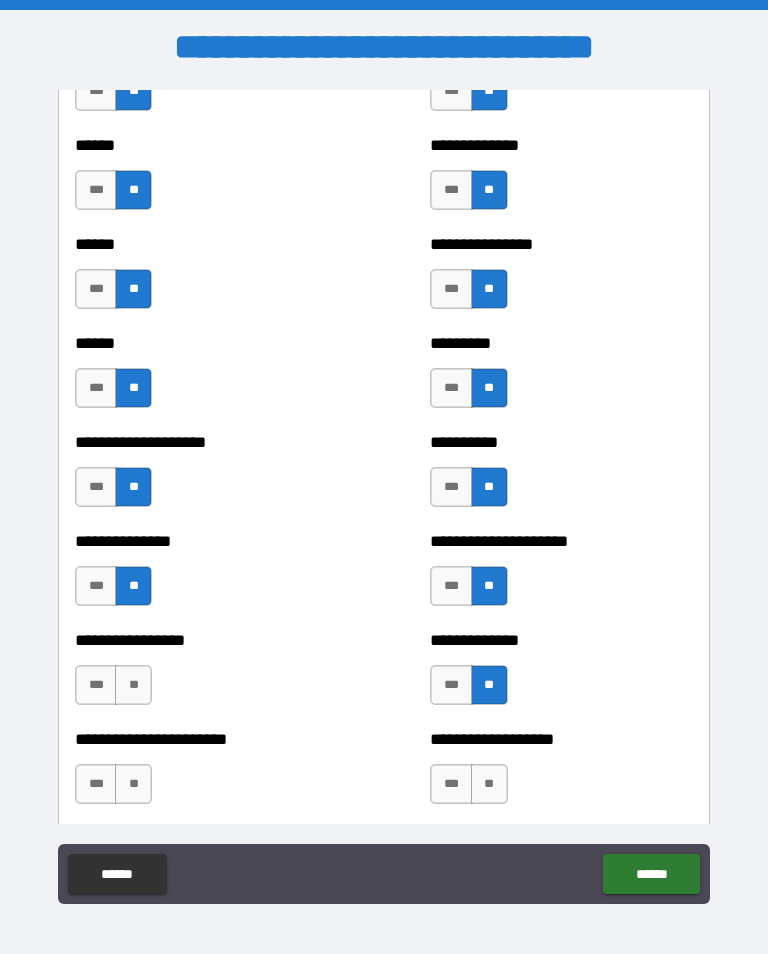 click on "**" at bounding box center [133, 685] 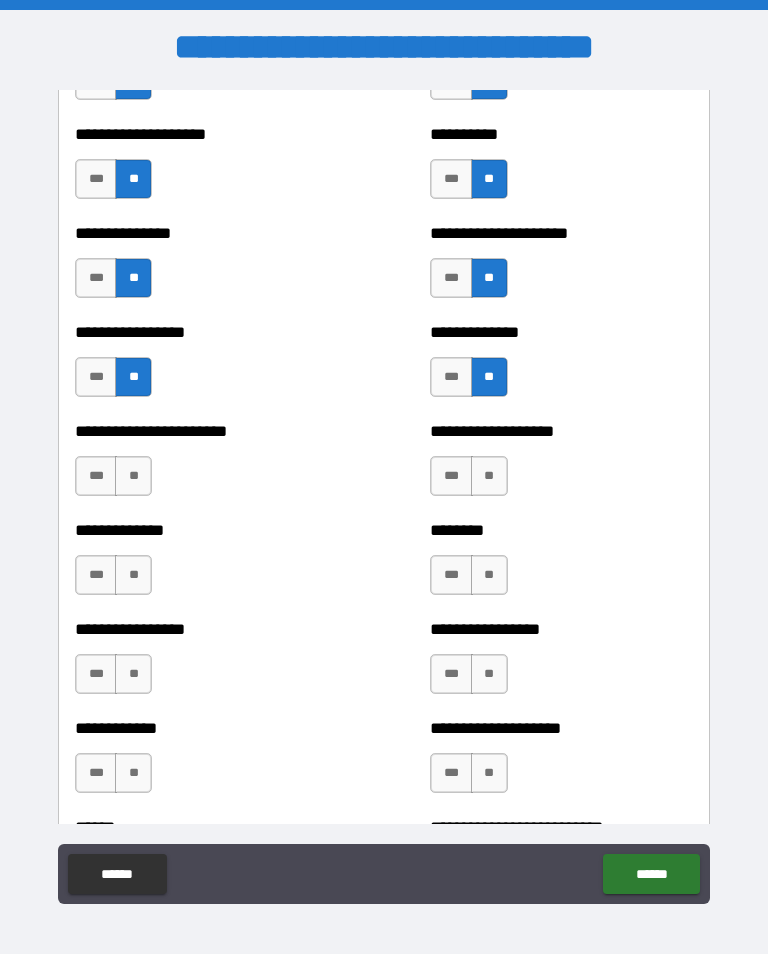 scroll, scrollTop: 3422, scrollLeft: 0, axis: vertical 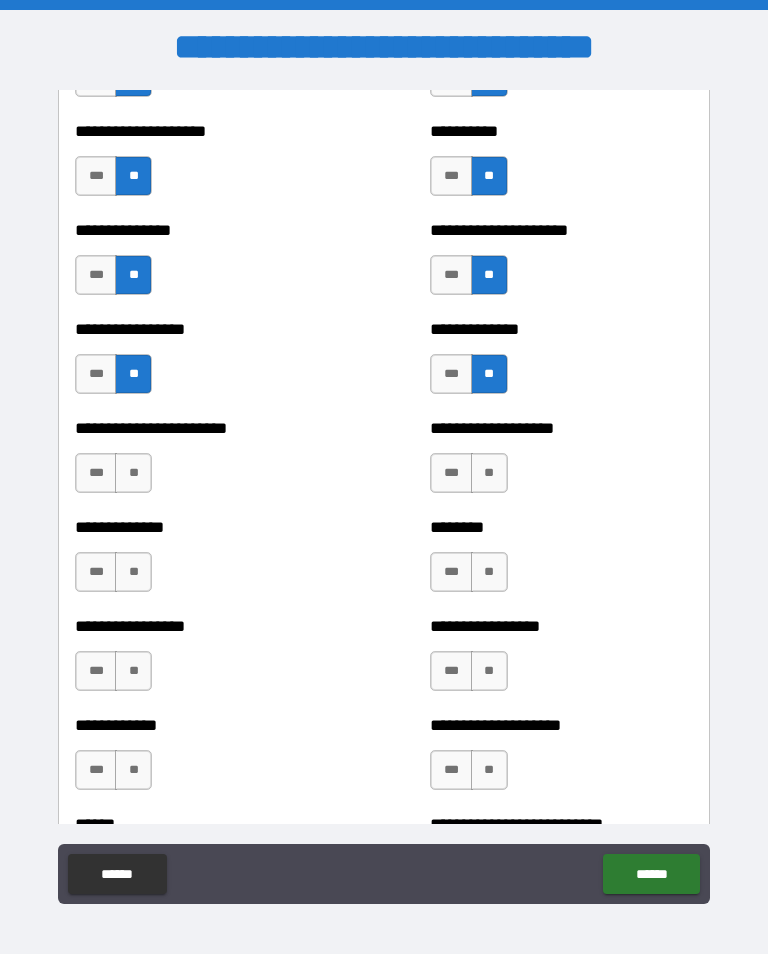 click on "**" at bounding box center [489, 473] 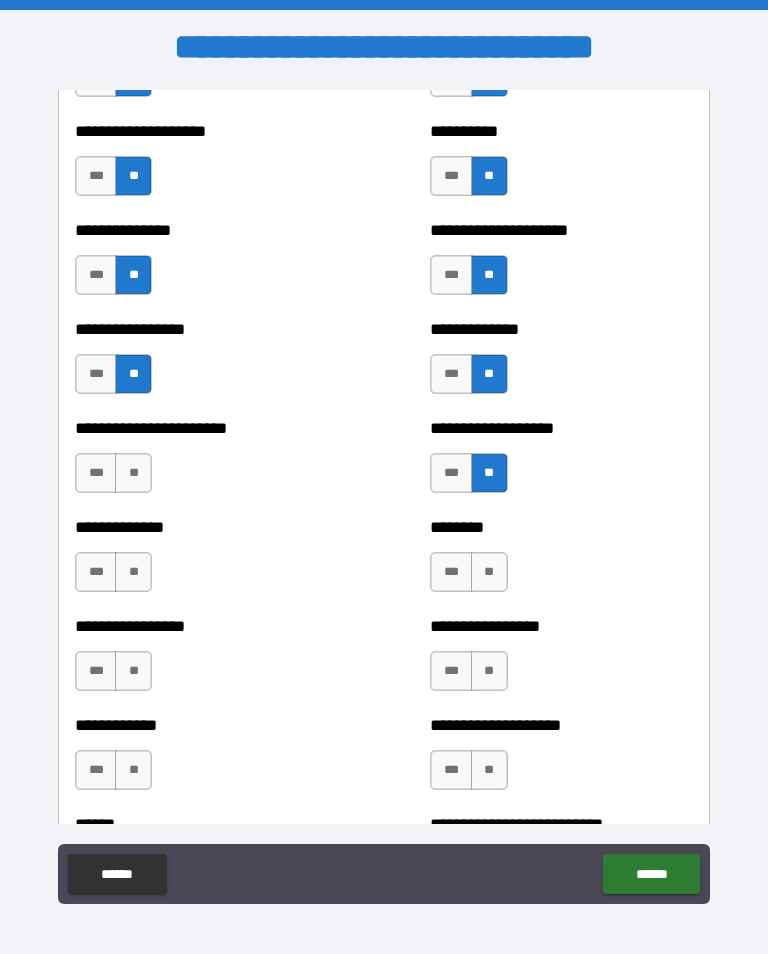 click on "**" at bounding box center (133, 473) 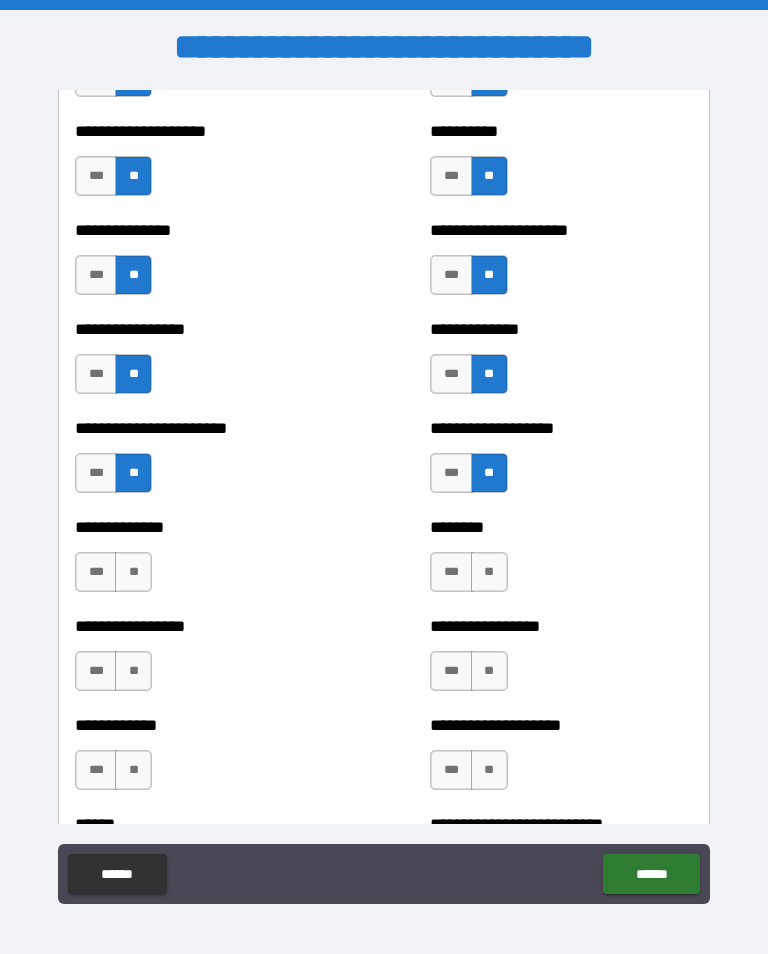 click on "**" at bounding box center (489, 572) 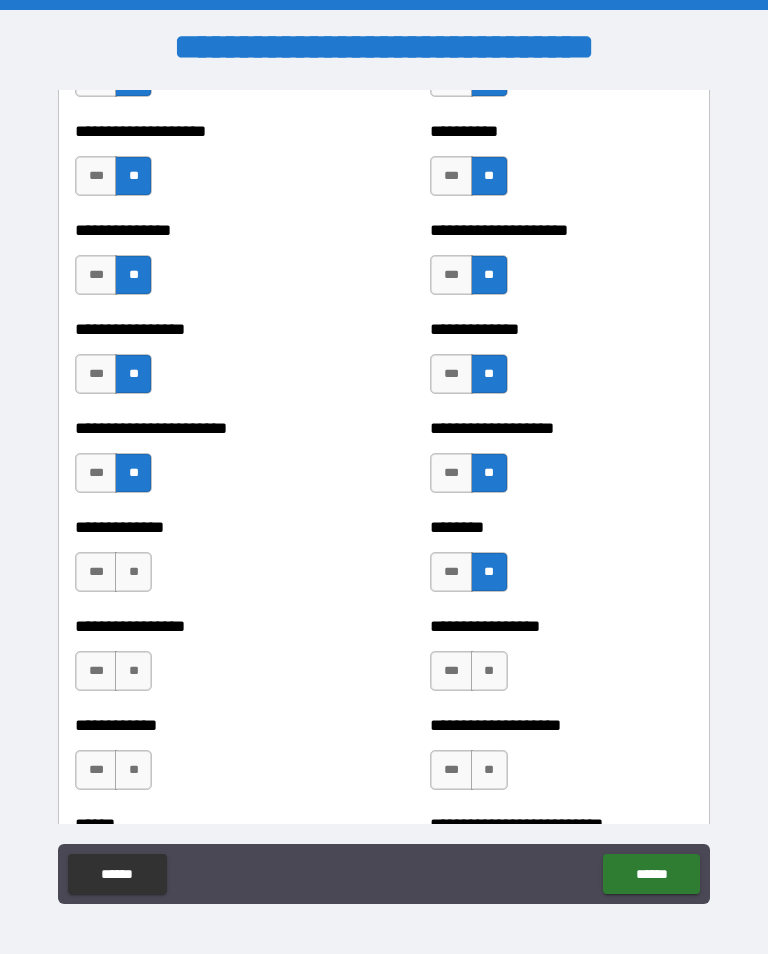 click on "**" at bounding box center (133, 572) 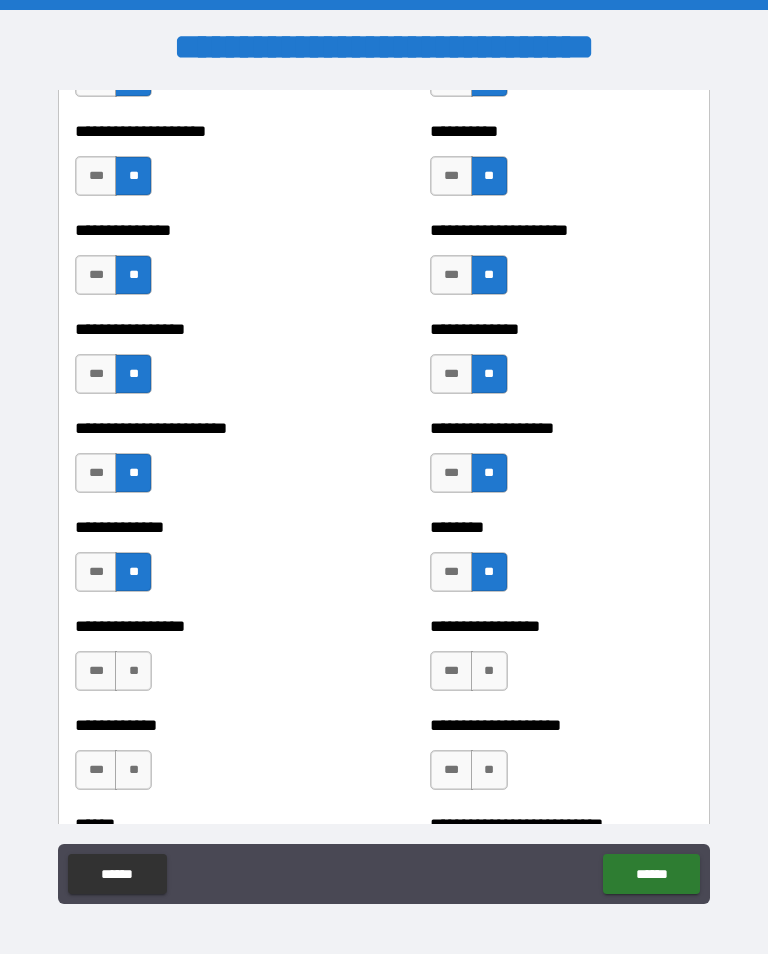 click on "**" at bounding box center [489, 671] 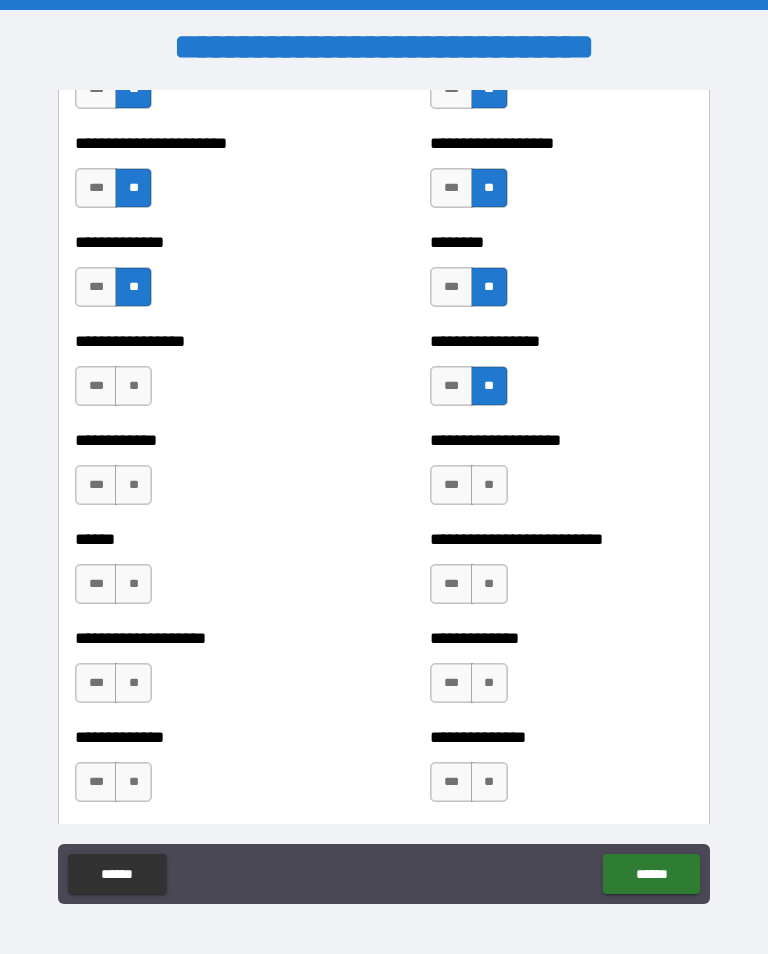 scroll, scrollTop: 3714, scrollLeft: 0, axis: vertical 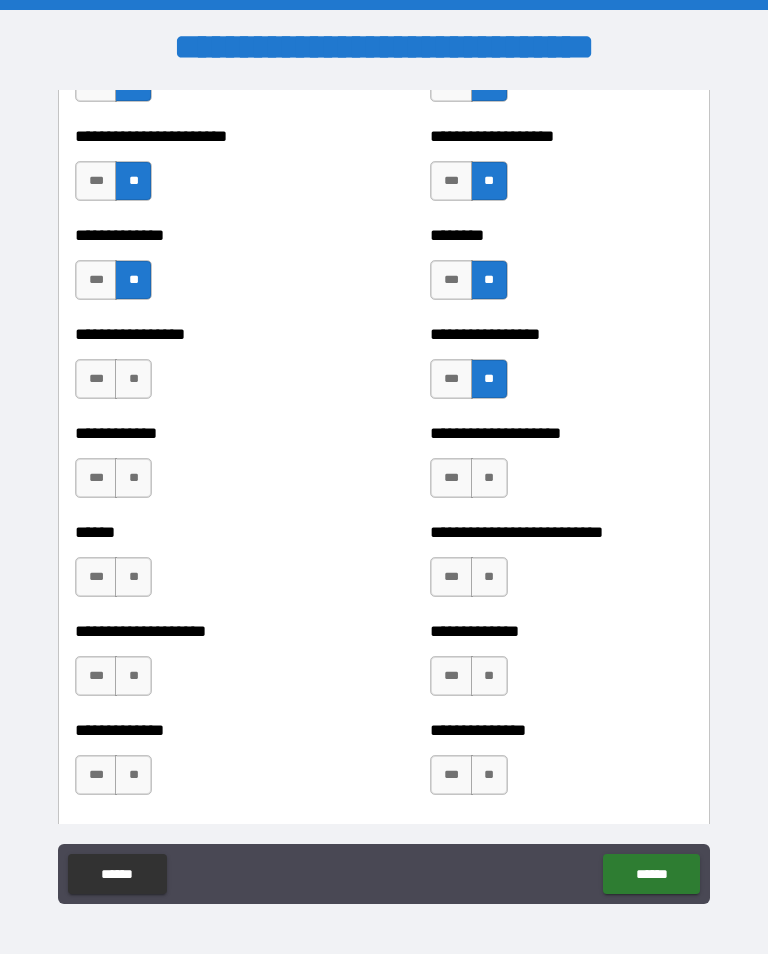 click on "**" at bounding box center [489, 478] 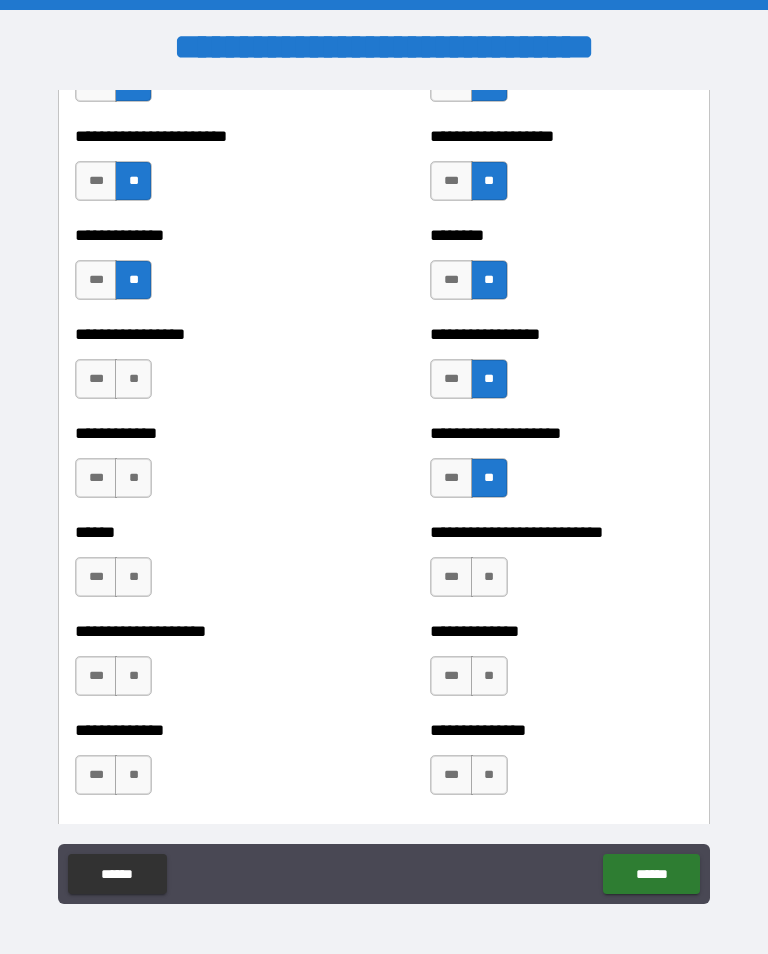 click on "**" at bounding box center (133, 379) 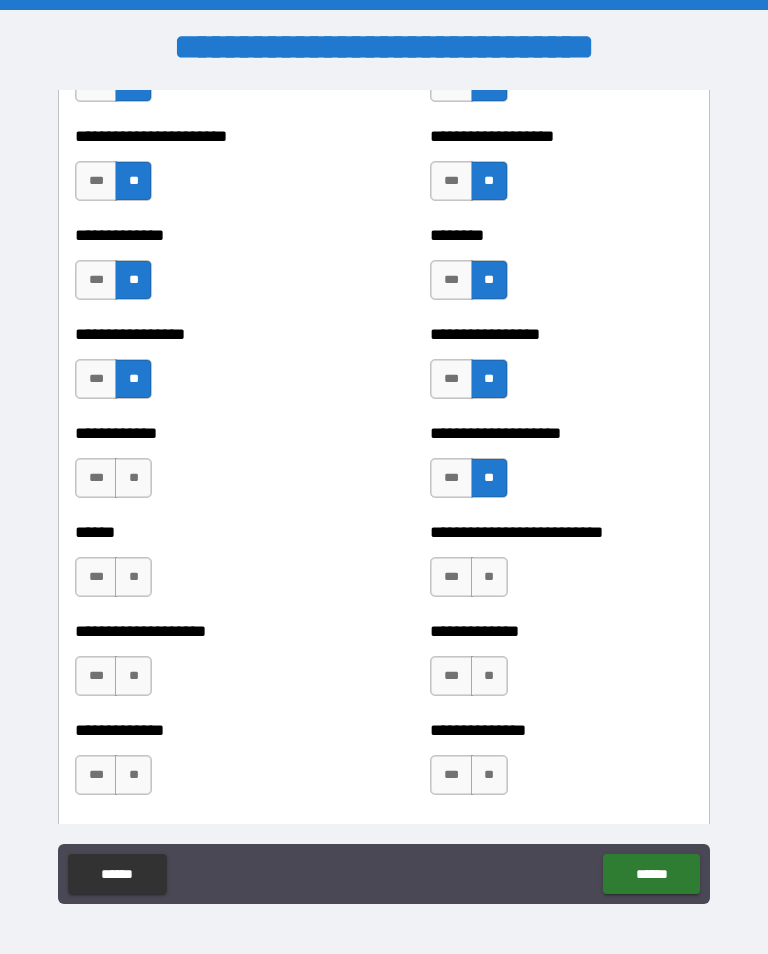 click on "**" at bounding box center (133, 478) 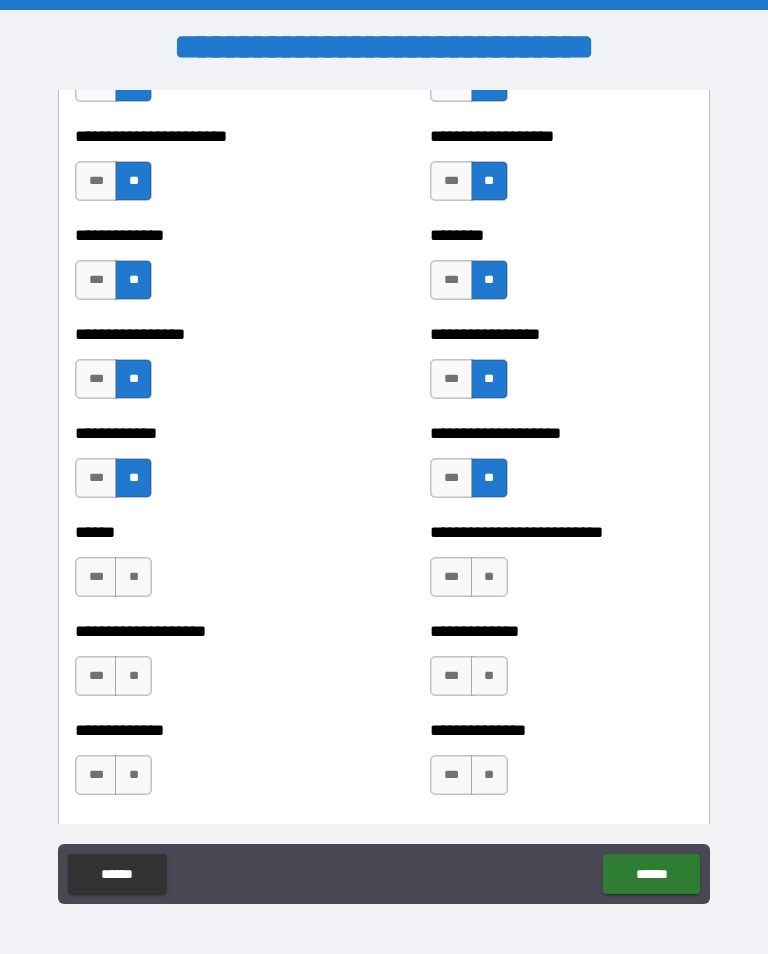 click on "**" at bounding box center [489, 577] 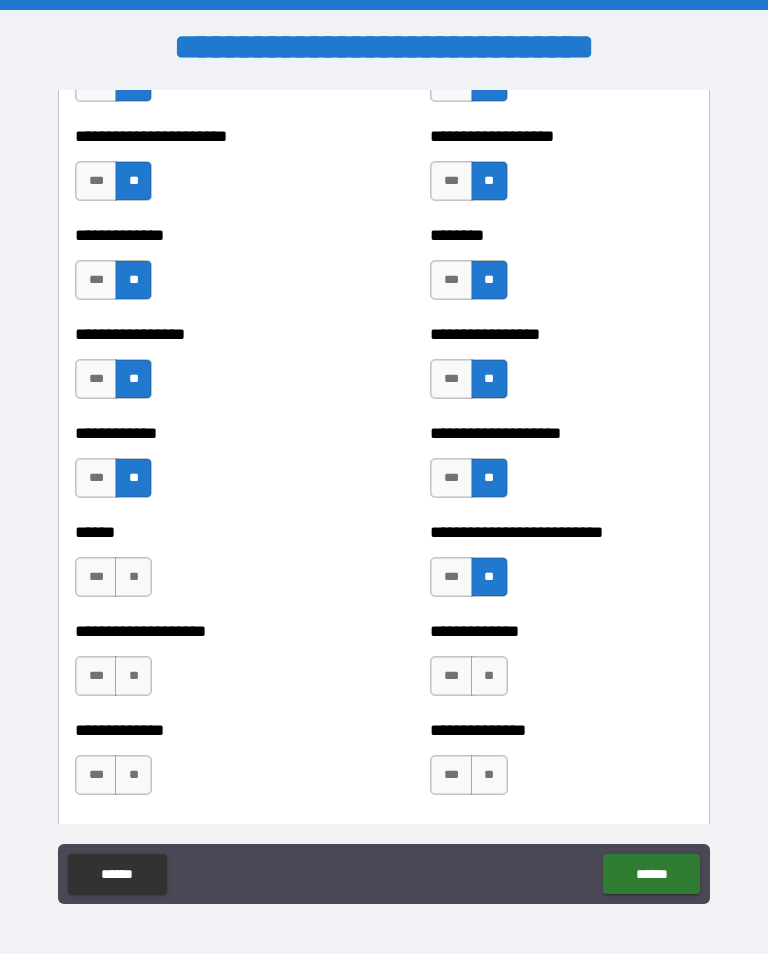 click on "**" at bounding box center (133, 577) 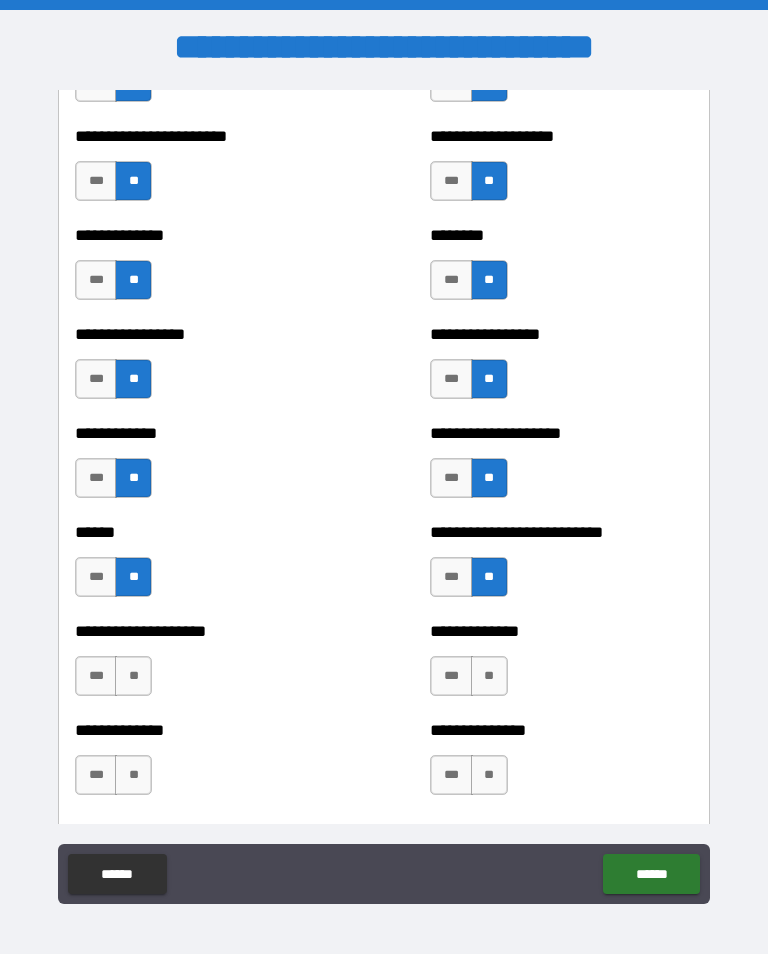 click on "**" at bounding box center [133, 676] 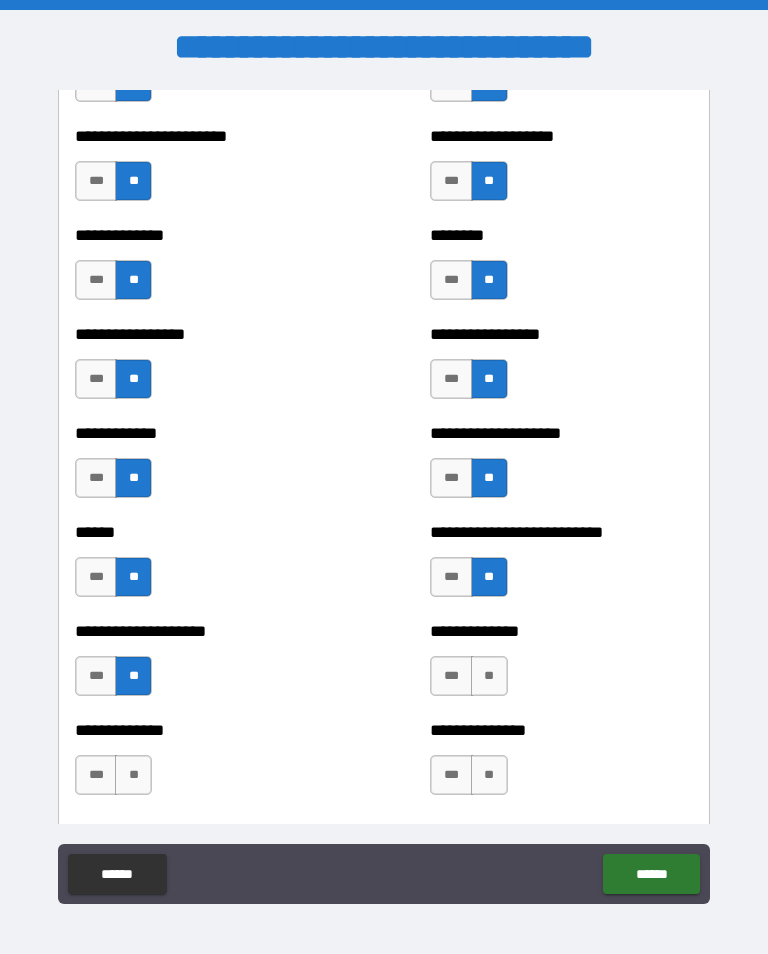 click on "**" at bounding box center [489, 676] 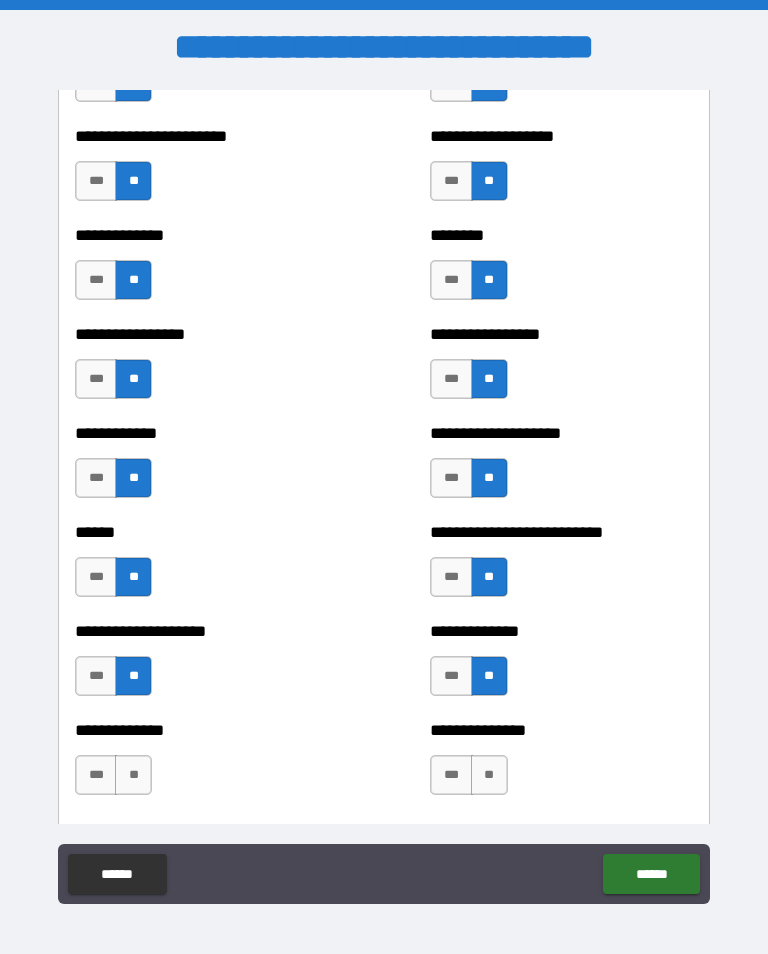 click on "**" at bounding box center [489, 775] 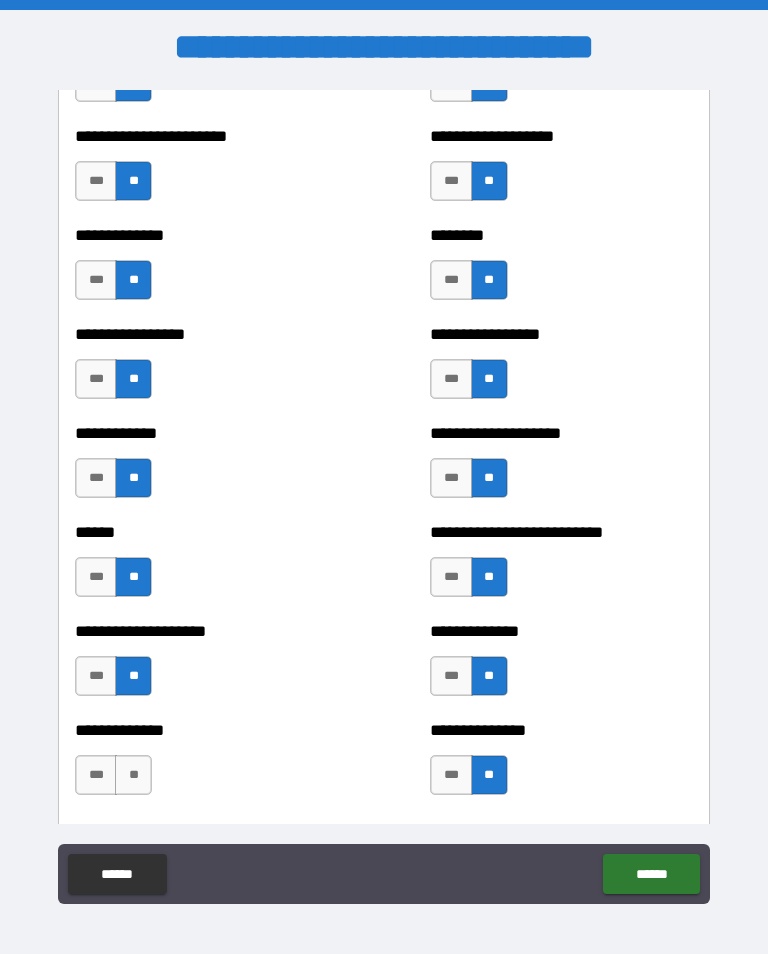 click on "**" at bounding box center [133, 775] 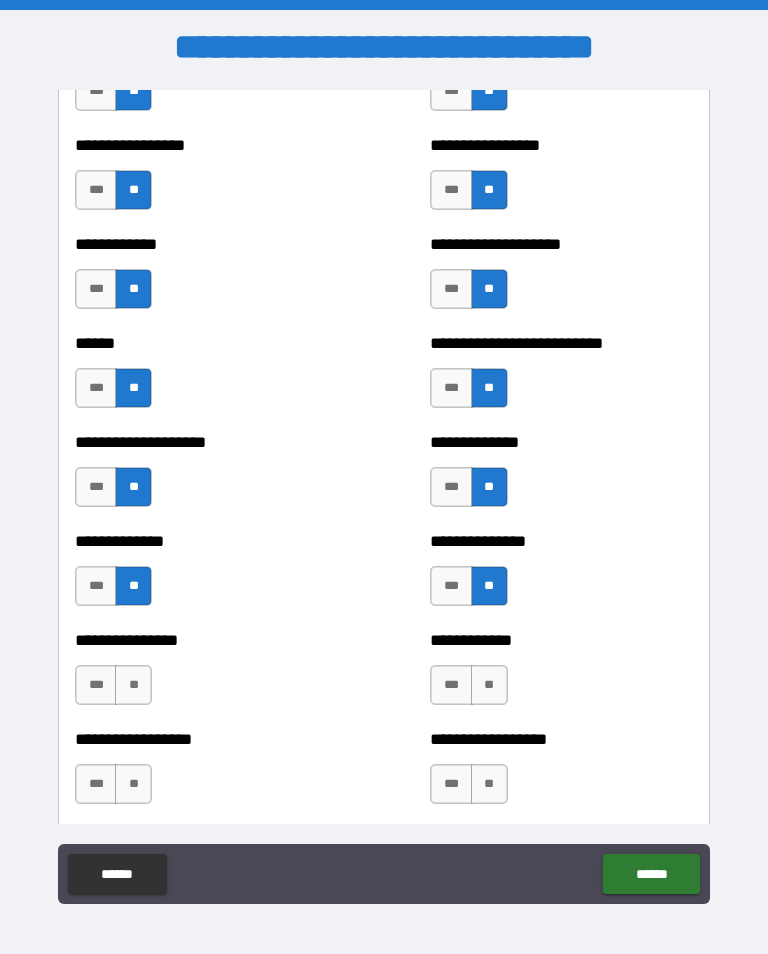 scroll, scrollTop: 3909, scrollLeft: 0, axis: vertical 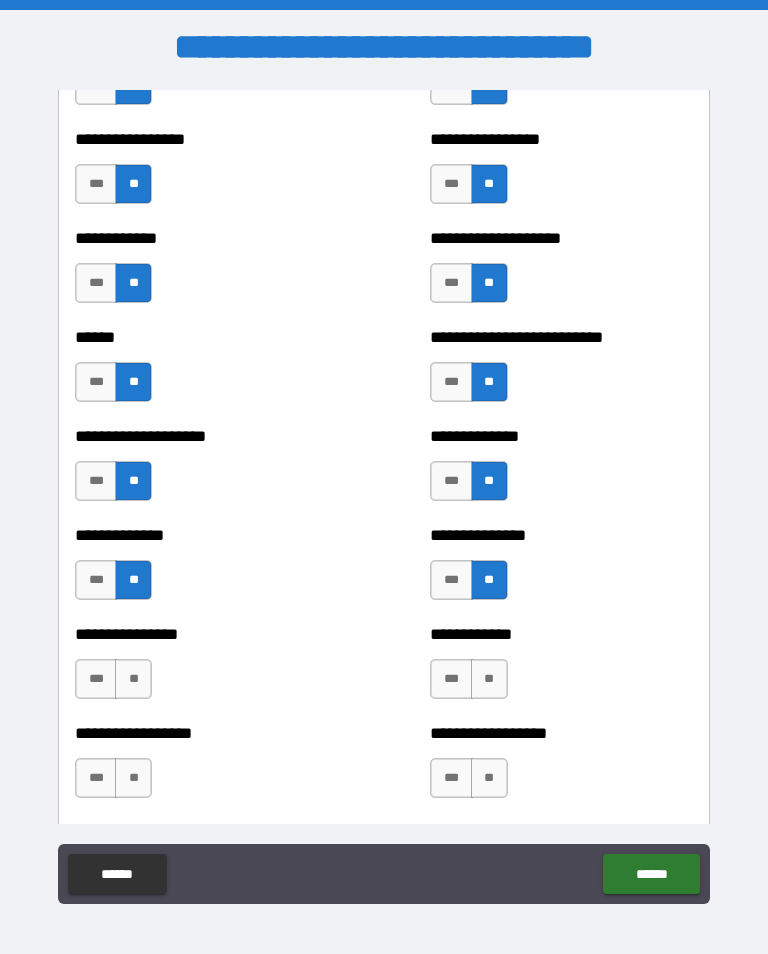 click on "**" at bounding box center [133, 679] 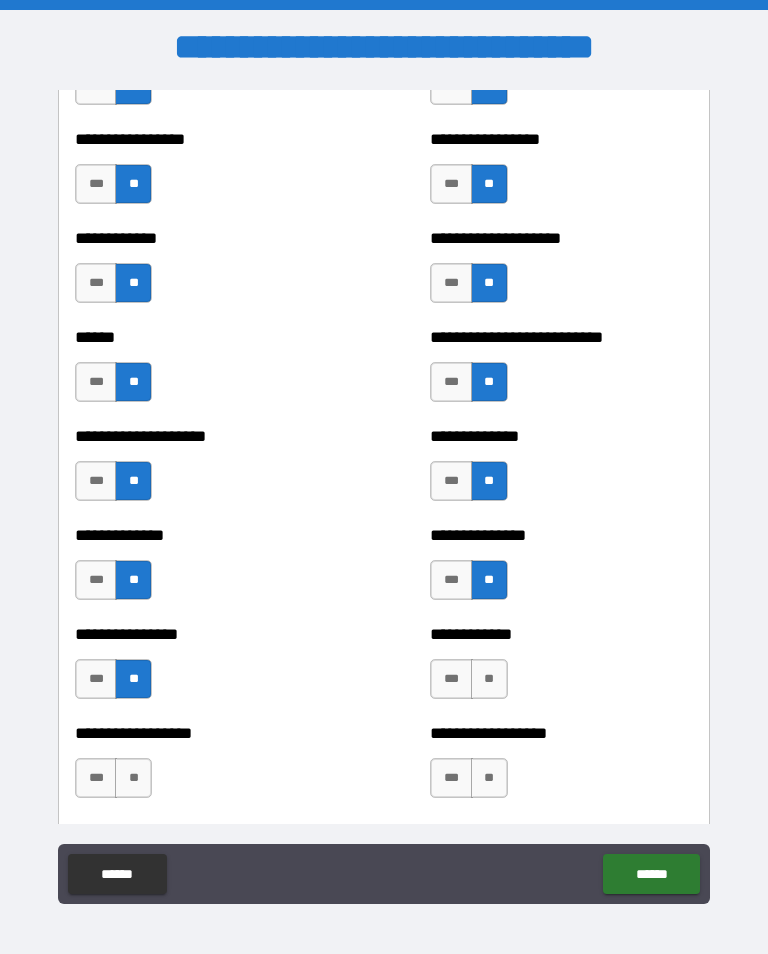 click on "**" at bounding box center (489, 679) 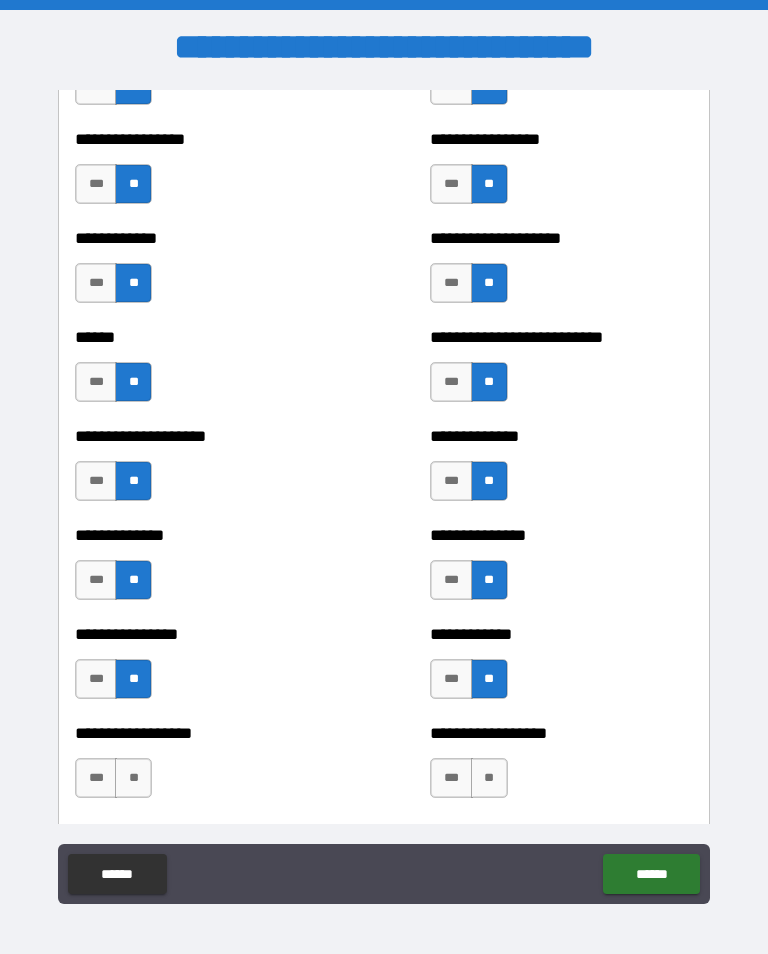 click on "**" at bounding box center [489, 778] 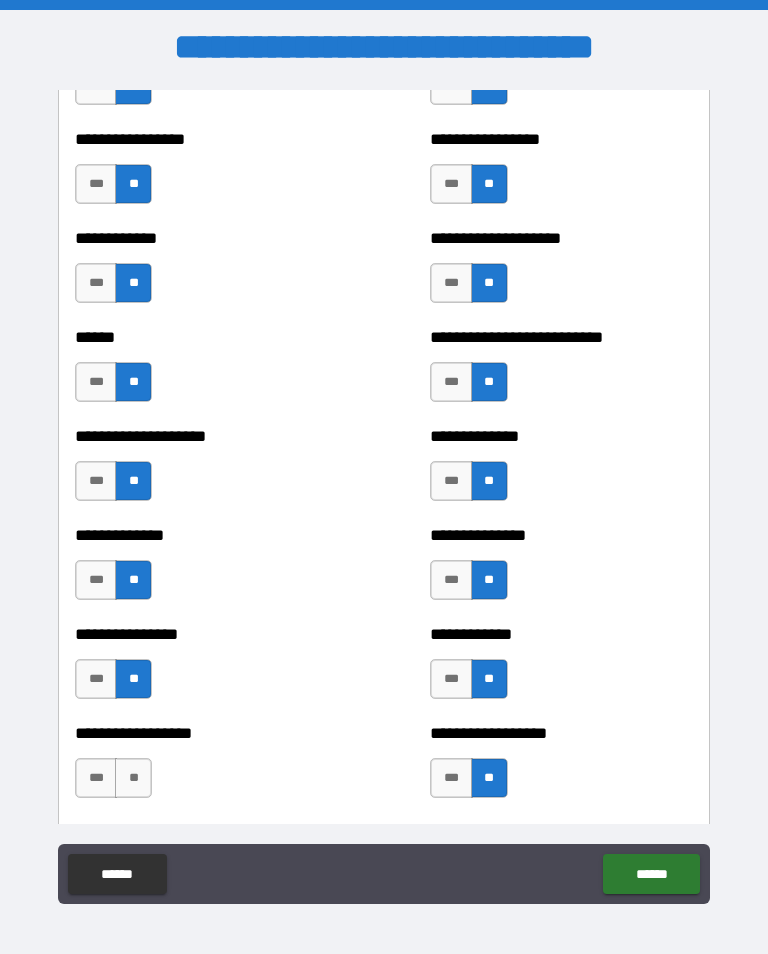 click on "**" at bounding box center [133, 778] 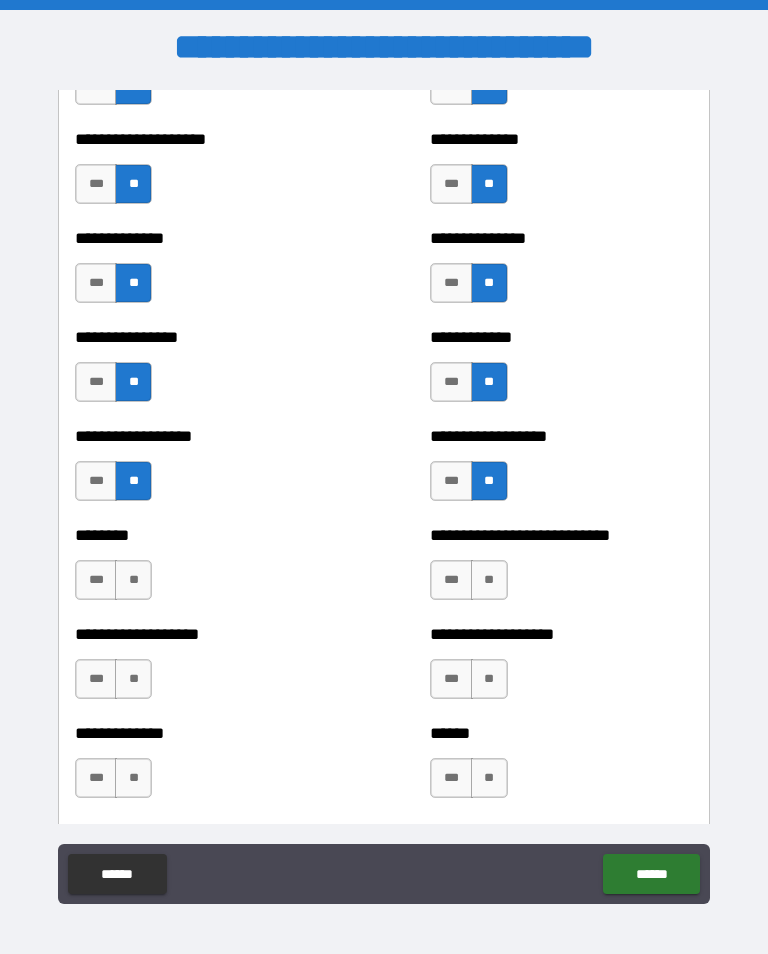 scroll, scrollTop: 4220, scrollLeft: 0, axis: vertical 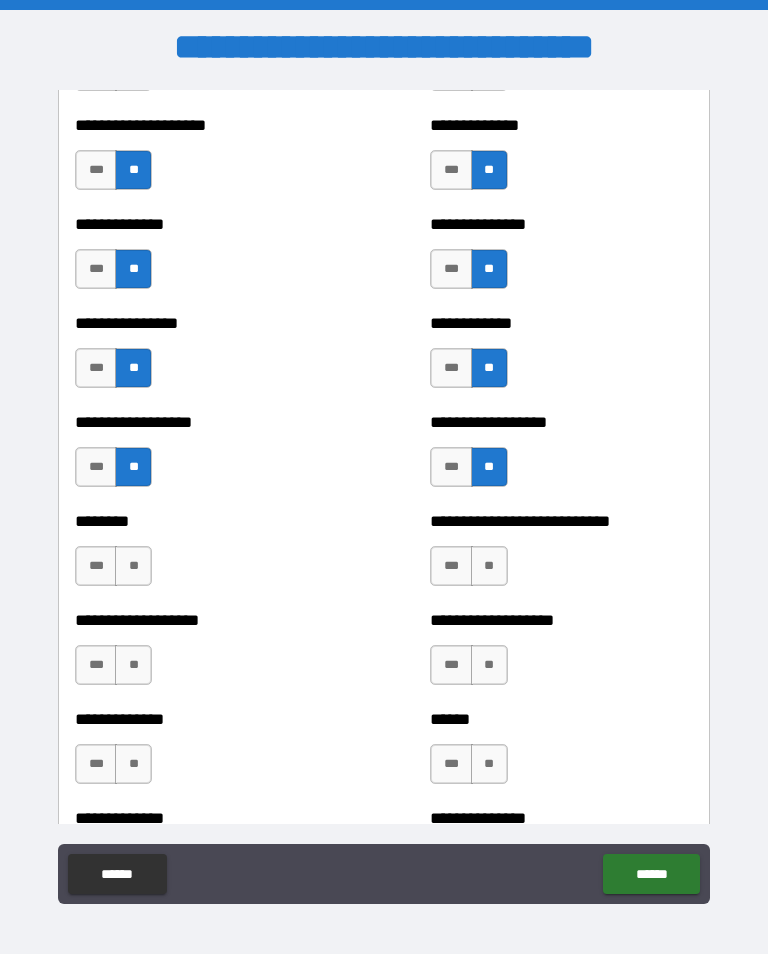 click on "**" at bounding box center [489, 566] 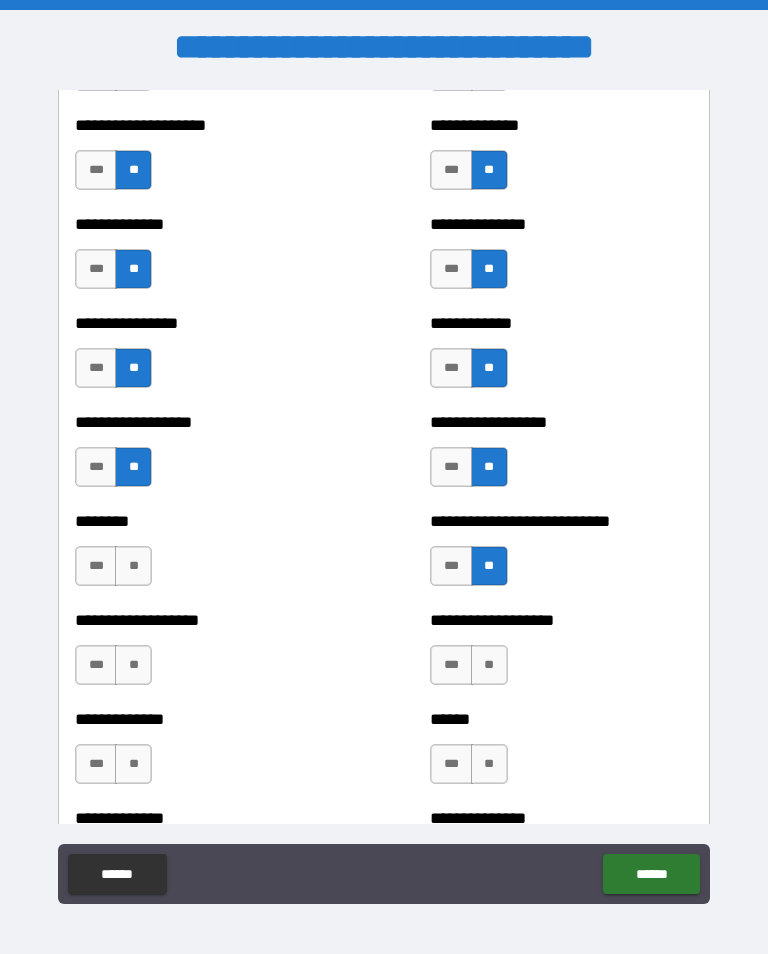 click on "**" at bounding box center (133, 566) 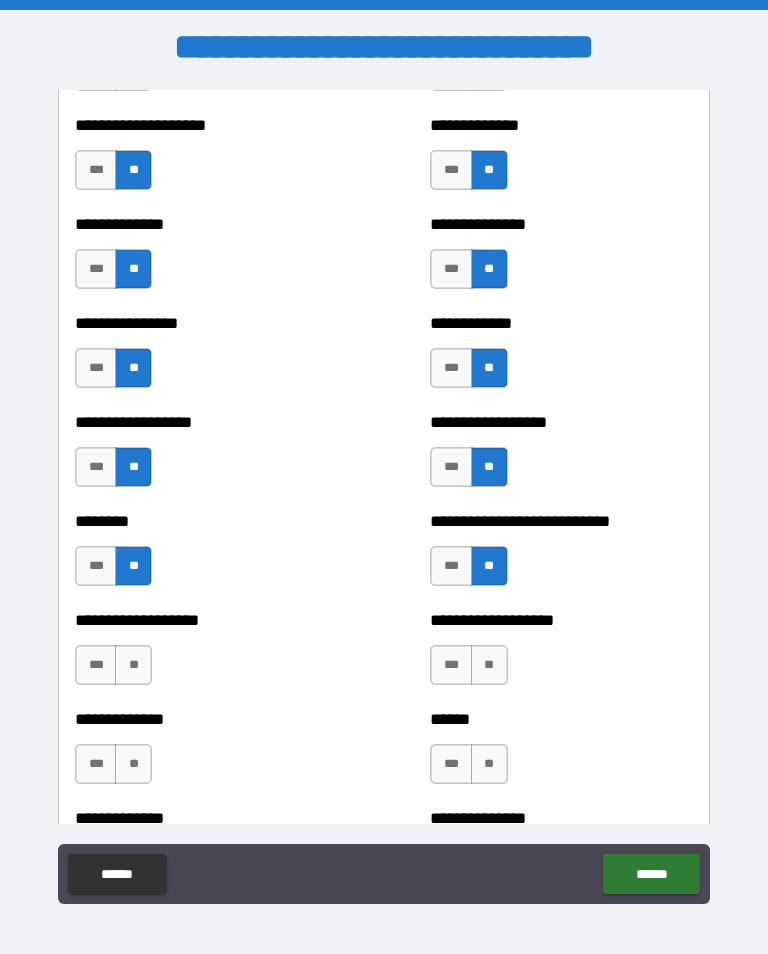 click on "**" at bounding box center [489, 665] 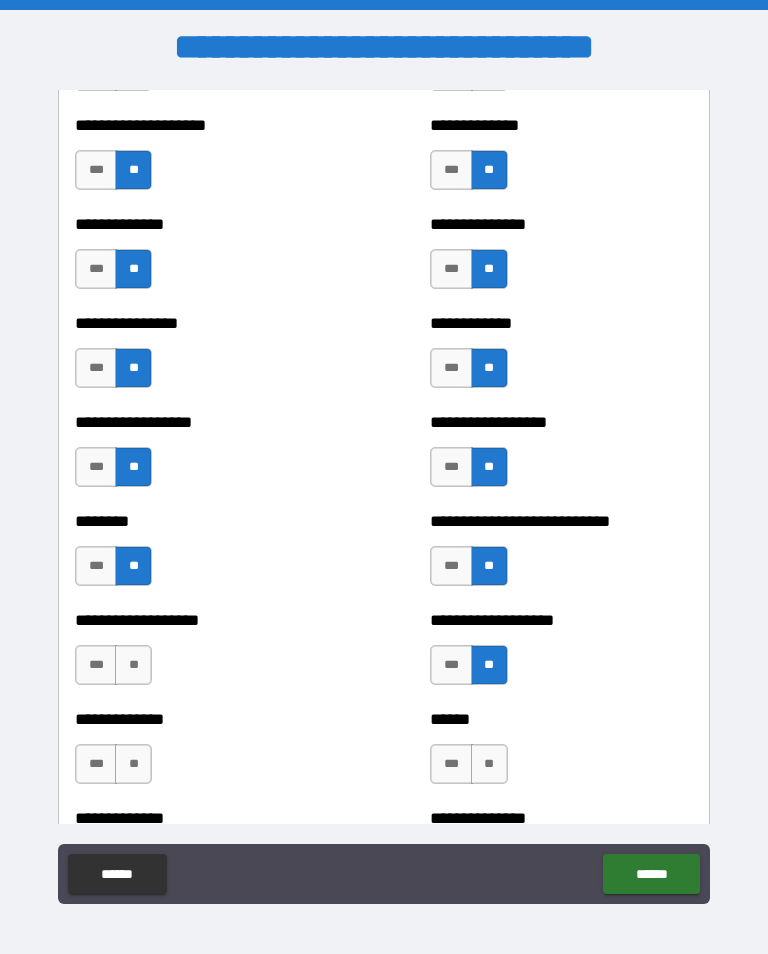click on "**" at bounding box center [133, 665] 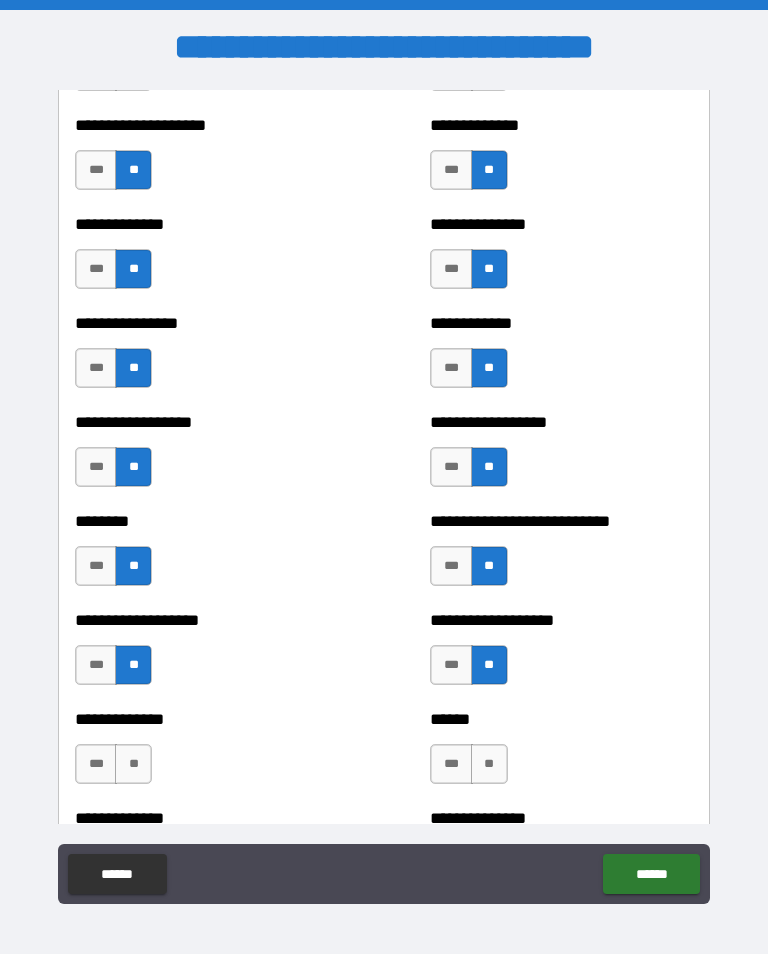 click on "**" at bounding box center (489, 764) 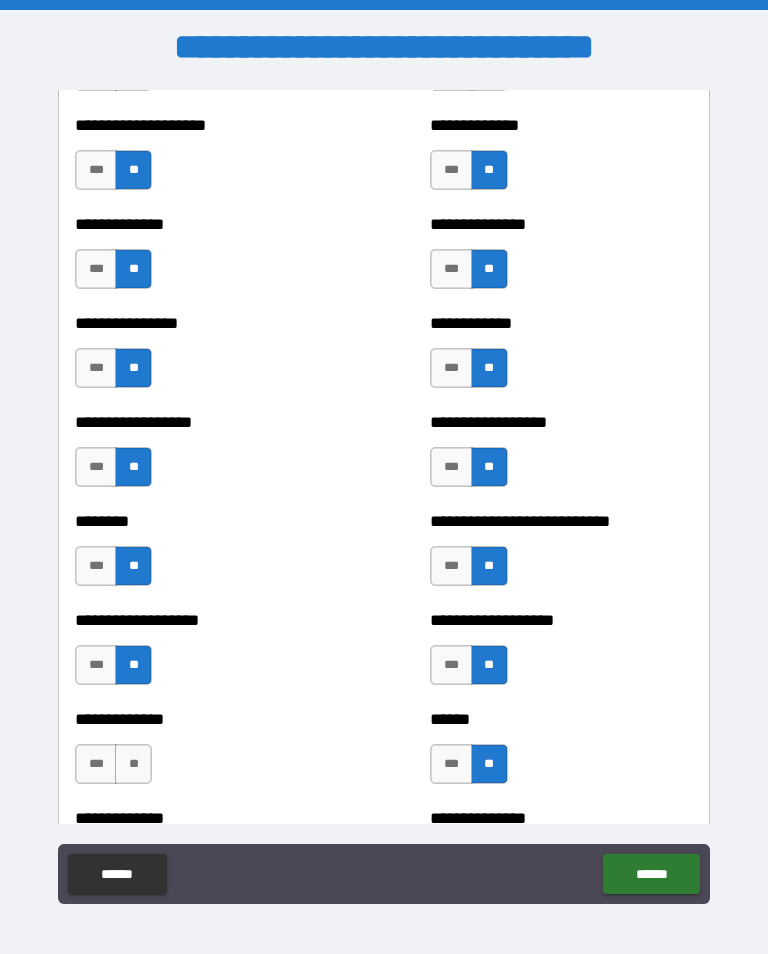 click on "**" at bounding box center [133, 764] 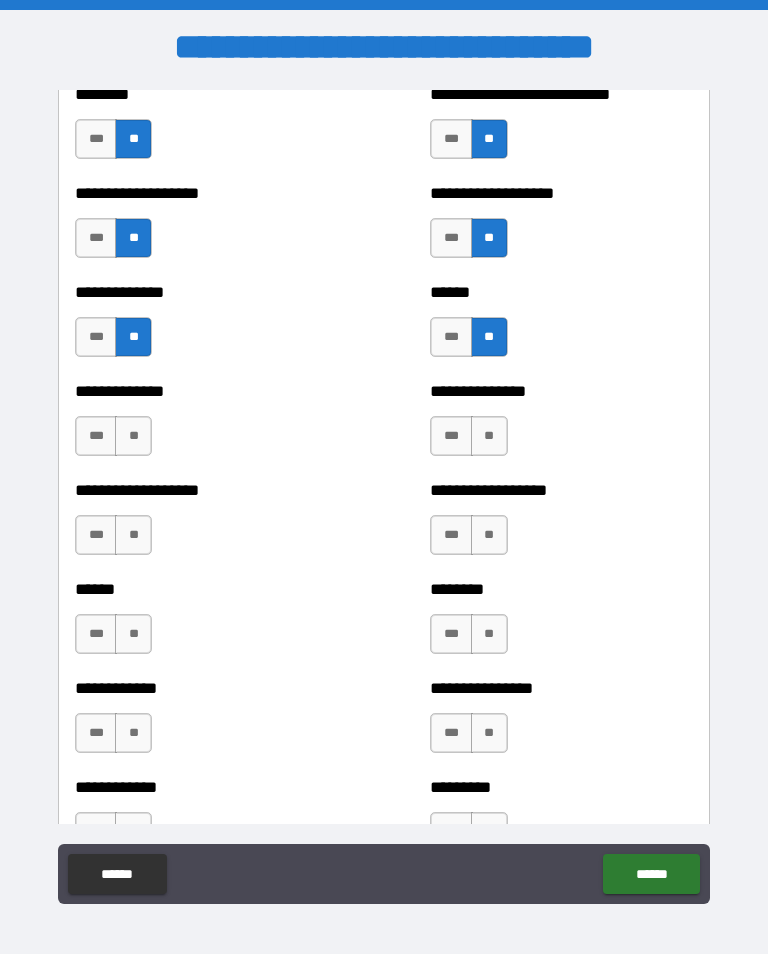 scroll, scrollTop: 4652, scrollLeft: 0, axis: vertical 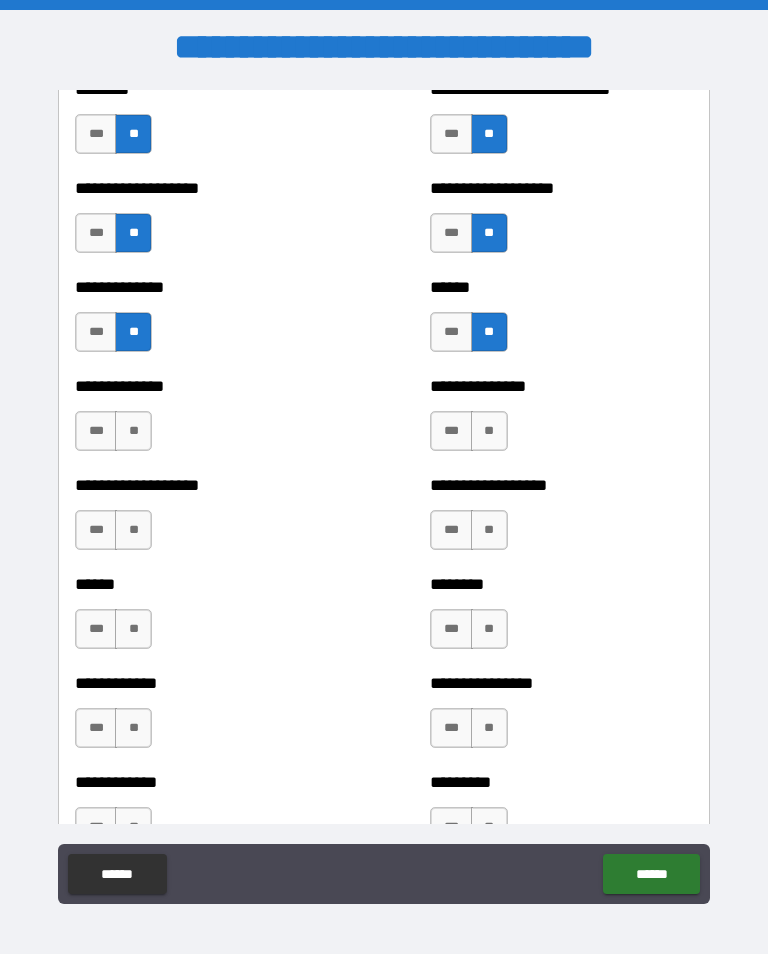 click on "**" at bounding box center [489, 431] 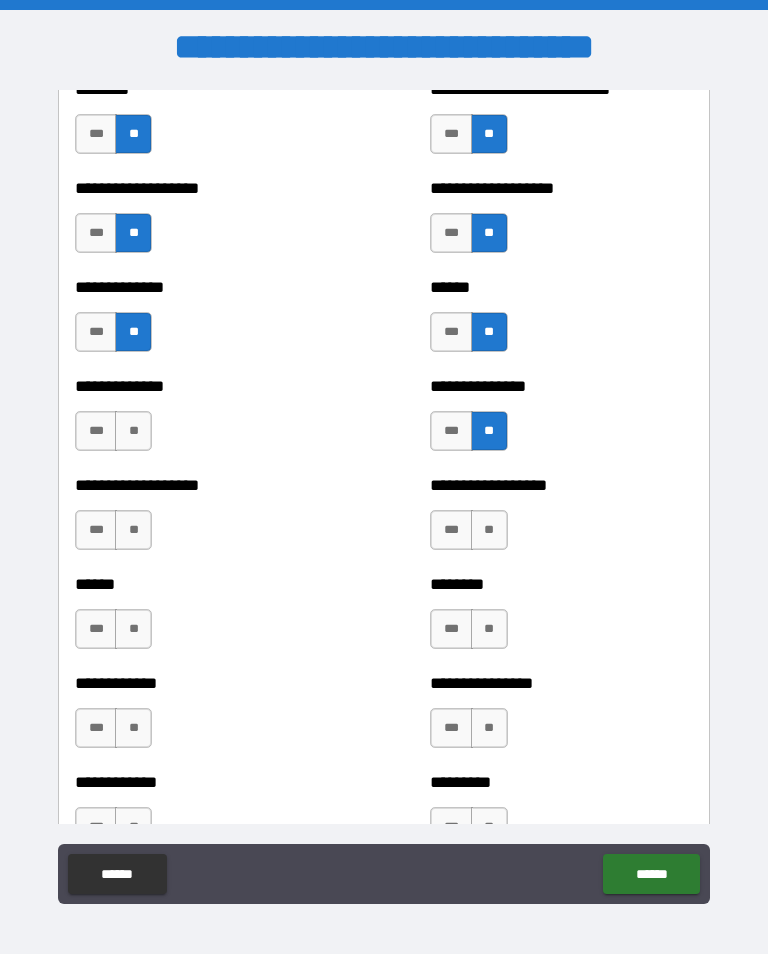 click on "**" at bounding box center [133, 431] 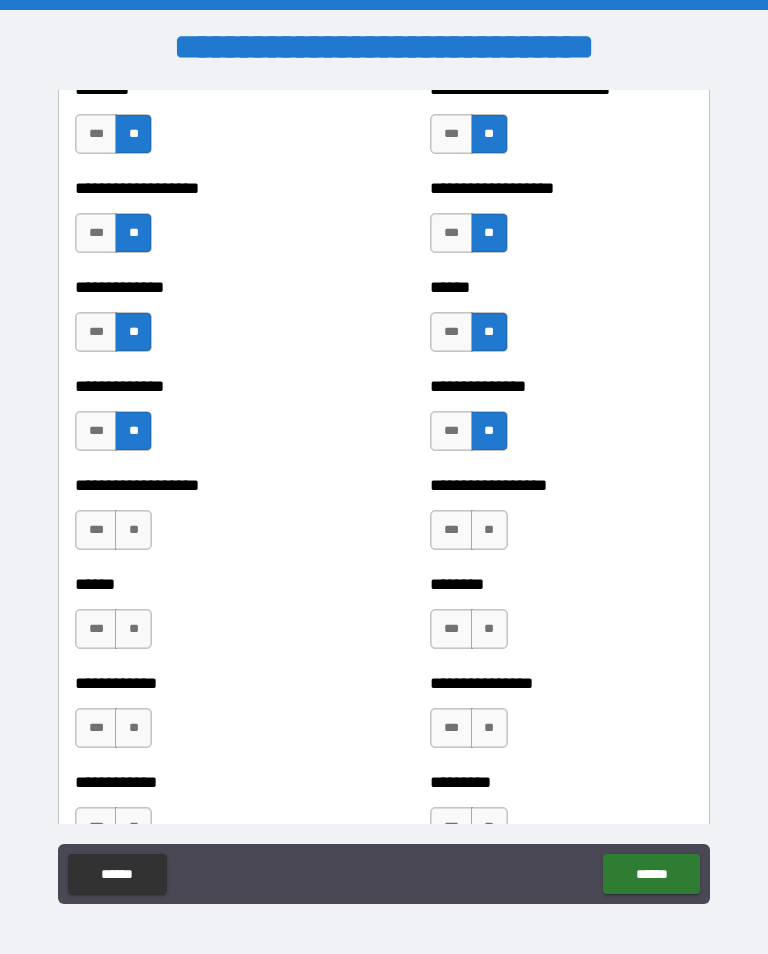 click on "**" at bounding box center [489, 530] 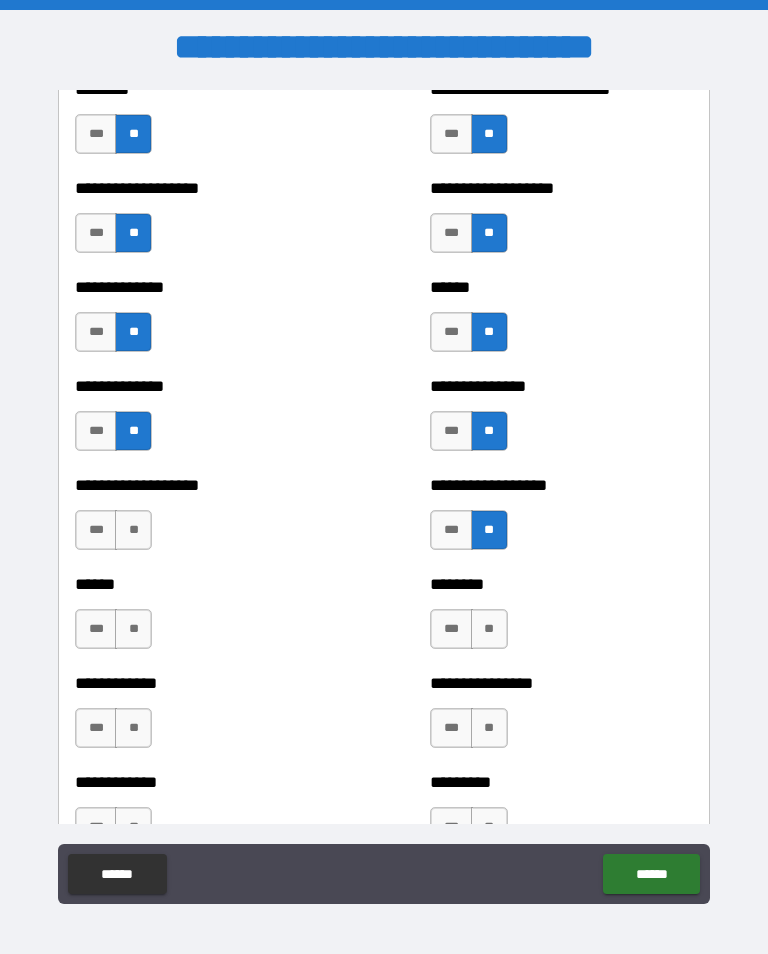 click on "**" at bounding box center (133, 530) 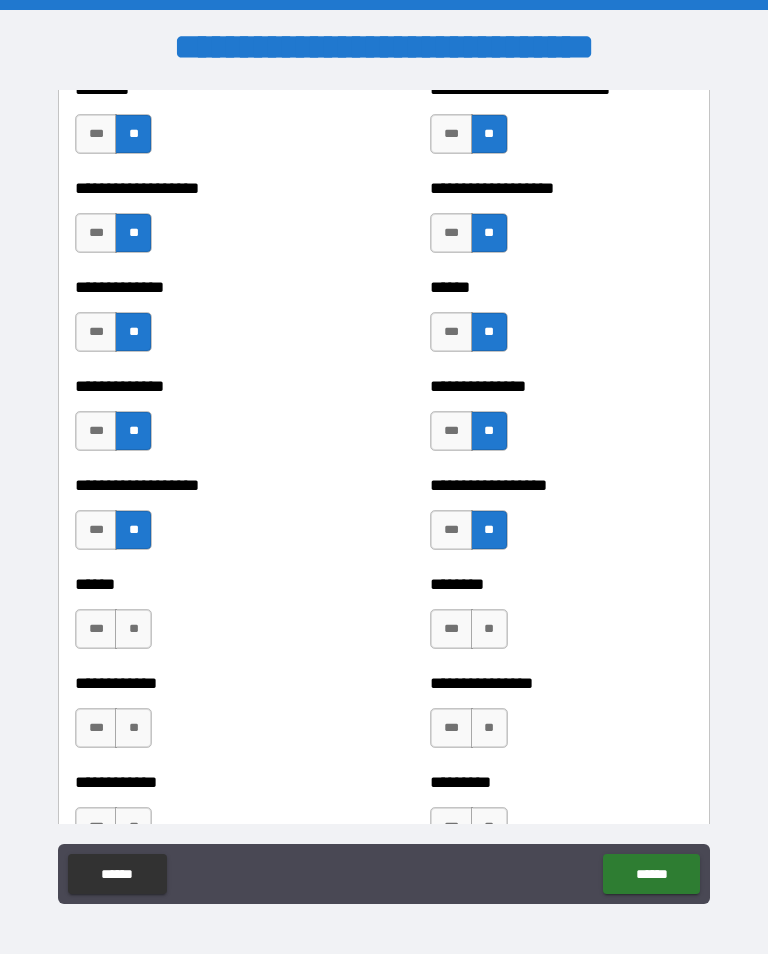 click on "**" at bounding box center [489, 629] 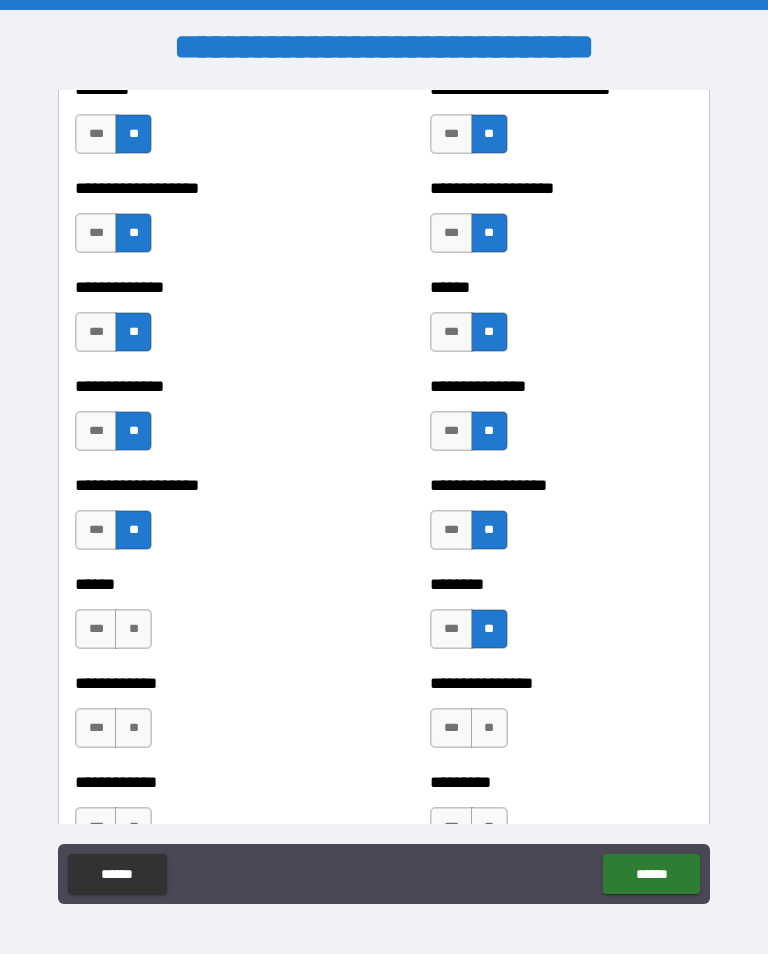click on "**" at bounding box center [133, 629] 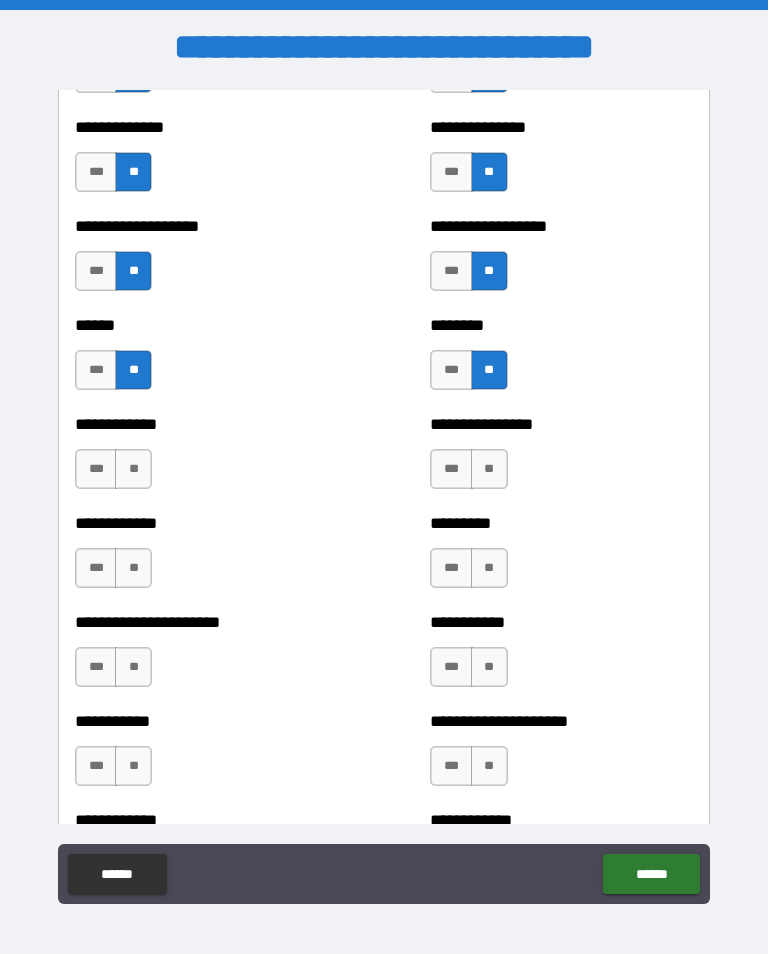 scroll, scrollTop: 4914, scrollLeft: 0, axis: vertical 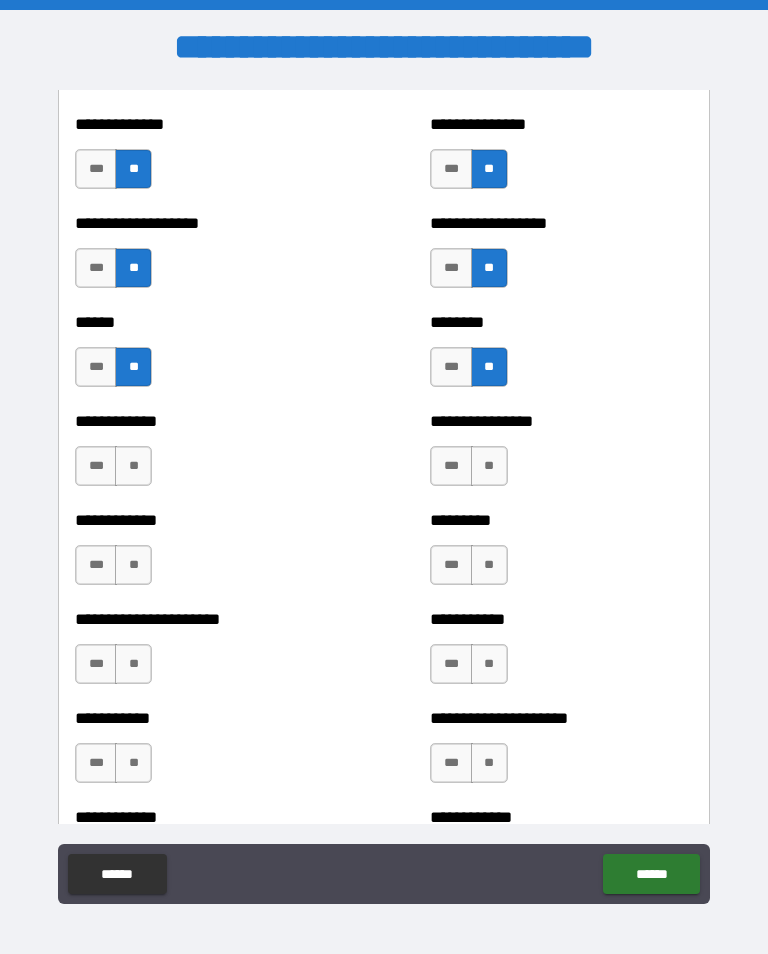 click on "**" at bounding box center (489, 466) 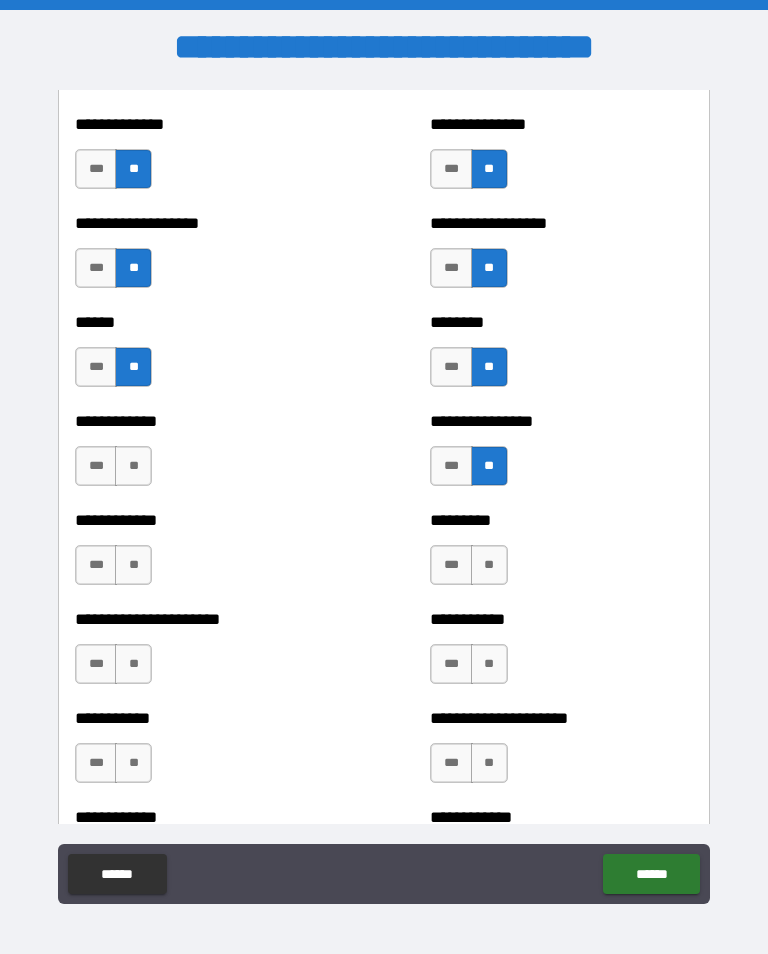 click on "**" at bounding box center (133, 466) 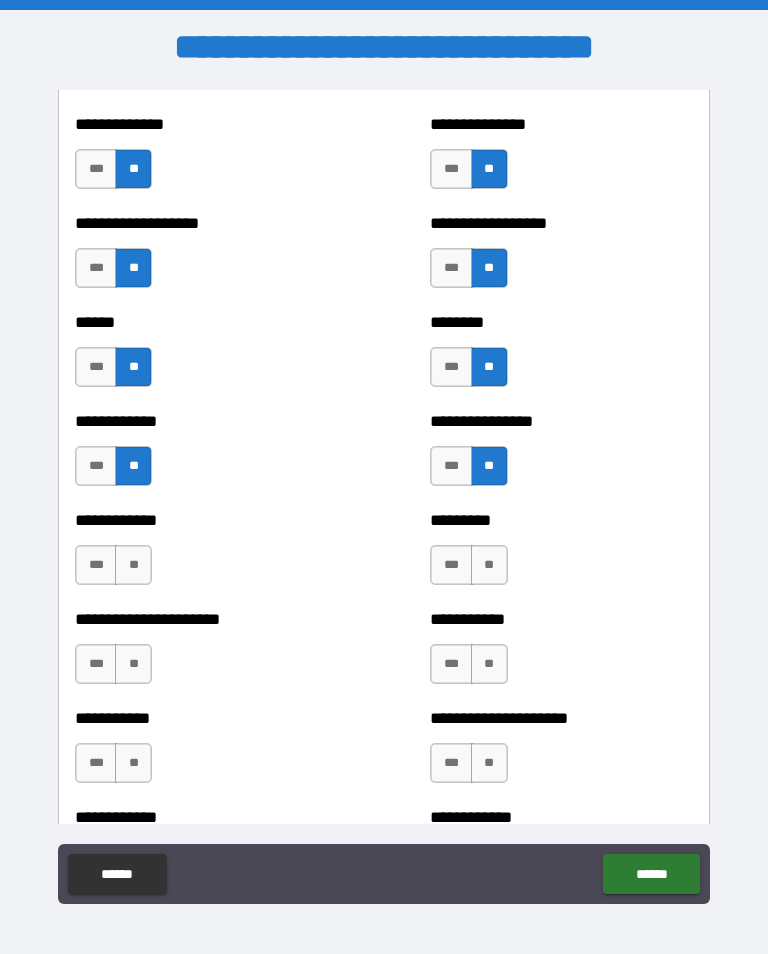 click on "**" at bounding box center (489, 565) 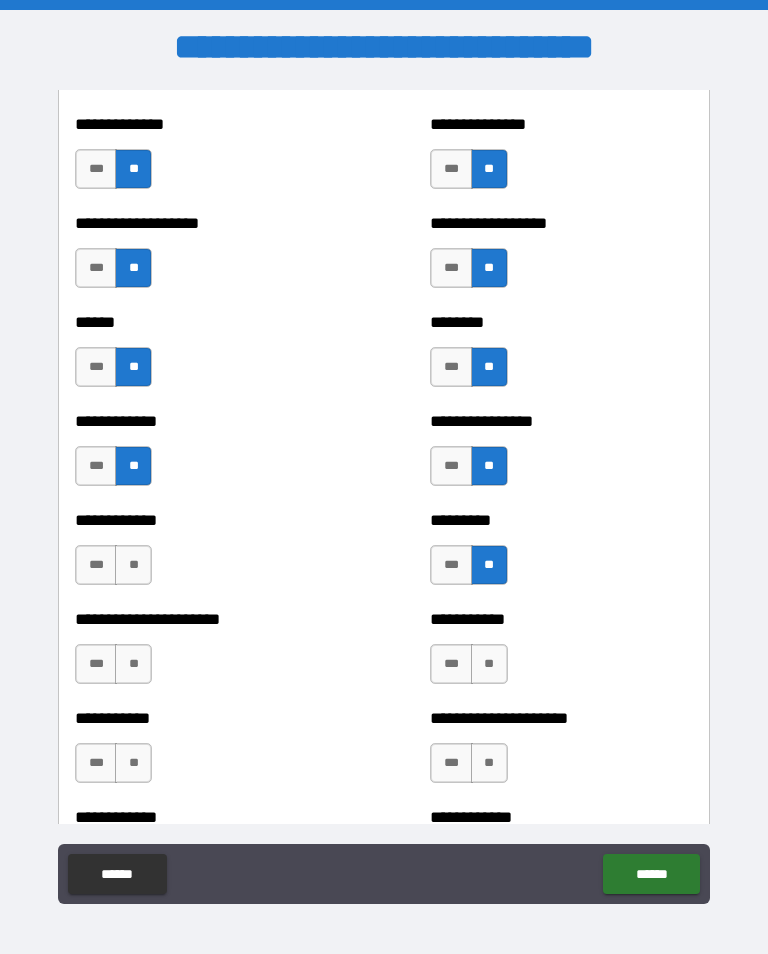 click on "**" at bounding box center (133, 565) 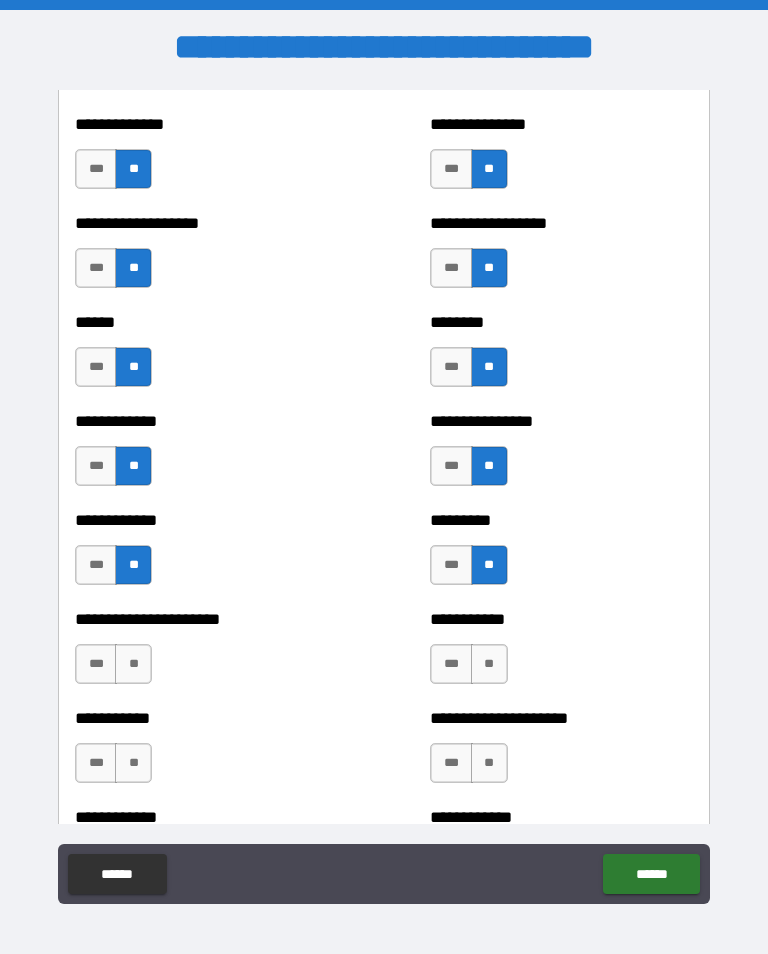 click on "**" at bounding box center [489, 664] 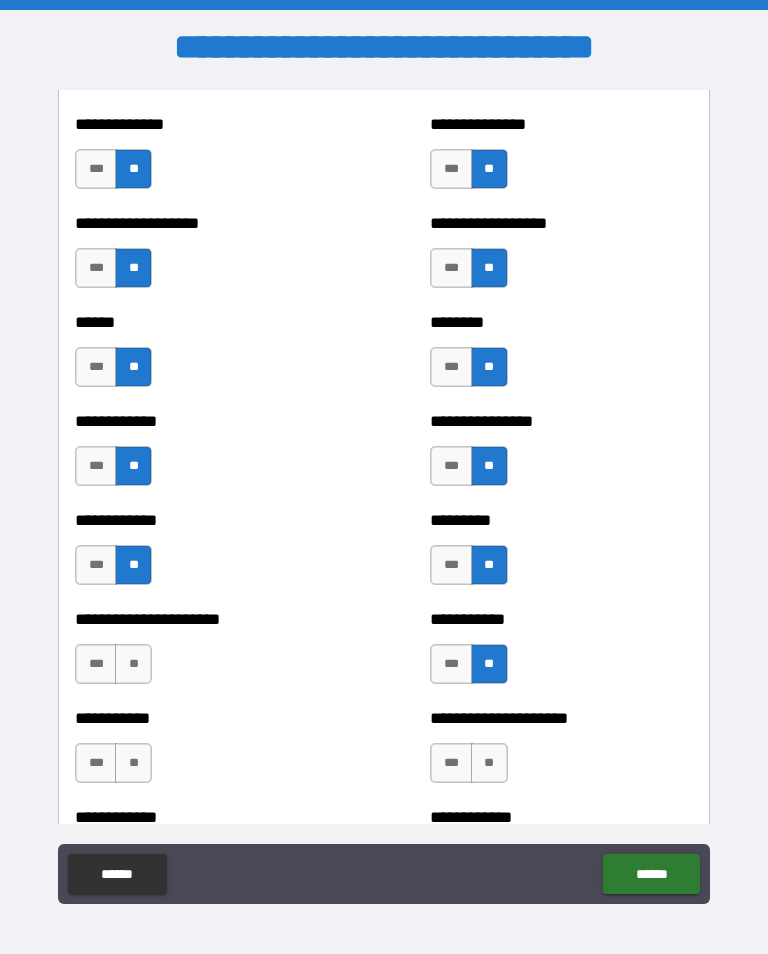 click on "**" at bounding box center [133, 664] 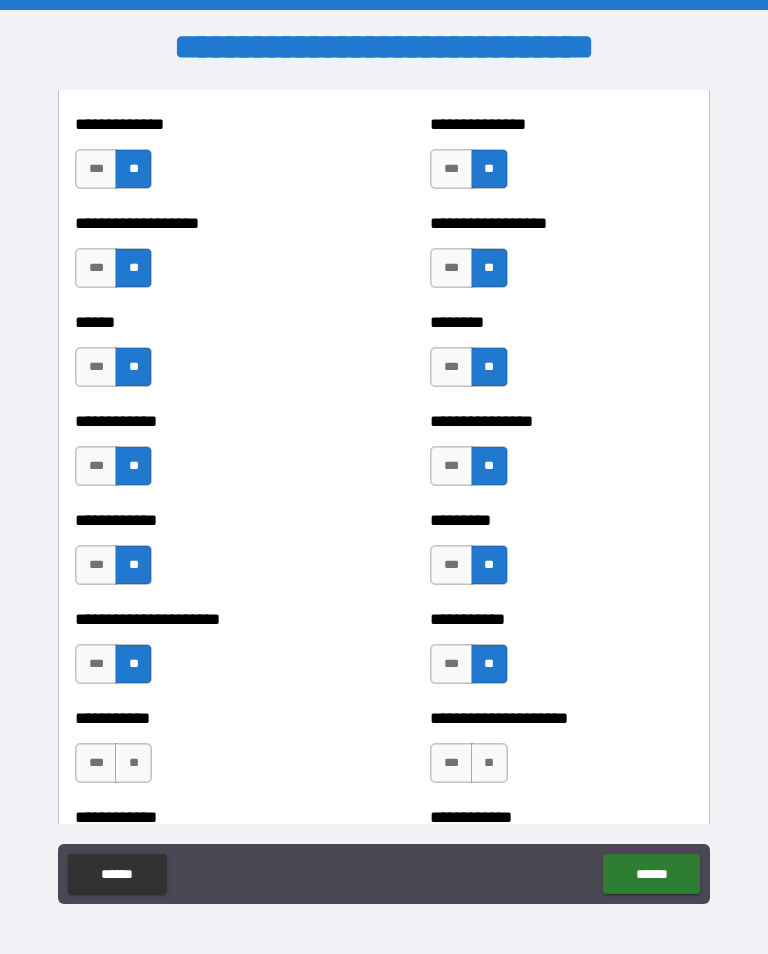 click on "**" at bounding box center (489, 763) 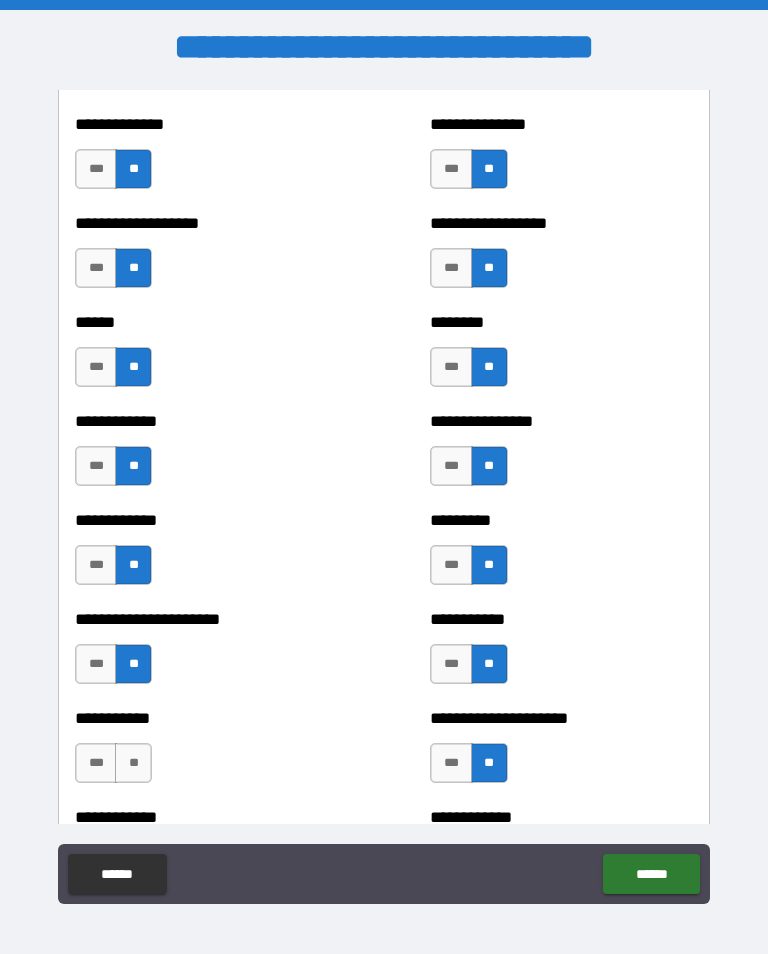click on "**" at bounding box center [133, 763] 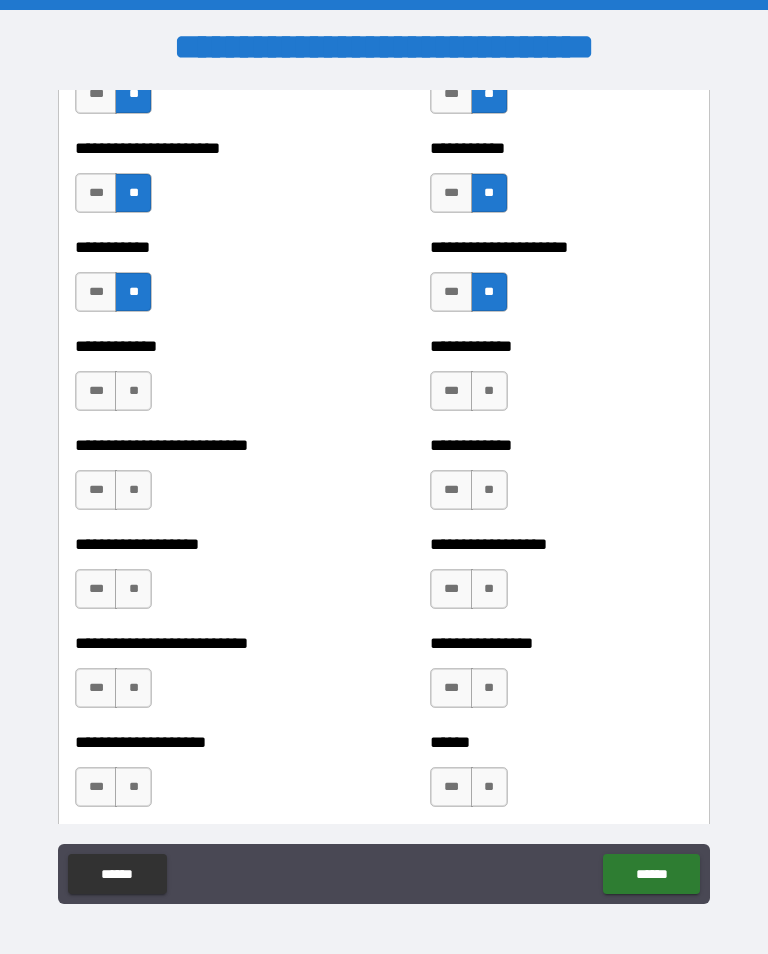 scroll, scrollTop: 5388, scrollLeft: 0, axis: vertical 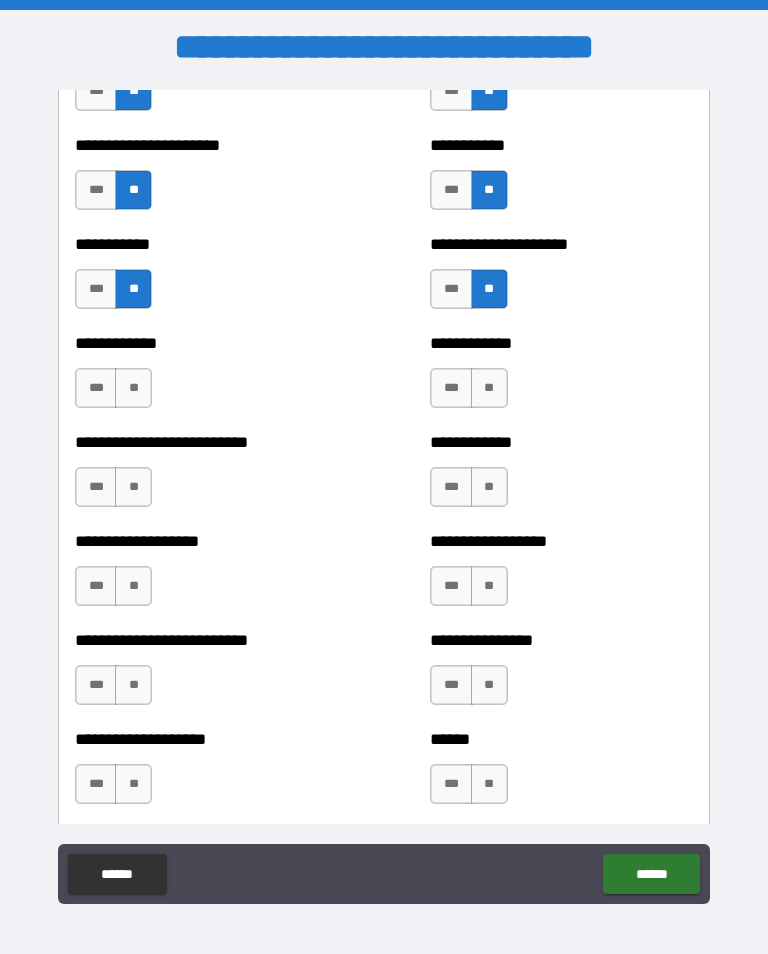 click on "**" at bounding box center [489, 388] 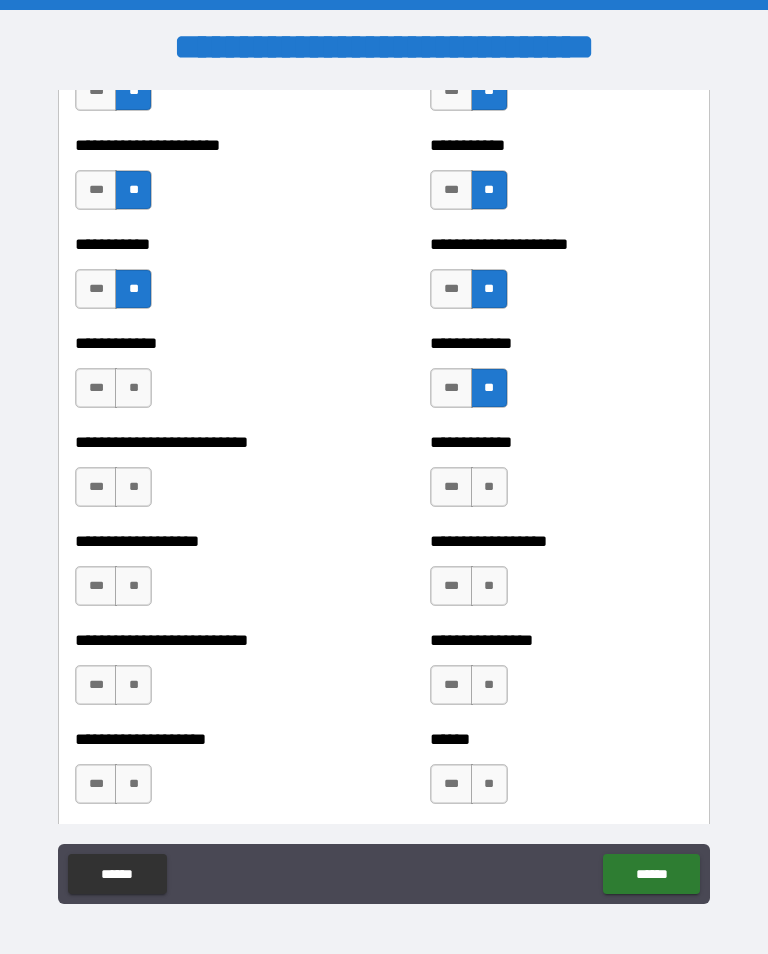 click on "**" at bounding box center (489, 487) 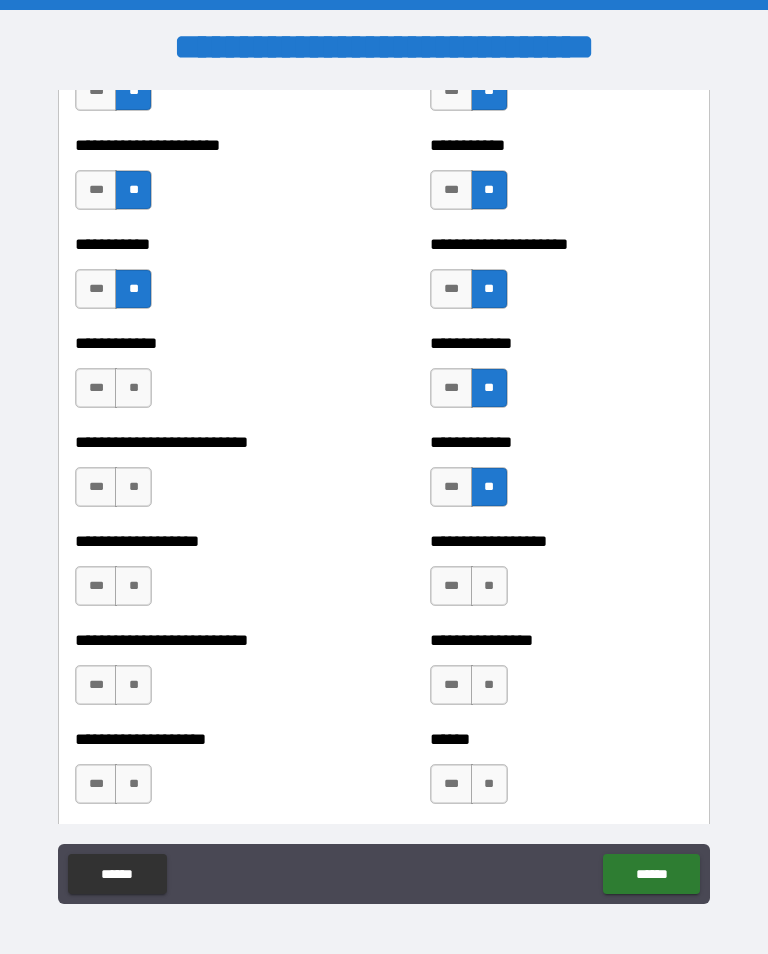 click on "**" at bounding box center (489, 586) 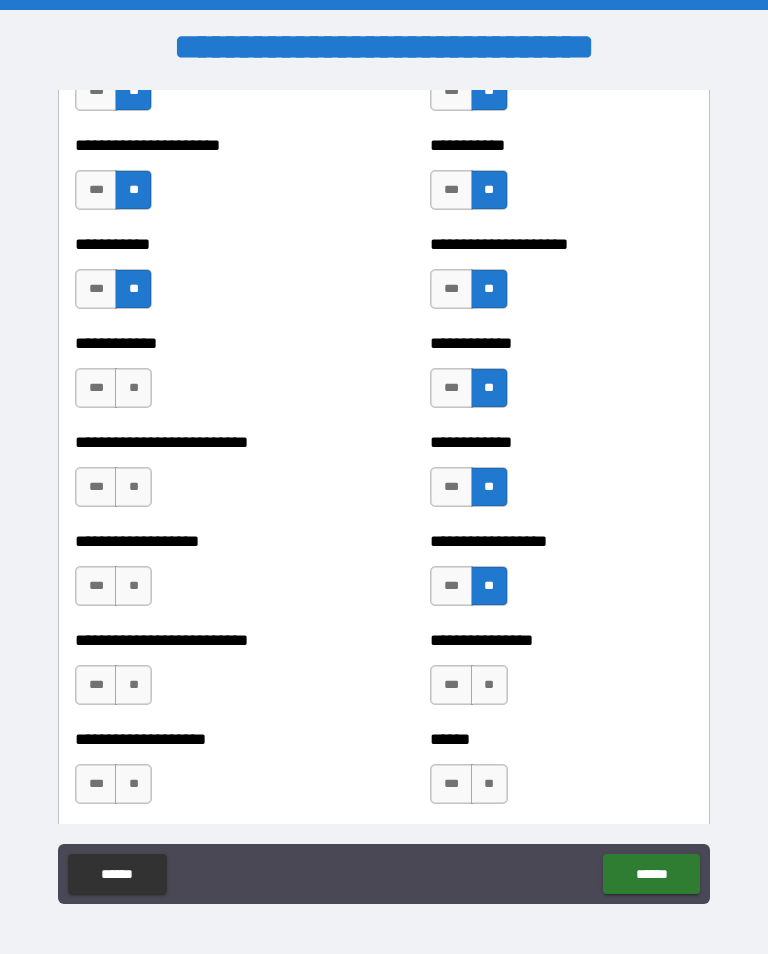 click on "**" at bounding box center (489, 685) 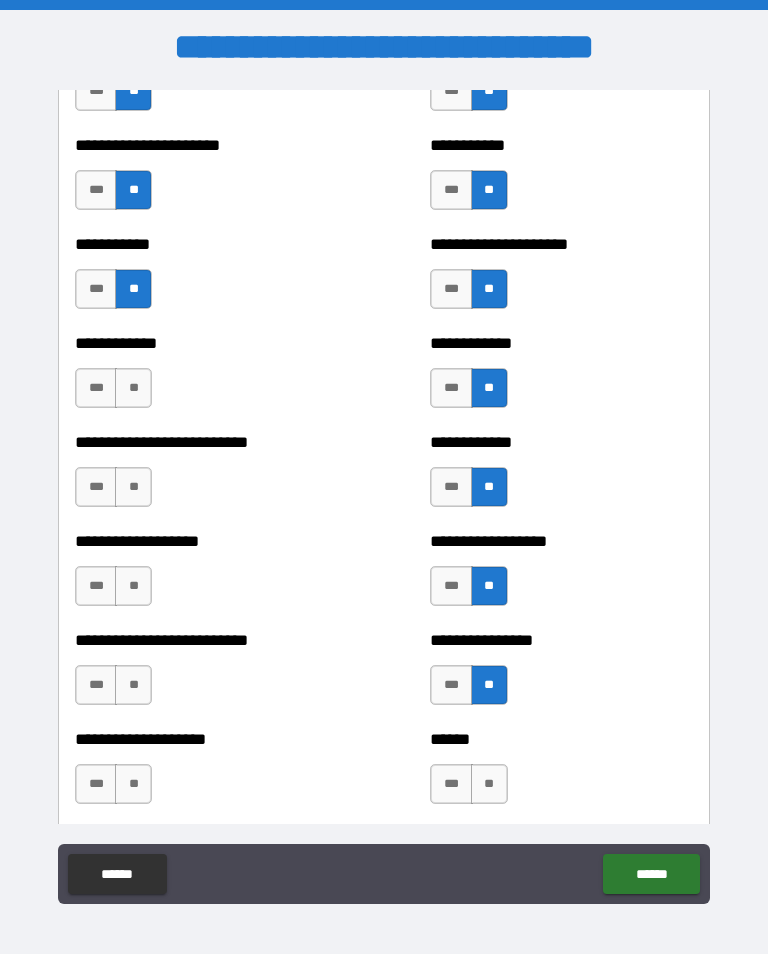 click on "**" at bounding box center [133, 388] 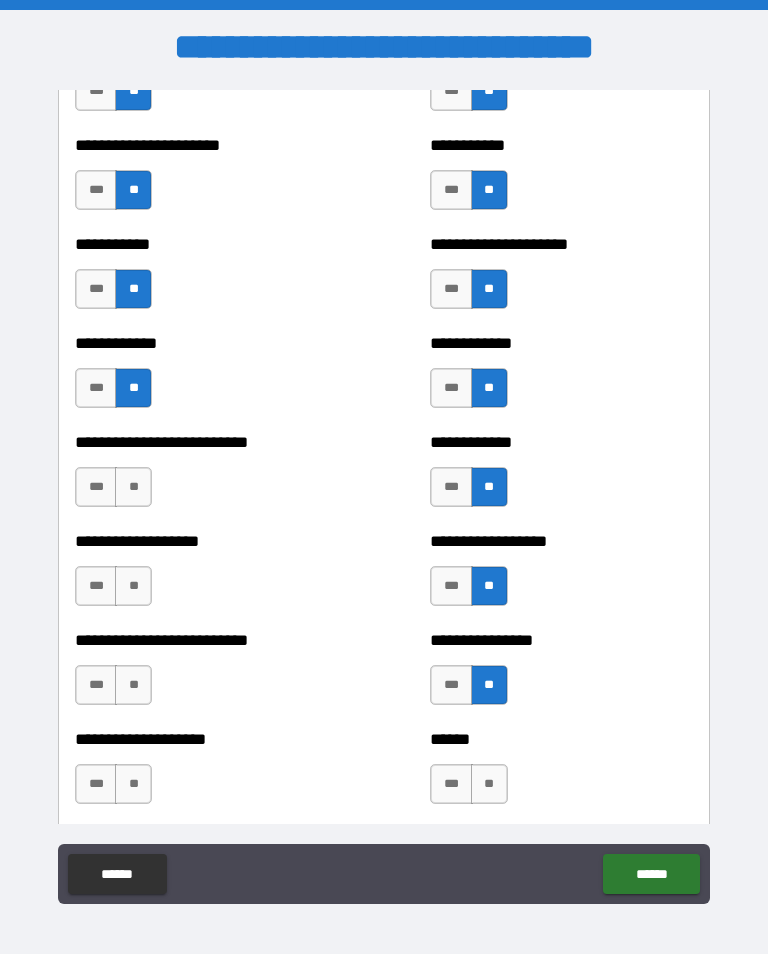 click on "**" at bounding box center [133, 487] 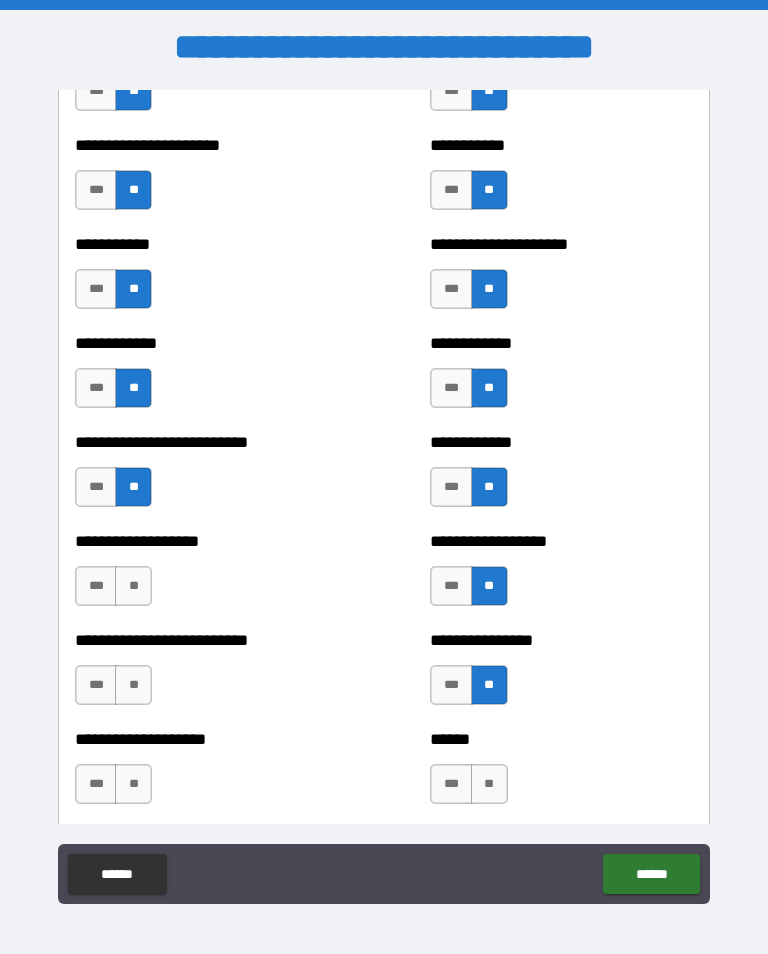 click on "**" at bounding box center [133, 586] 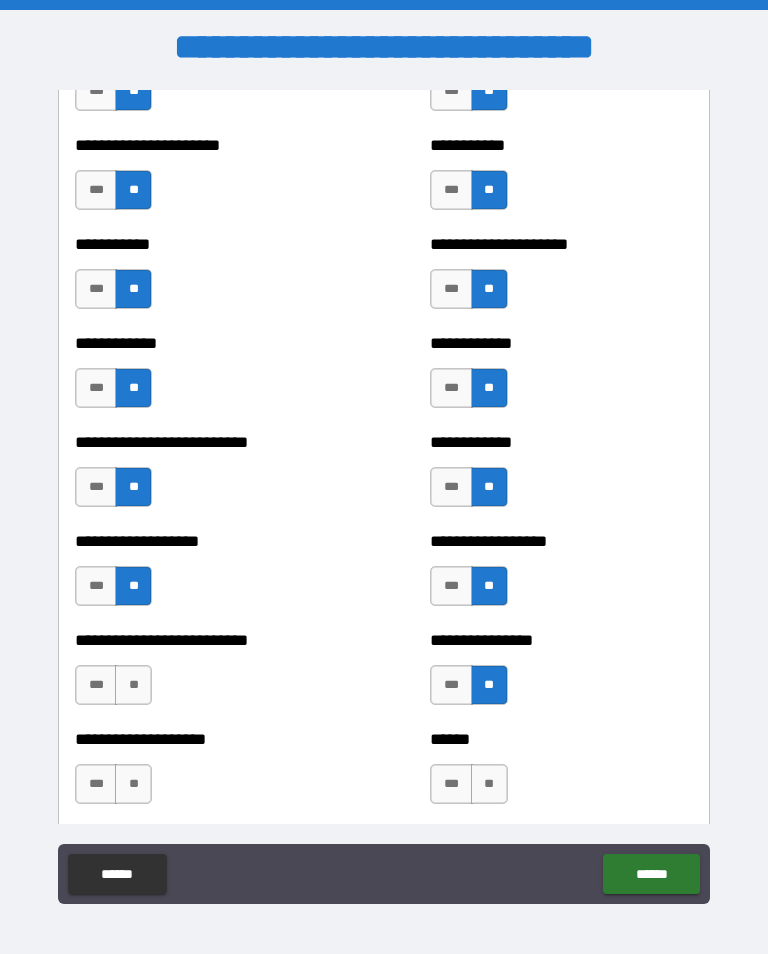 click on "**" at bounding box center (133, 685) 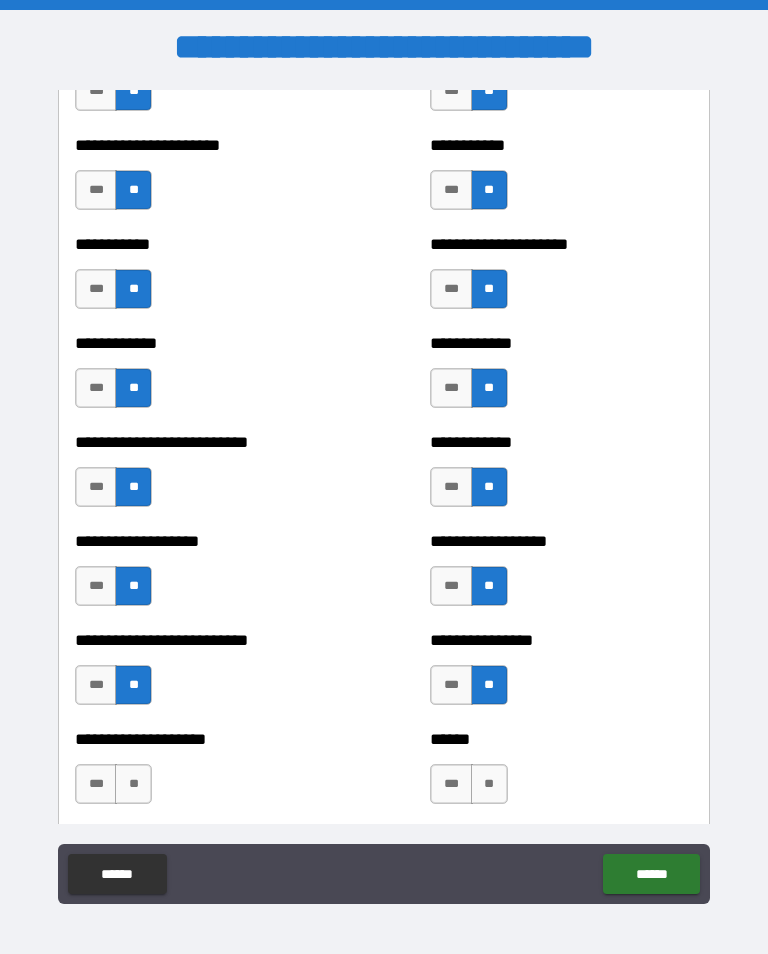 click on "**" at bounding box center (133, 784) 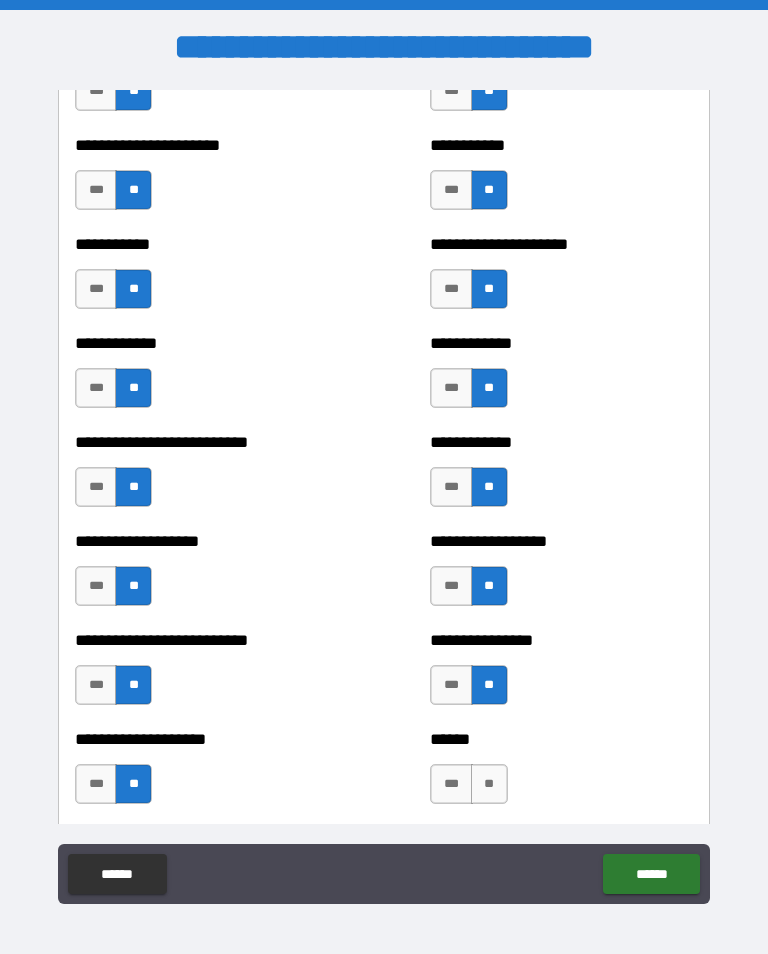 click on "**" at bounding box center [489, 784] 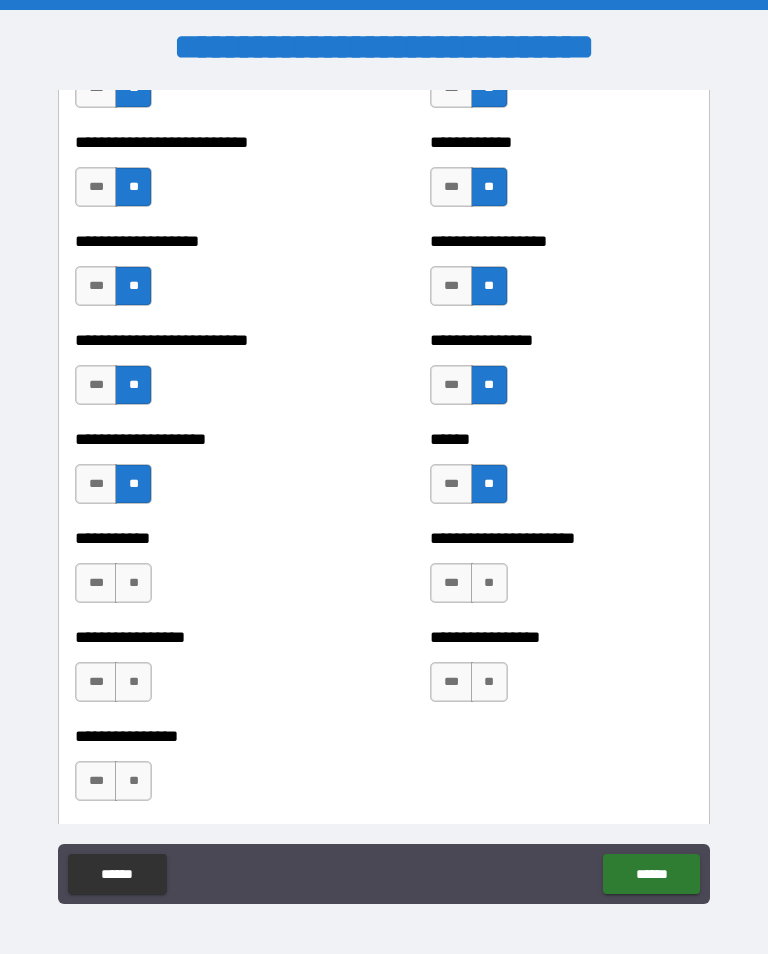 scroll, scrollTop: 5689, scrollLeft: 0, axis: vertical 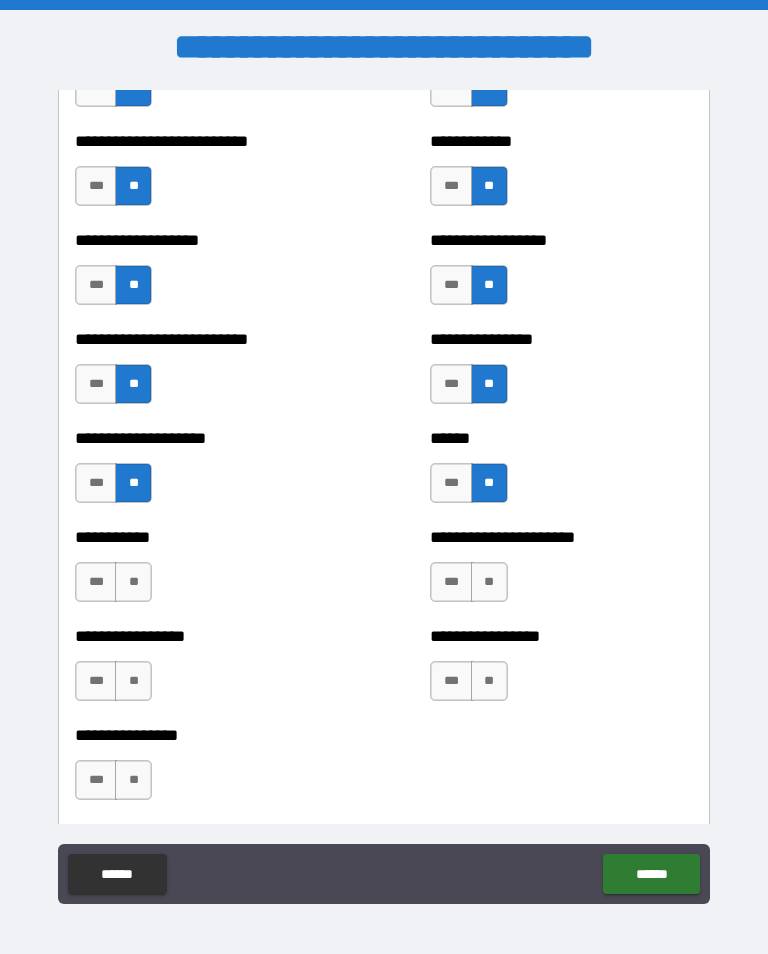 click on "**" at bounding box center (489, 582) 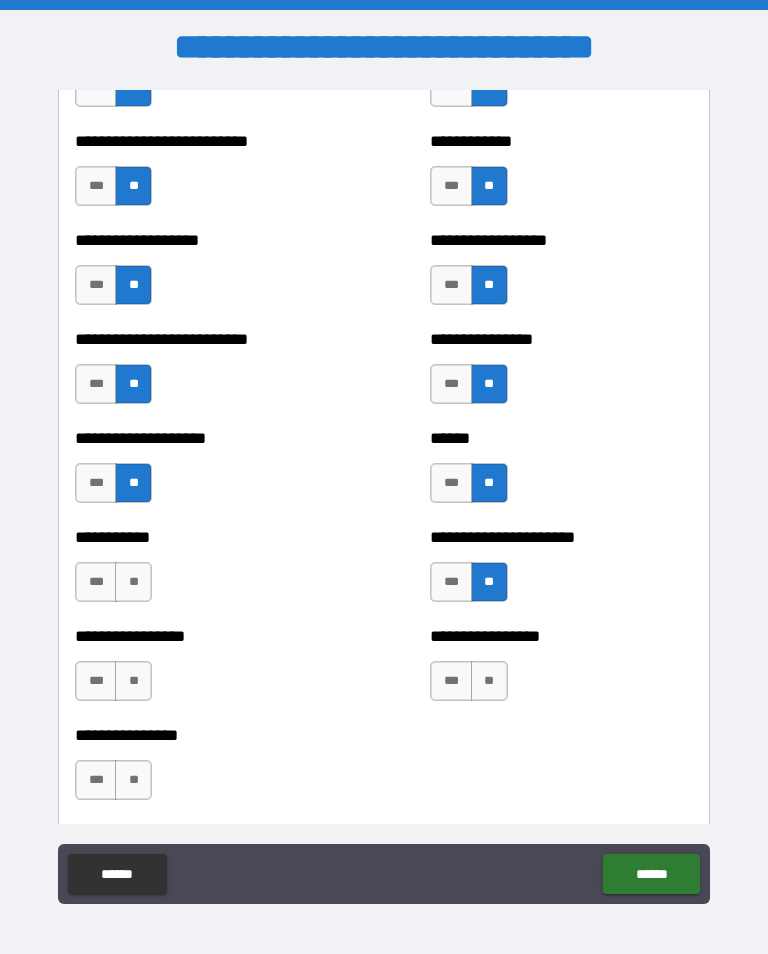 click on "**" at bounding box center (489, 681) 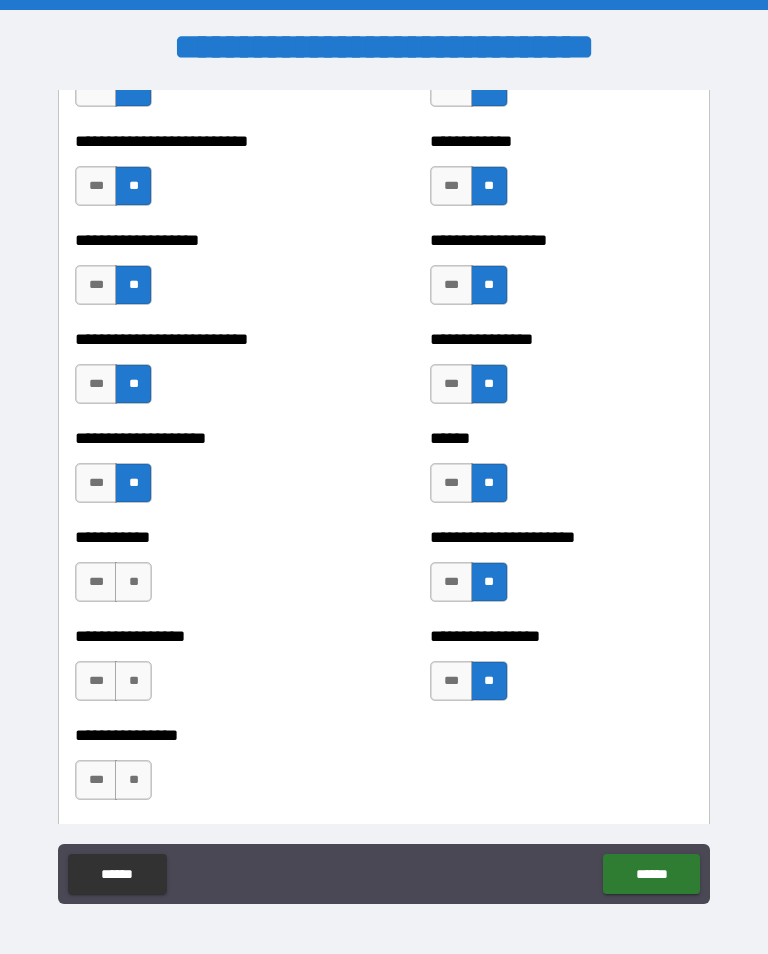 click on "**" at bounding box center (133, 681) 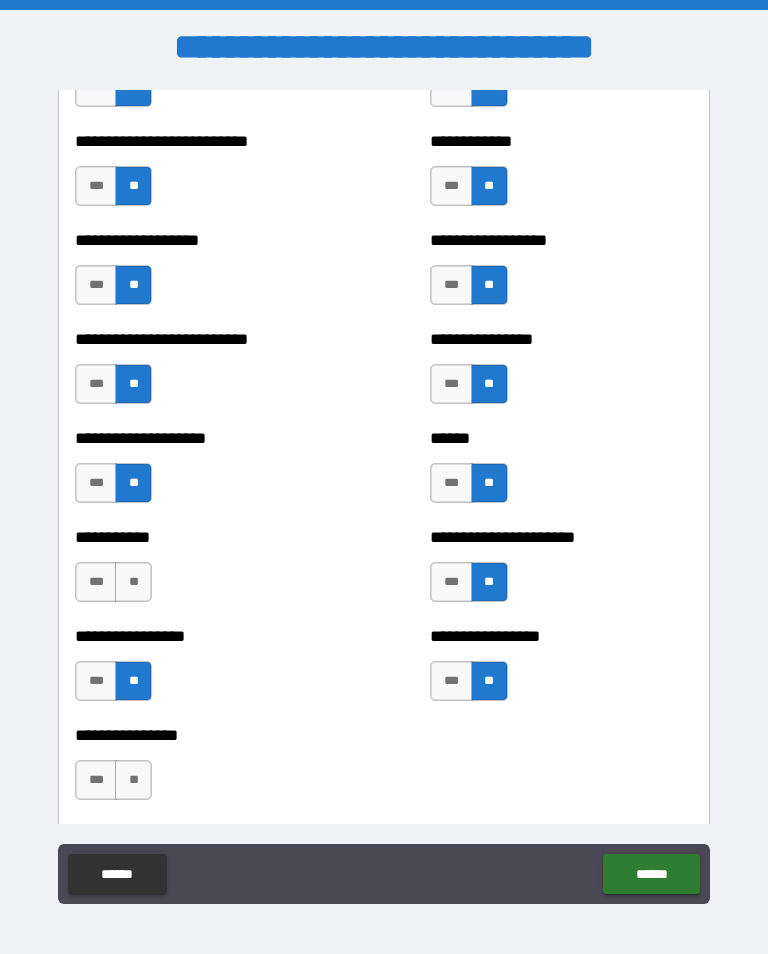 click on "**" at bounding box center [133, 582] 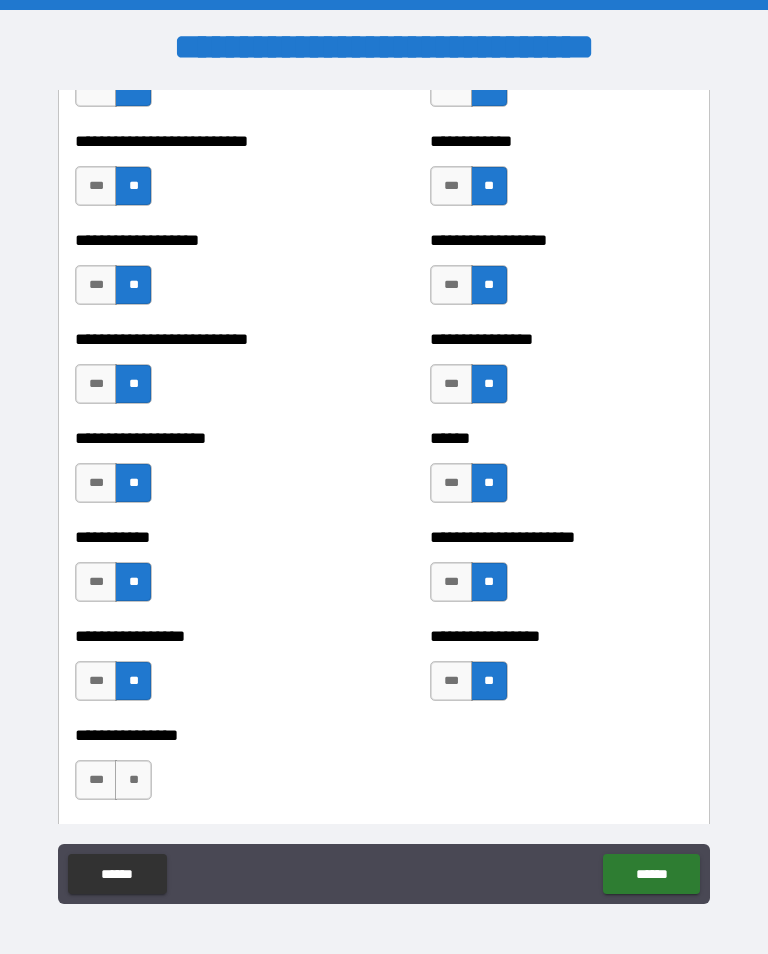 click on "**" at bounding box center (133, 780) 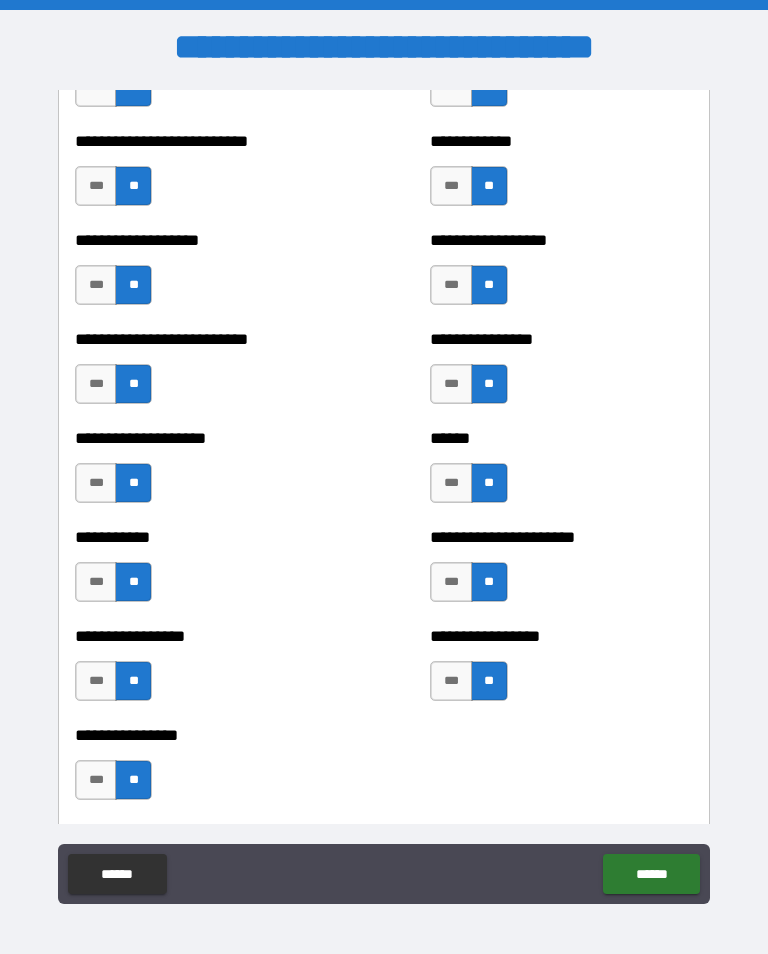 click on "******" at bounding box center (651, 874) 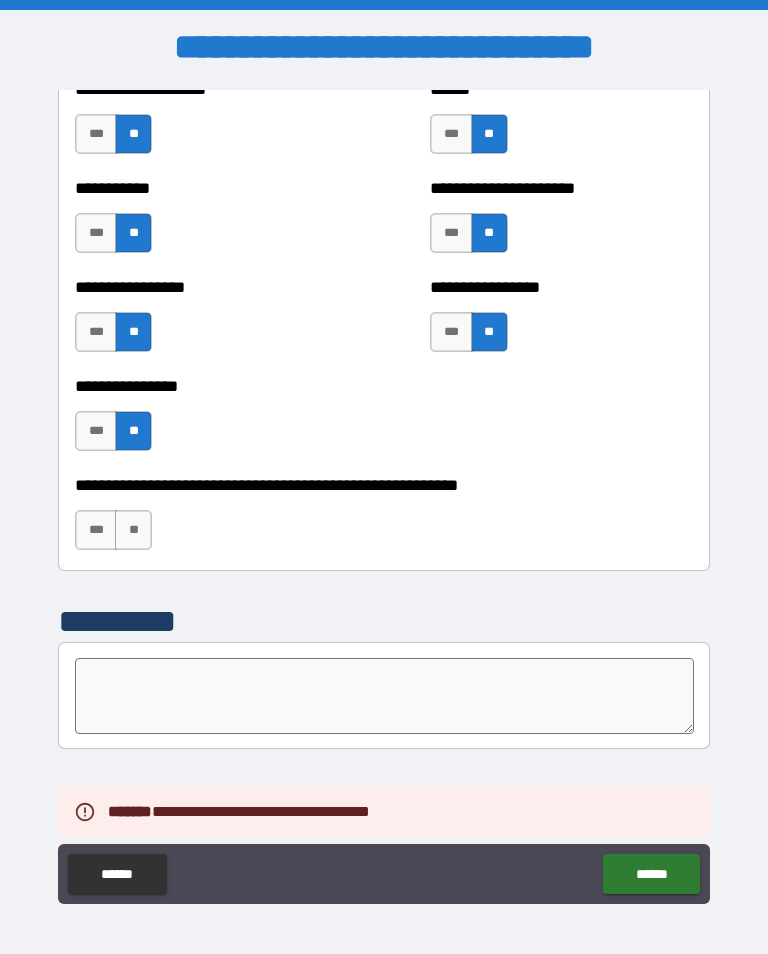 scroll, scrollTop: 6038, scrollLeft: 0, axis: vertical 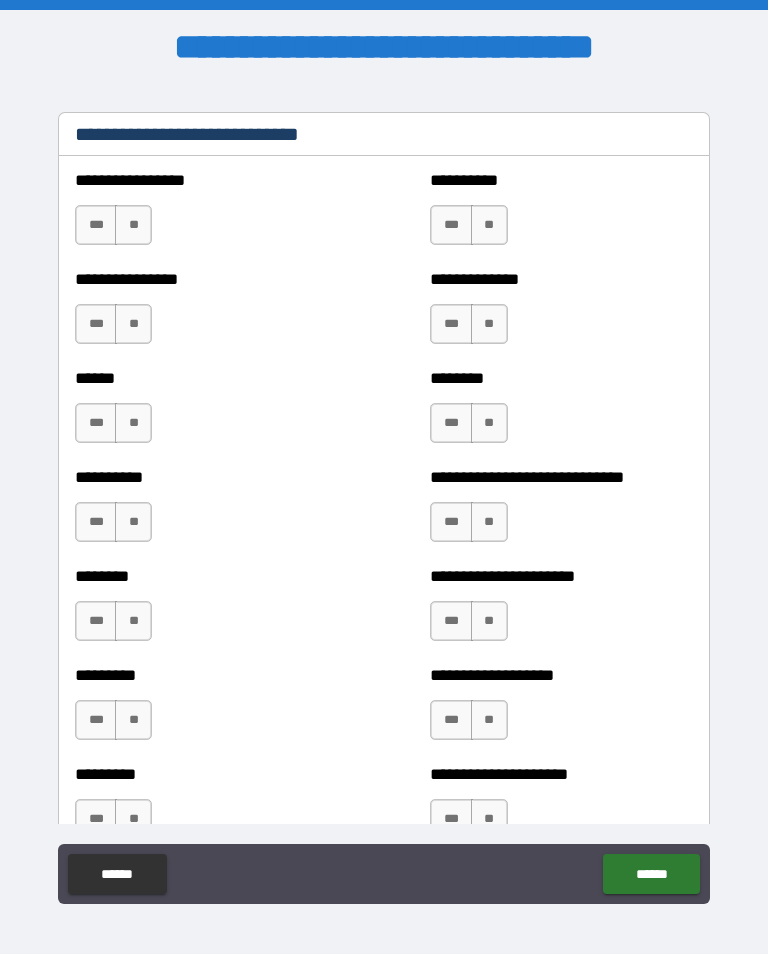 click on "**" at bounding box center [489, 225] 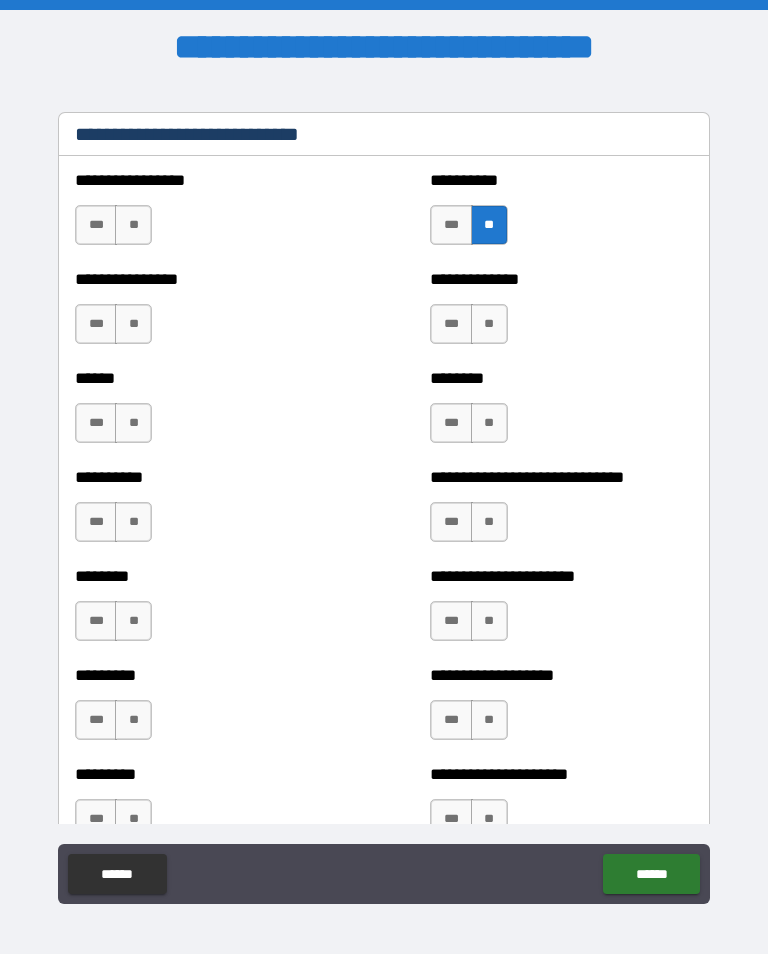 click on "**" at bounding box center (133, 225) 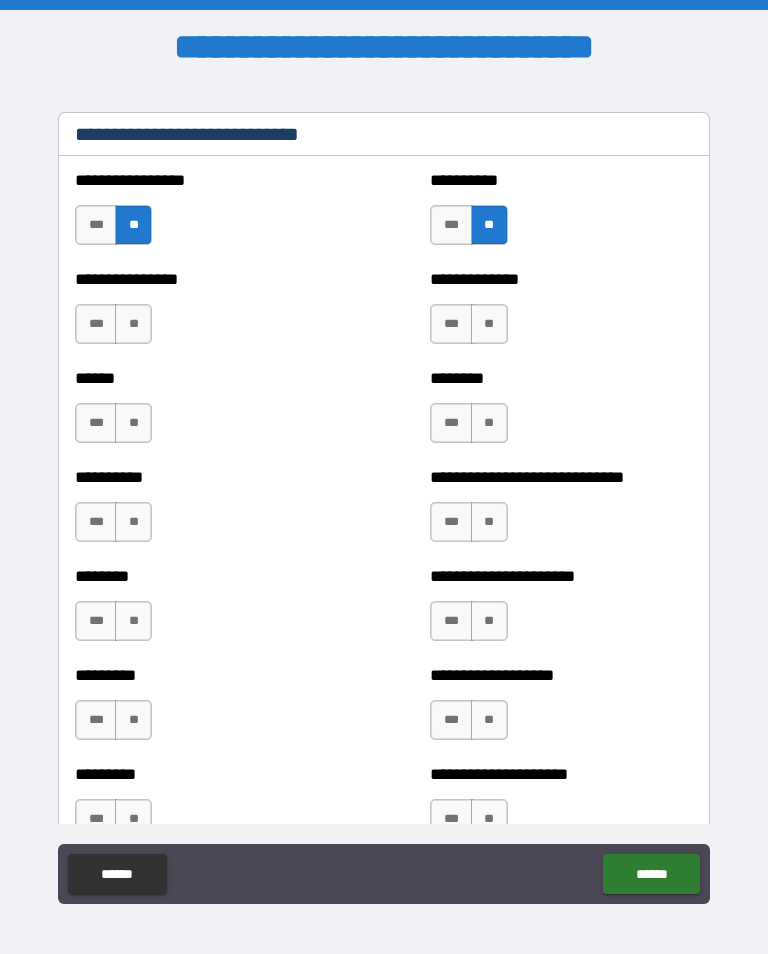 click on "**" at bounding box center (489, 324) 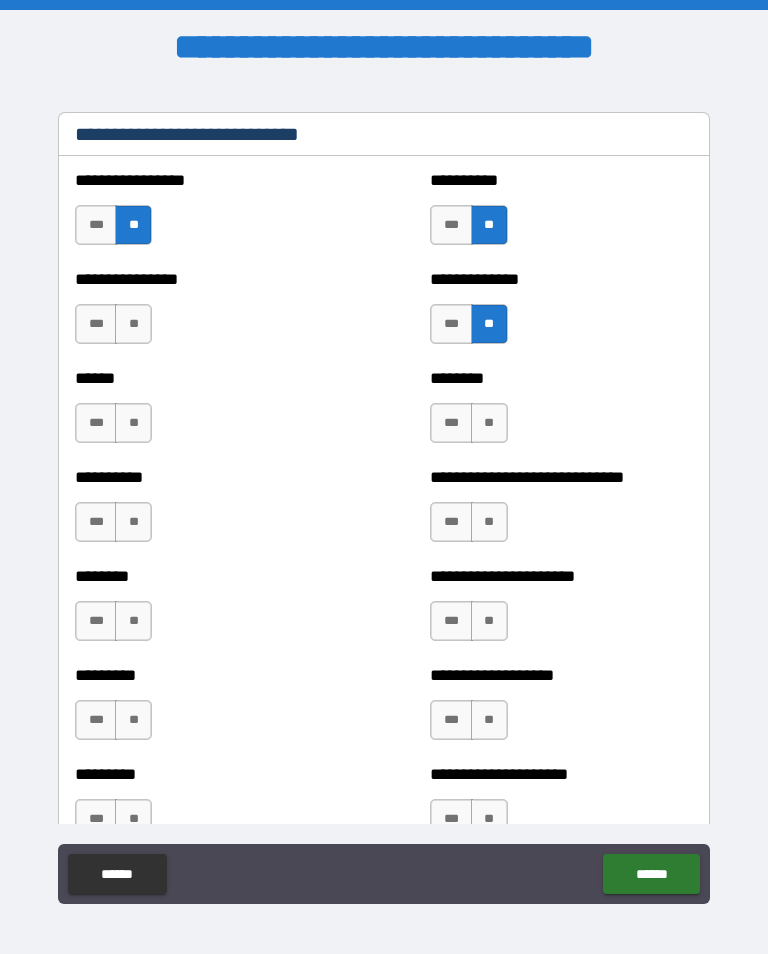 click on "**" at bounding box center [133, 324] 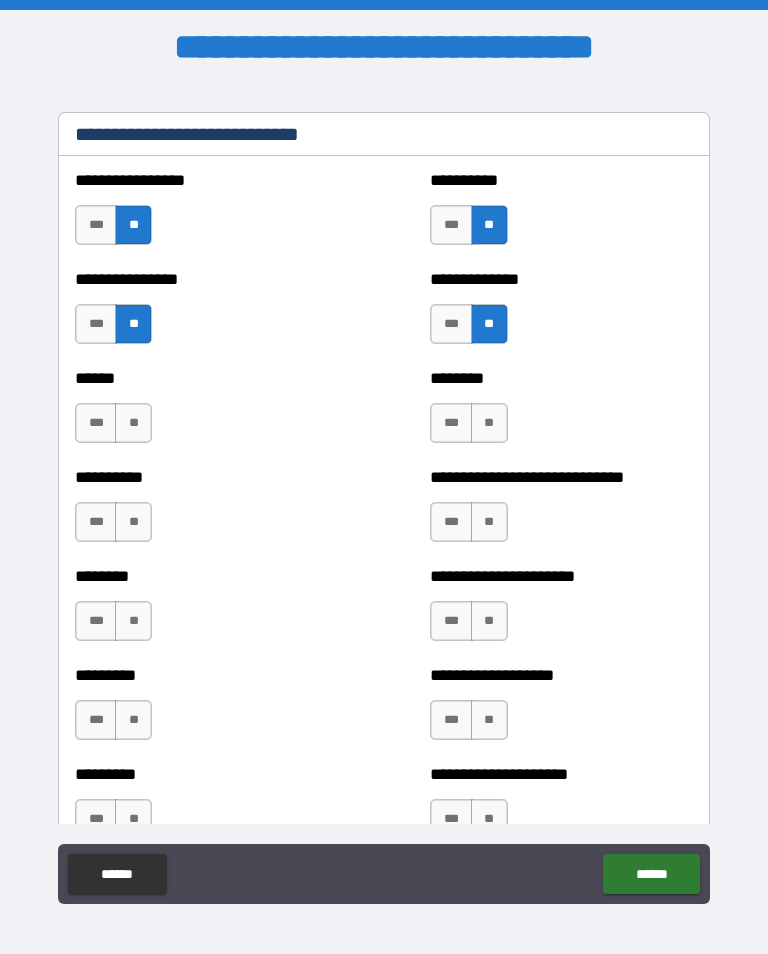 click on "**" at bounding box center (489, 423) 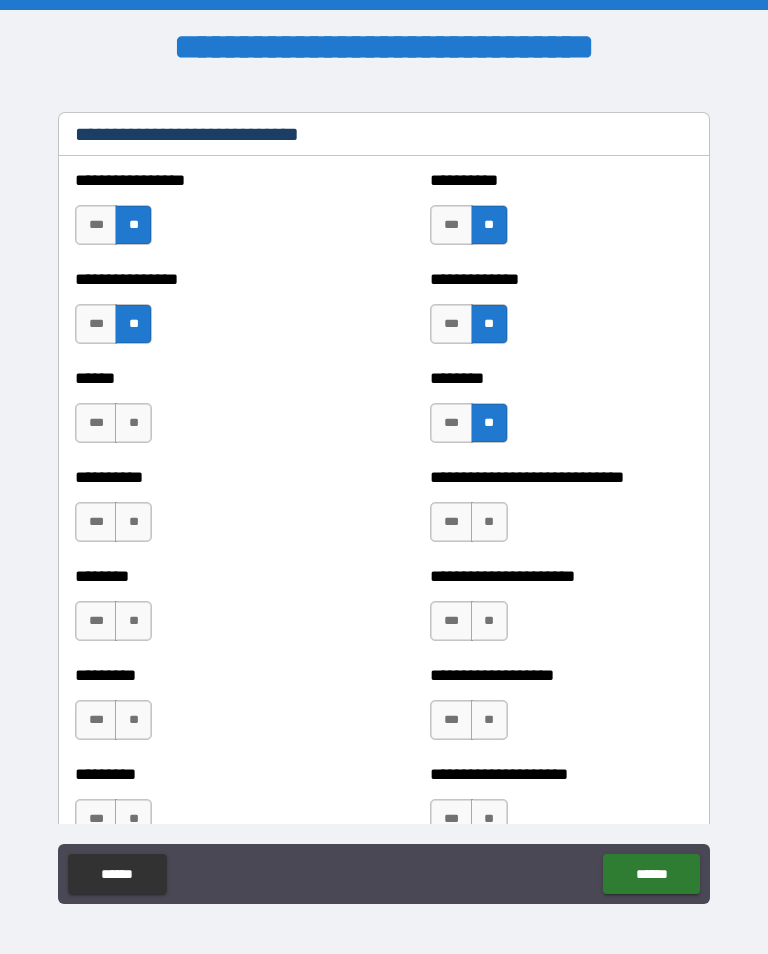 click on "**" at bounding box center [133, 423] 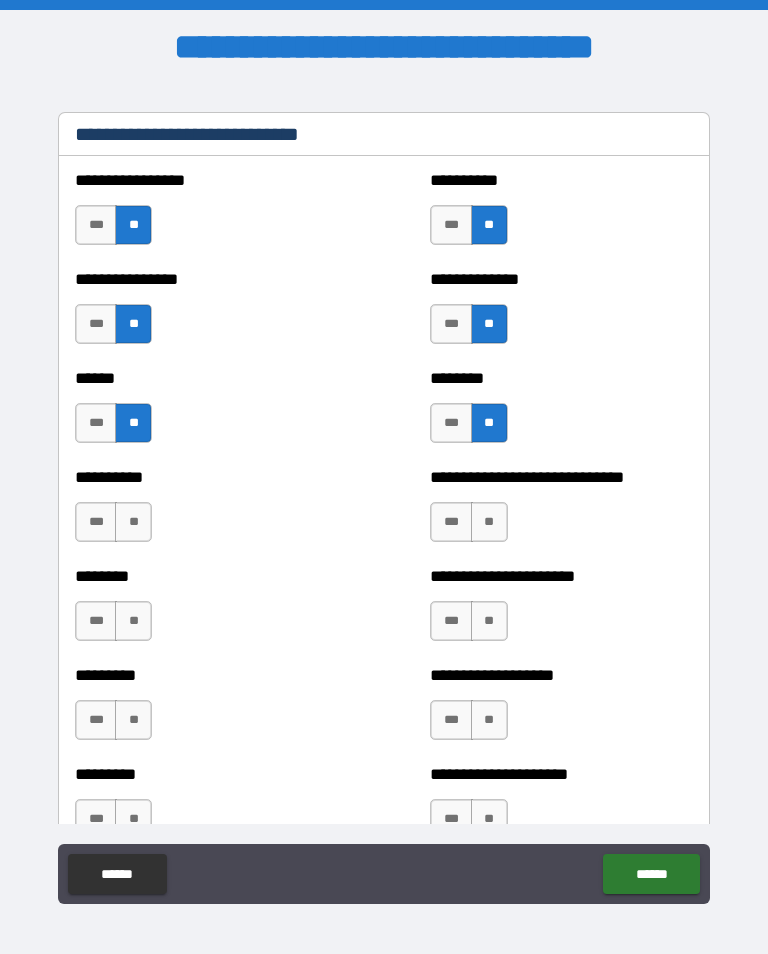 click on "**" at bounding box center (489, 522) 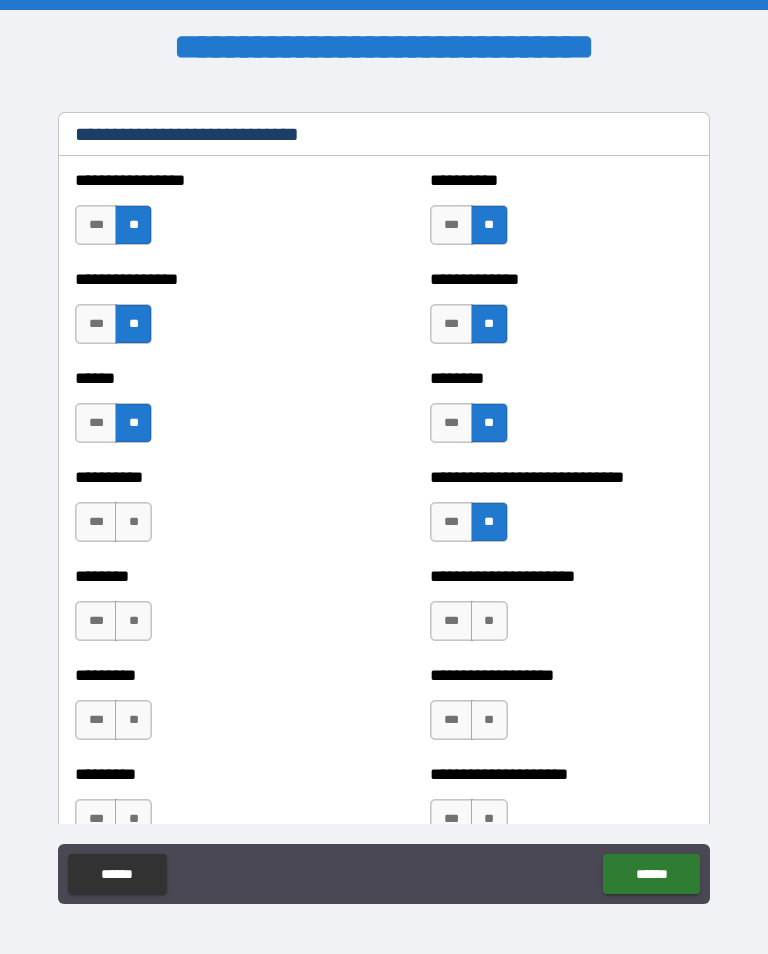 click on "**" at bounding box center [133, 522] 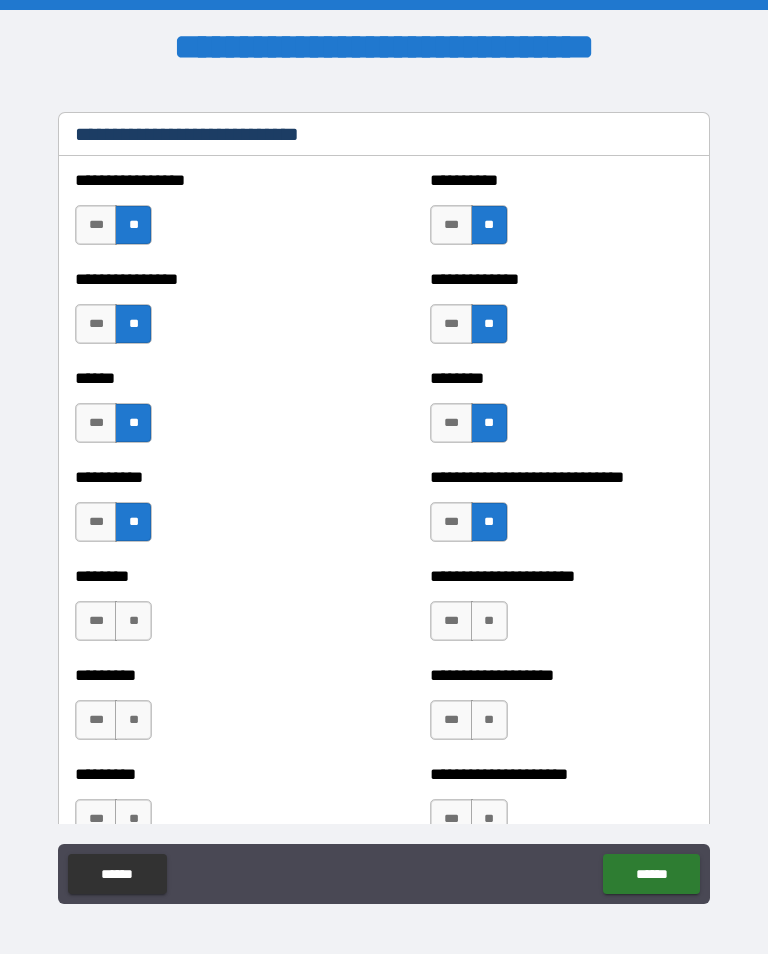 click on "**" at bounding box center [489, 621] 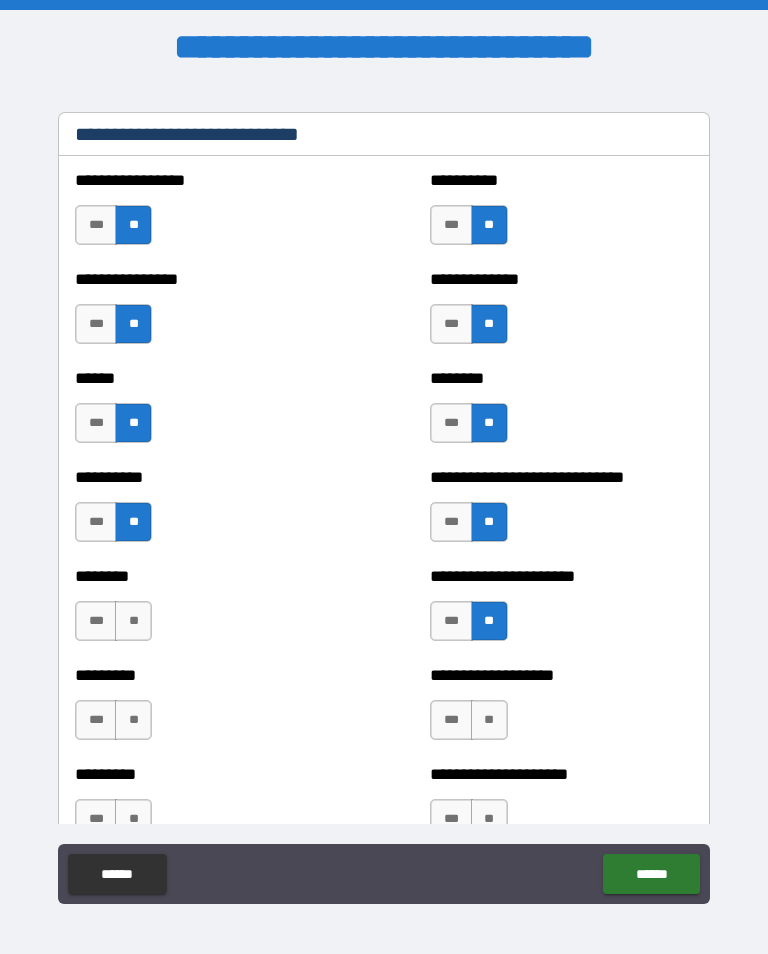 click on "**" at bounding box center (133, 621) 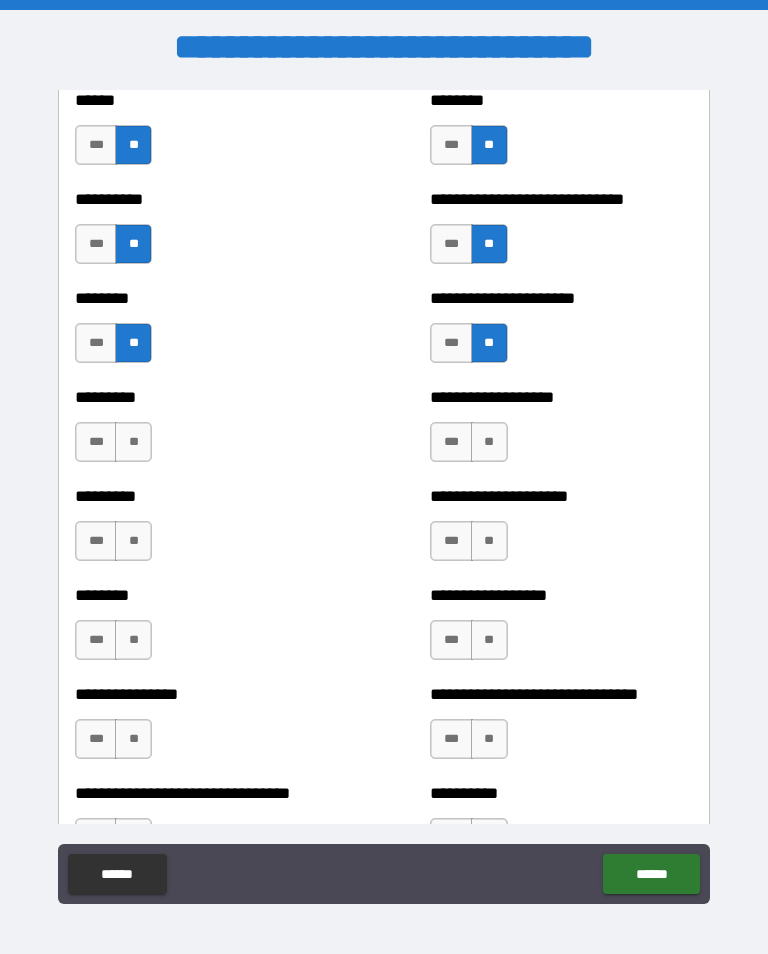 scroll, scrollTop: 7039, scrollLeft: 0, axis: vertical 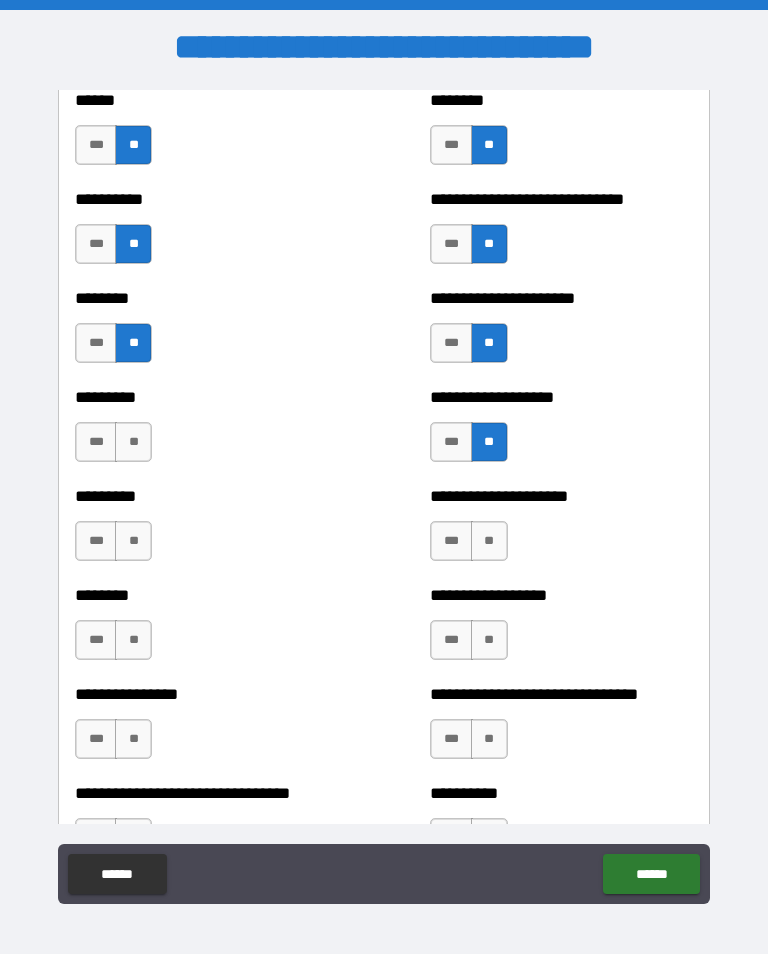 click on "**" at bounding box center (133, 442) 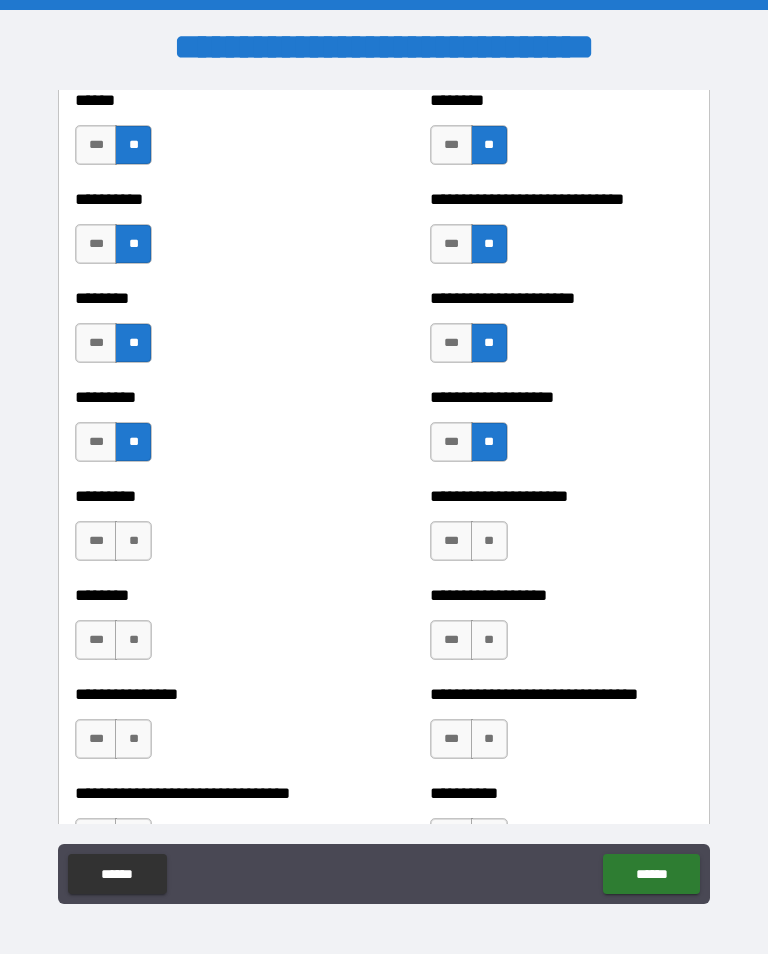 click on "**" at bounding box center [489, 541] 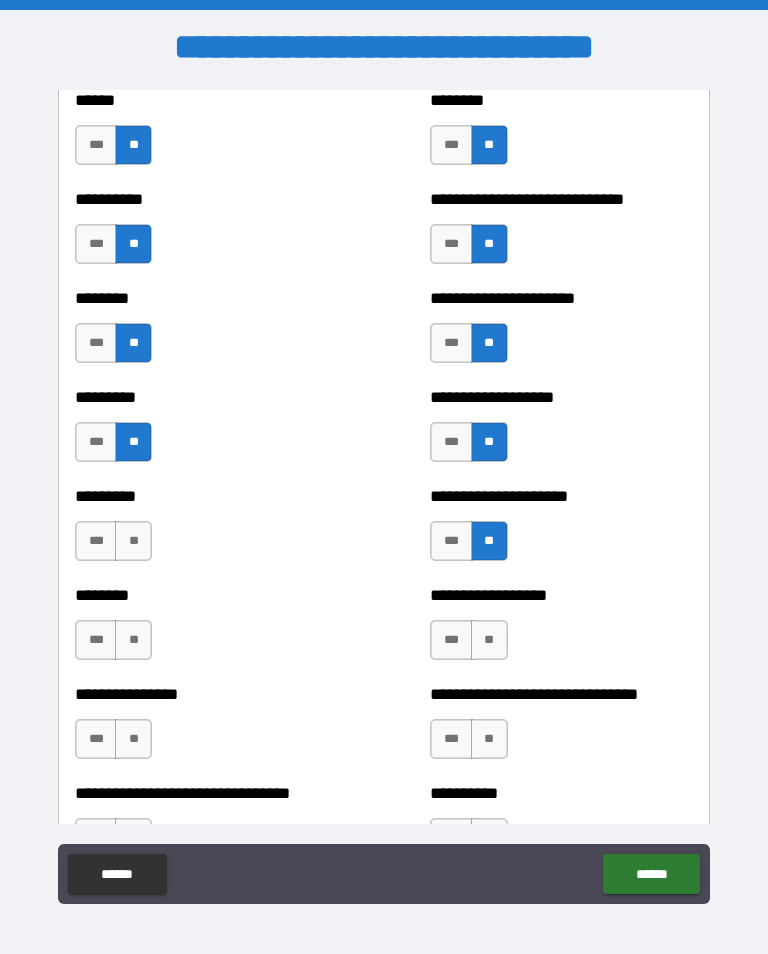 click on "**" at bounding box center [133, 541] 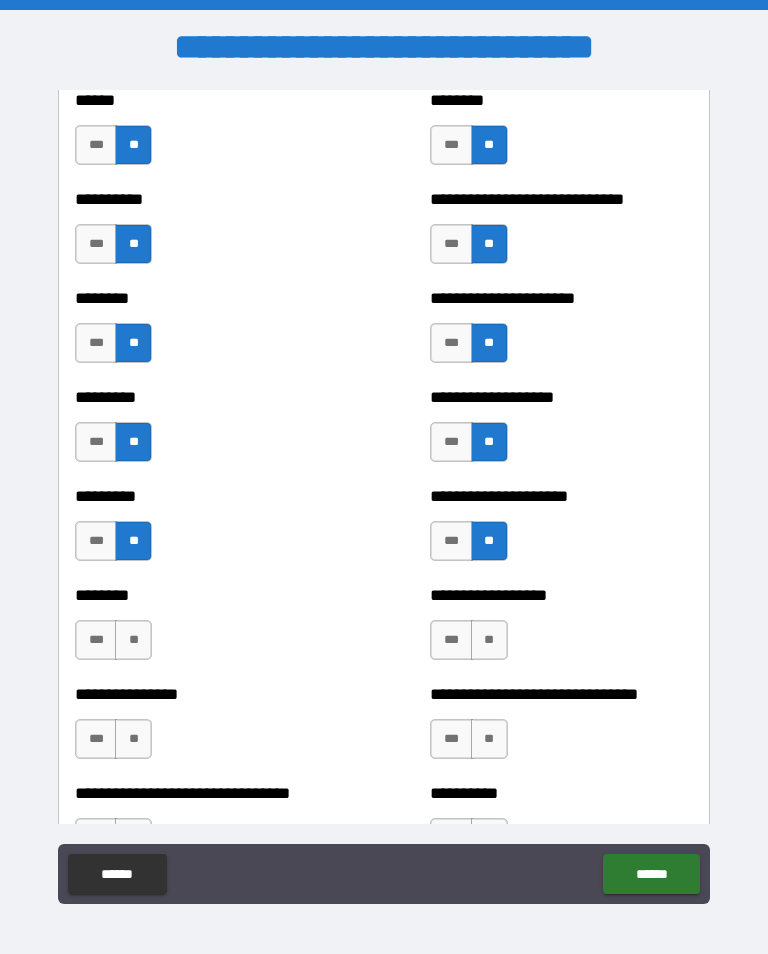 click on "**" at bounding box center (489, 640) 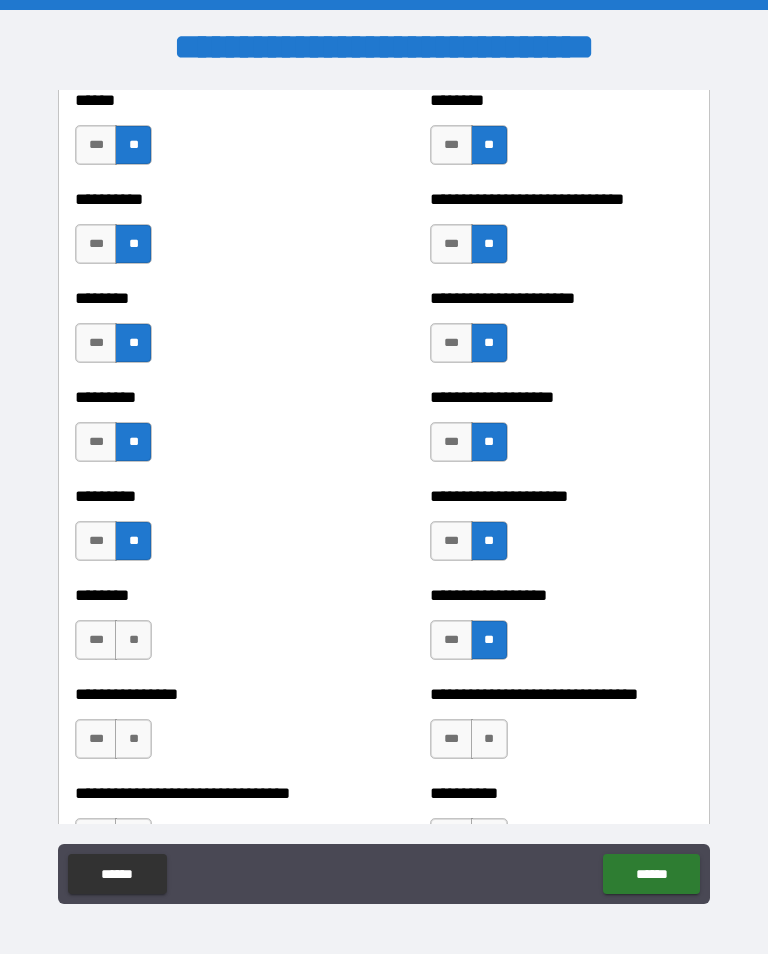 click on "**" at bounding box center (133, 640) 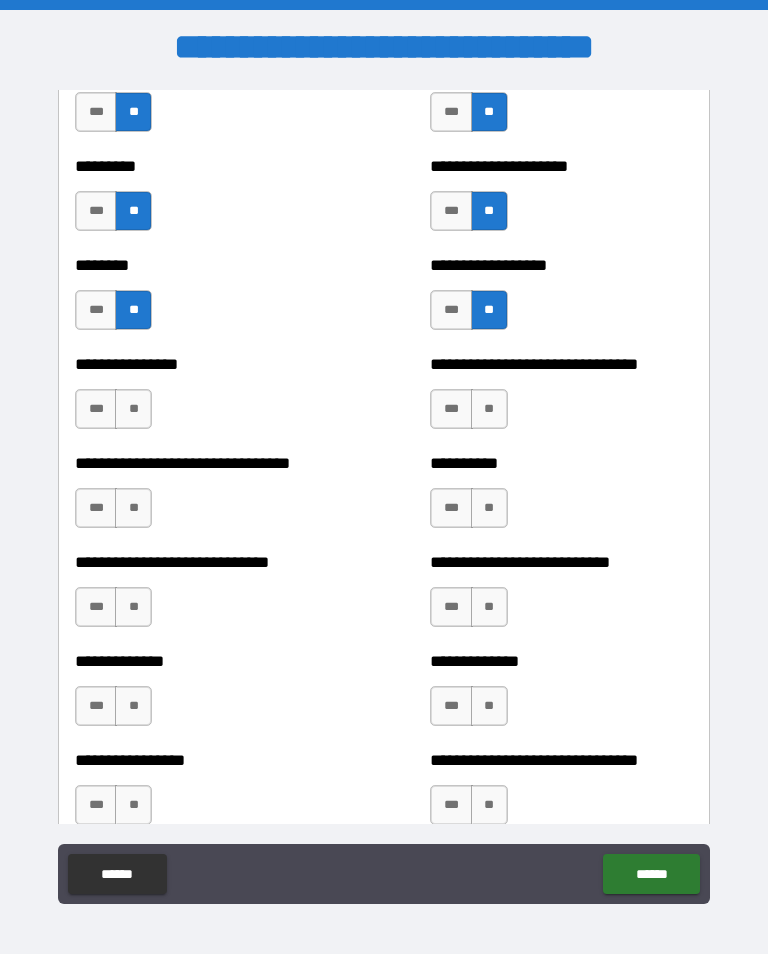 scroll, scrollTop: 7371, scrollLeft: 0, axis: vertical 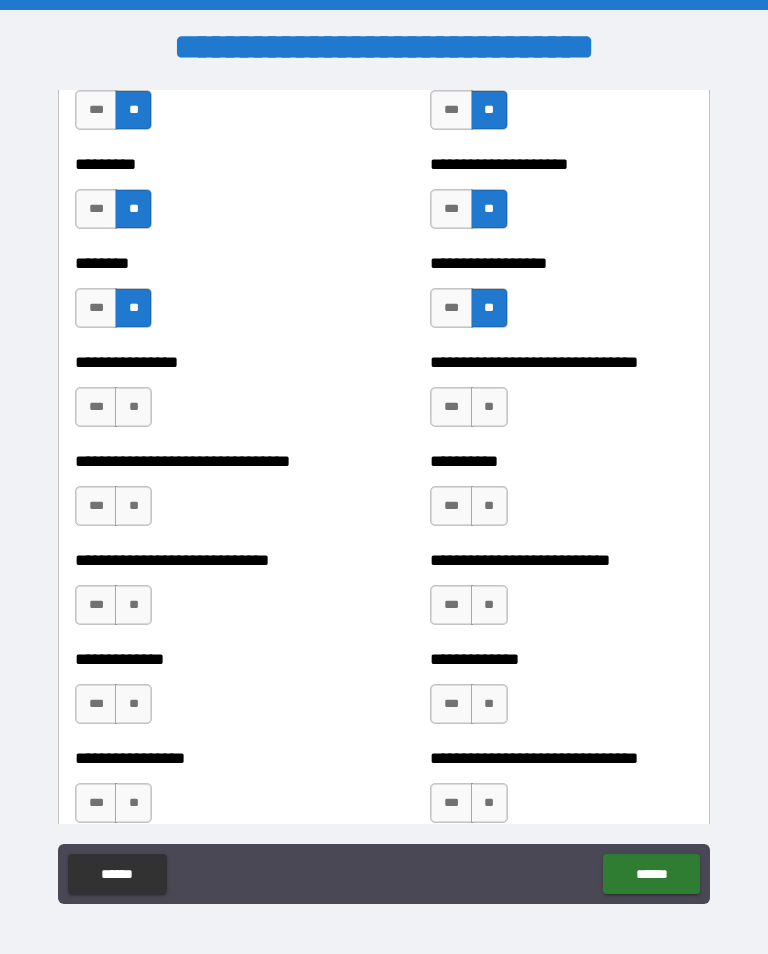 click on "**" at bounding box center (489, 407) 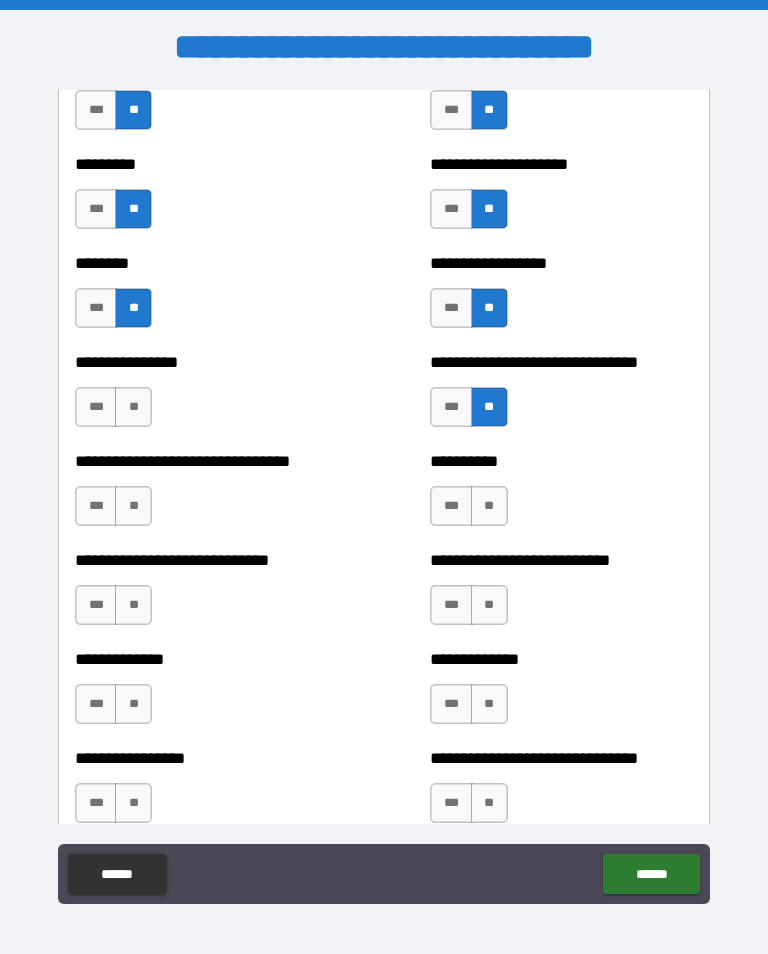 click on "**" at bounding box center (133, 407) 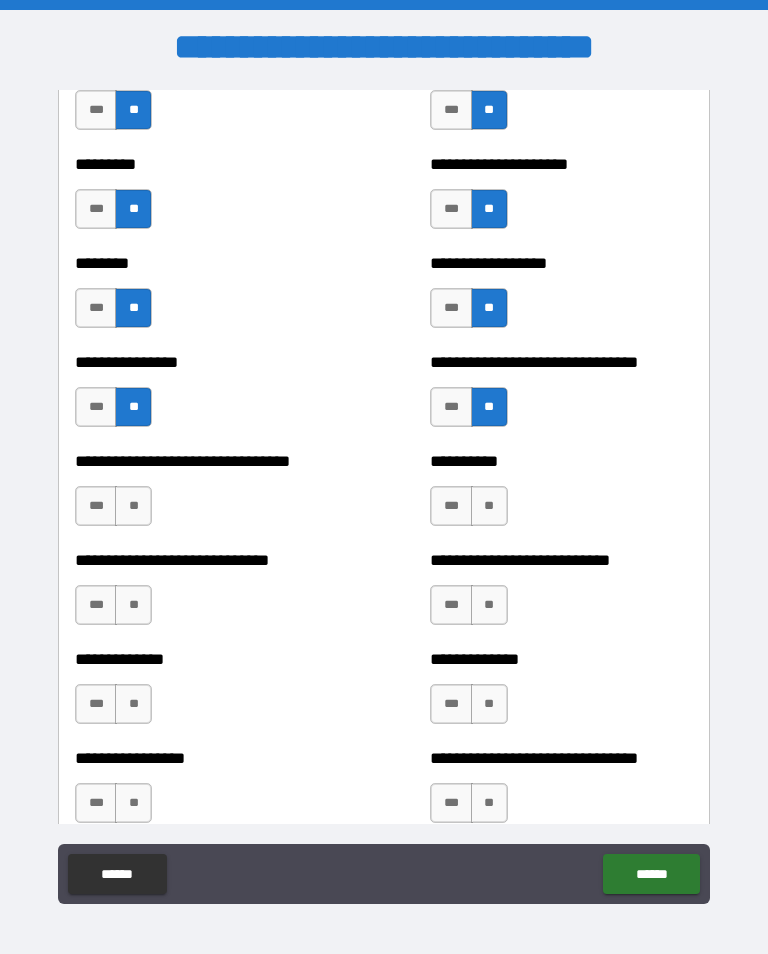 click on "**" at bounding box center [489, 506] 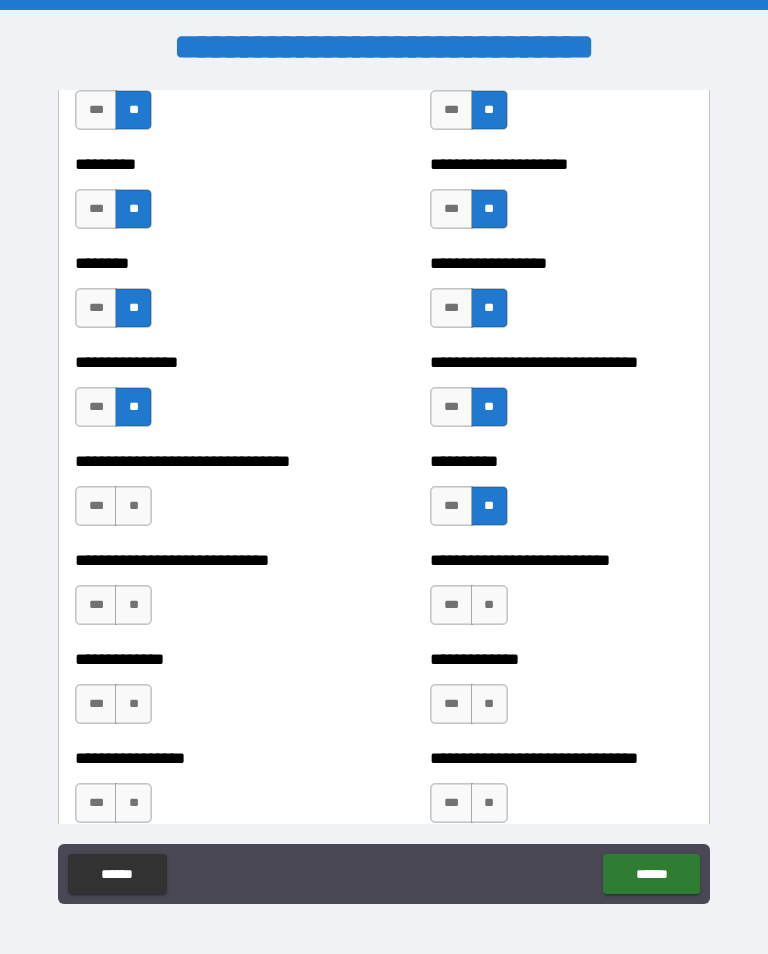 click on "**" at bounding box center [133, 506] 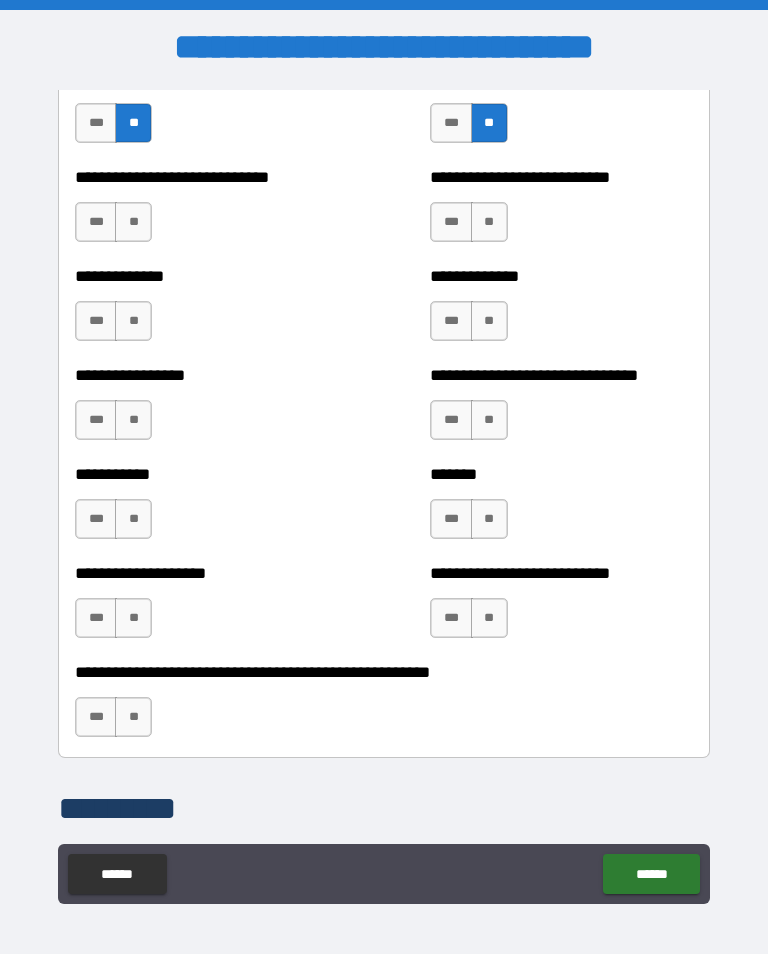 scroll, scrollTop: 7659, scrollLeft: 0, axis: vertical 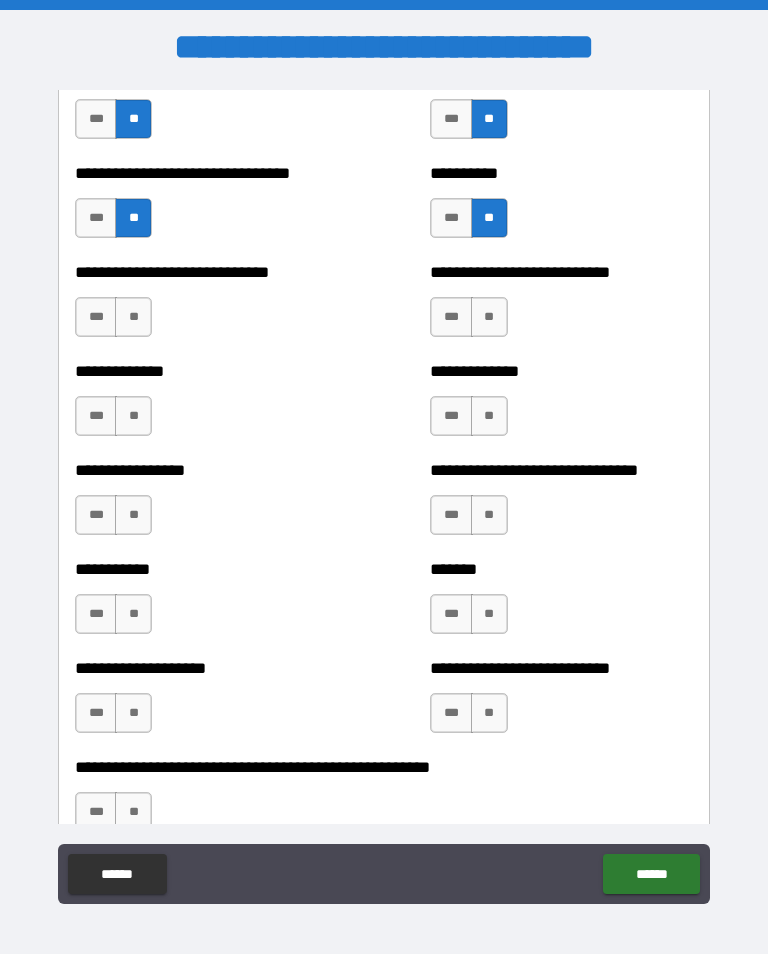 click on "***" at bounding box center [451, 317] 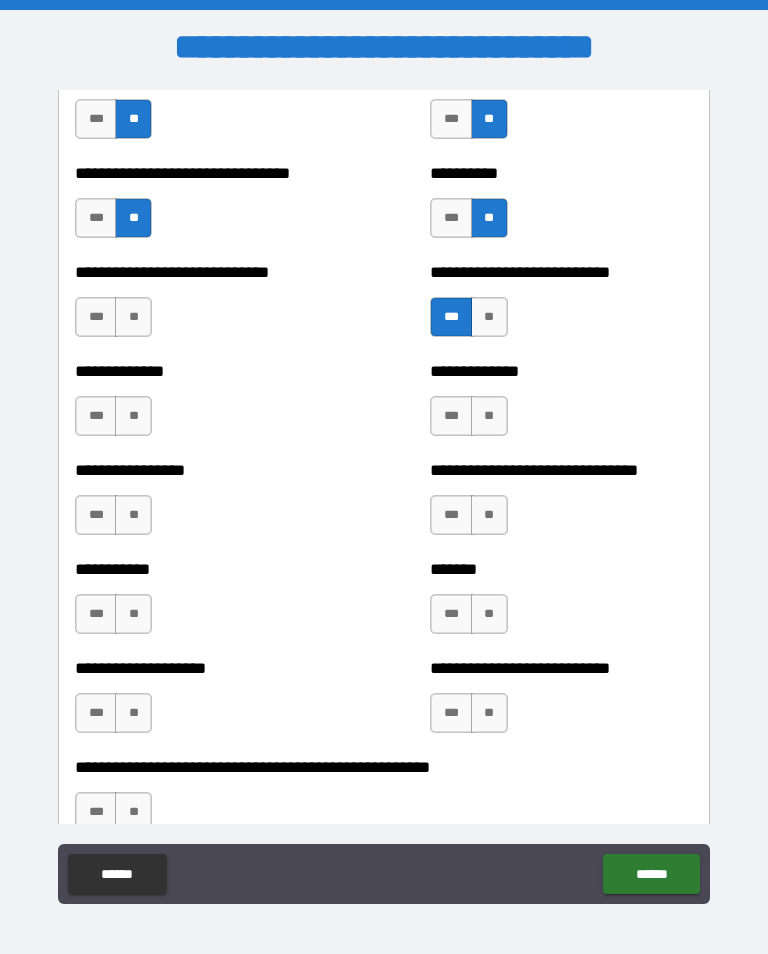 click on "***" at bounding box center (451, 317) 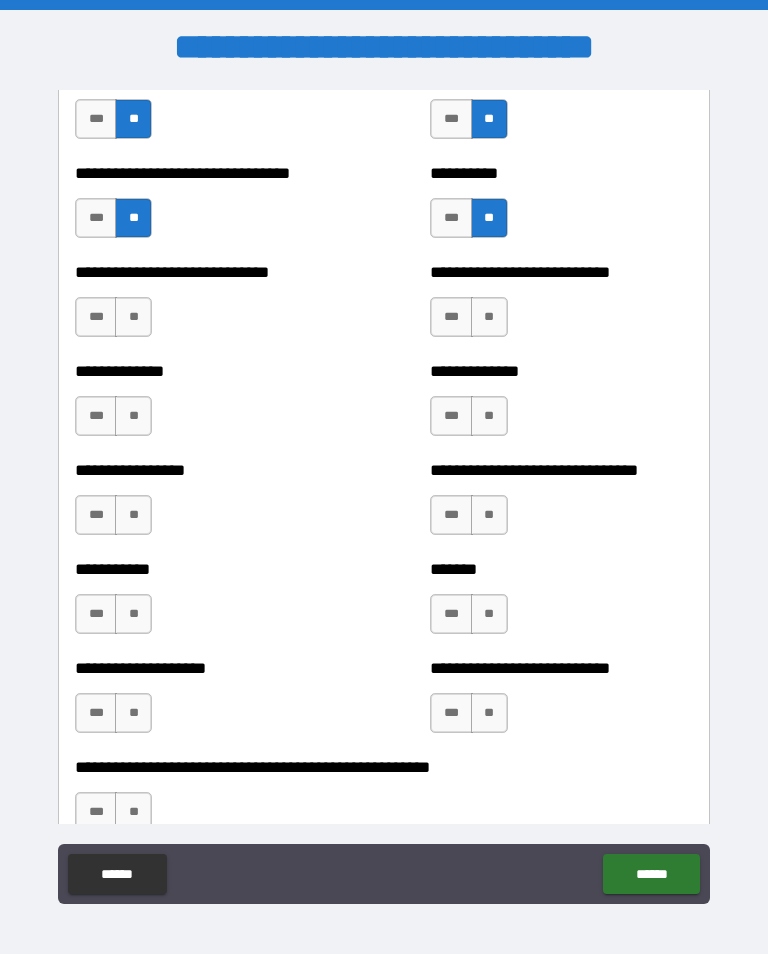click on "**" at bounding box center [489, 317] 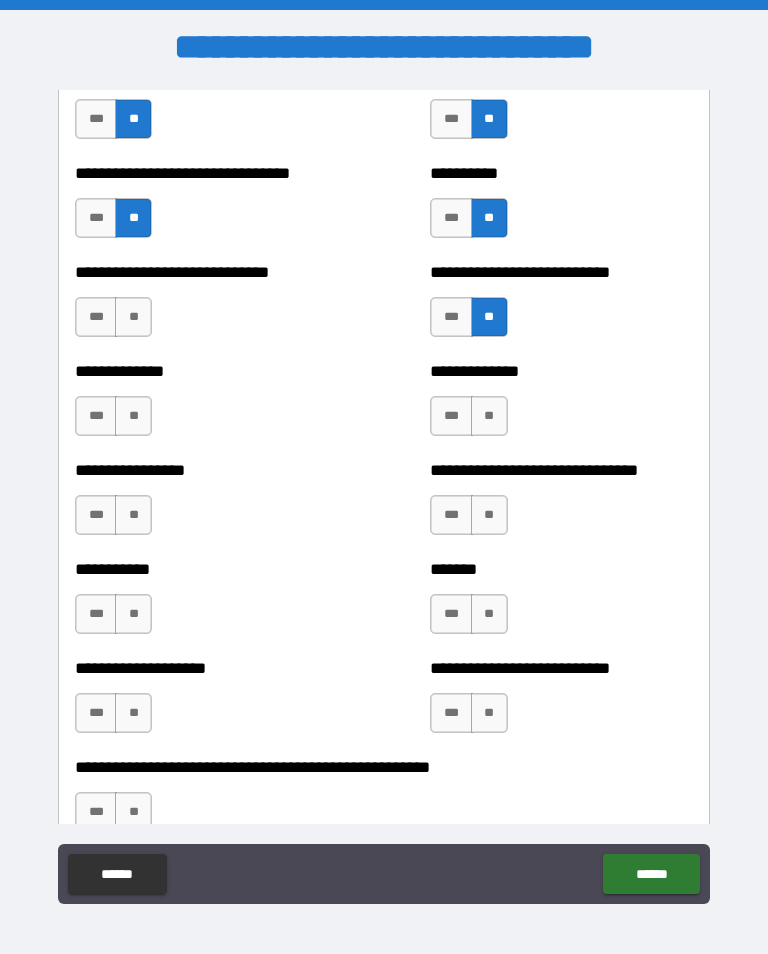 click on "**" at bounding box center [489, 416] 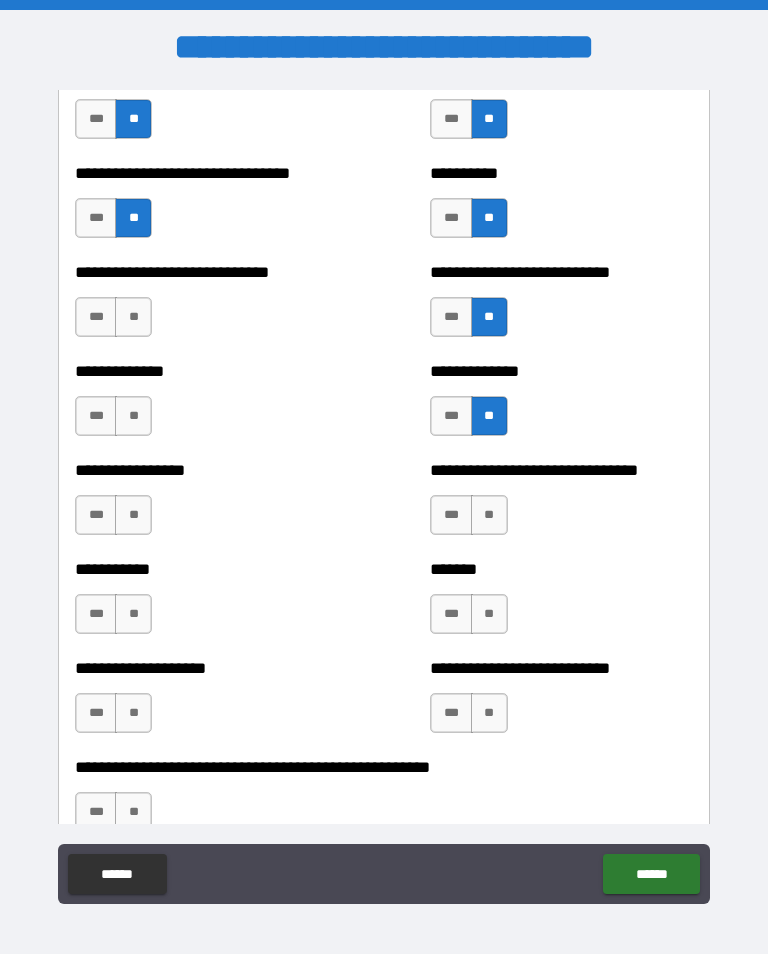 click on "**" at bounding box center [489, 515] 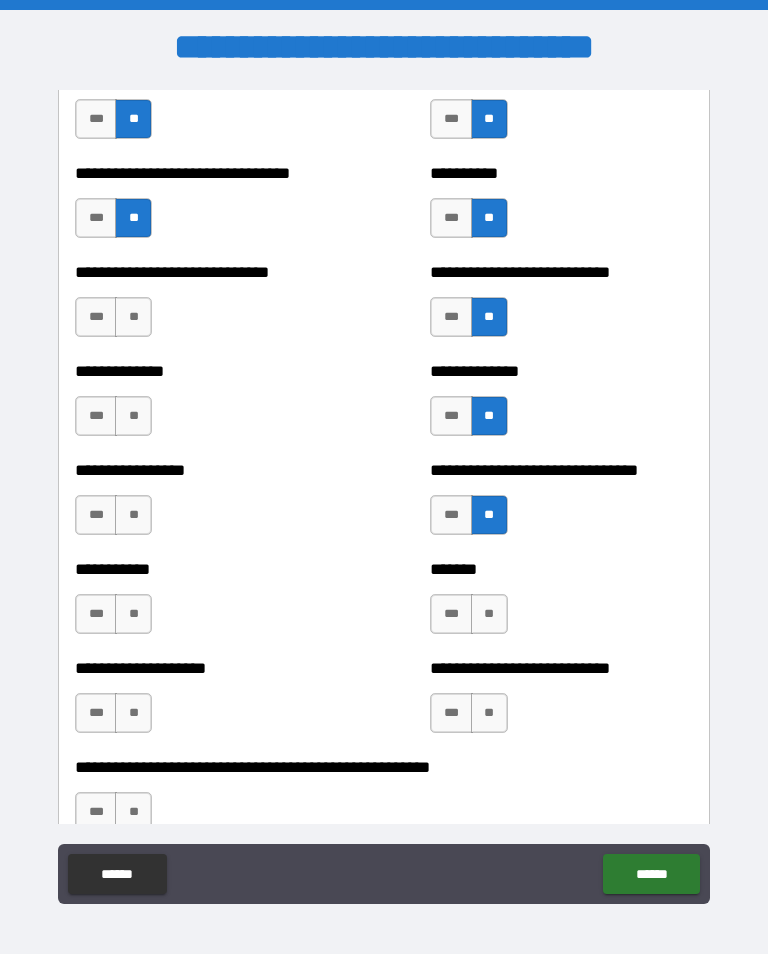 click on "**" at bounding box center (489, 614) 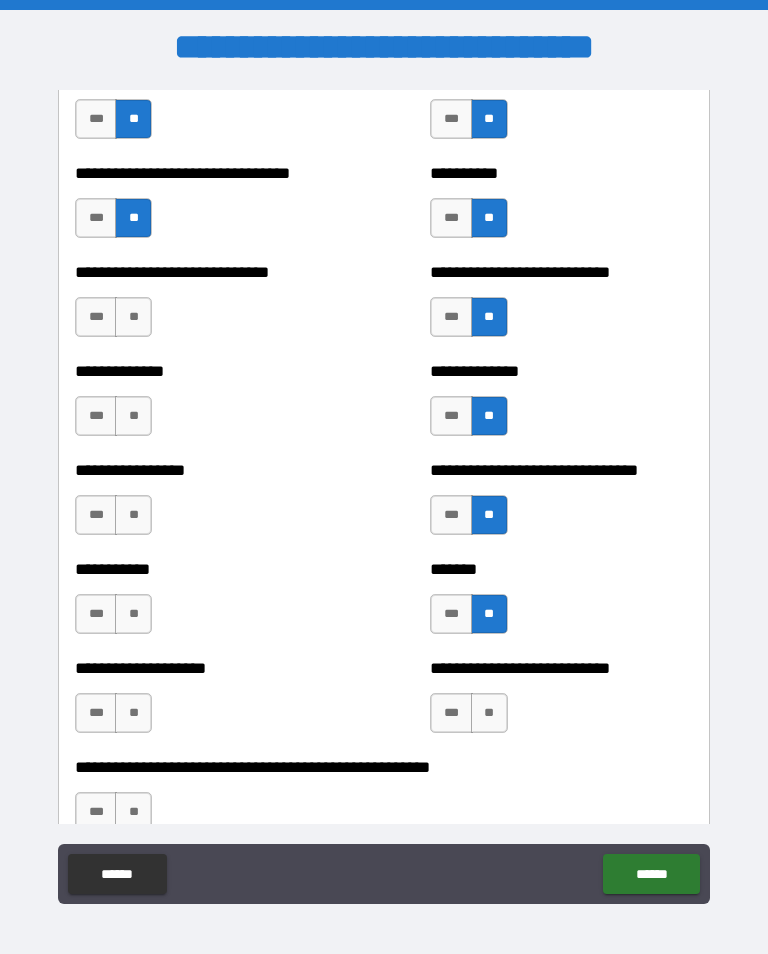 click on "**" at bounding box center (489, 713) 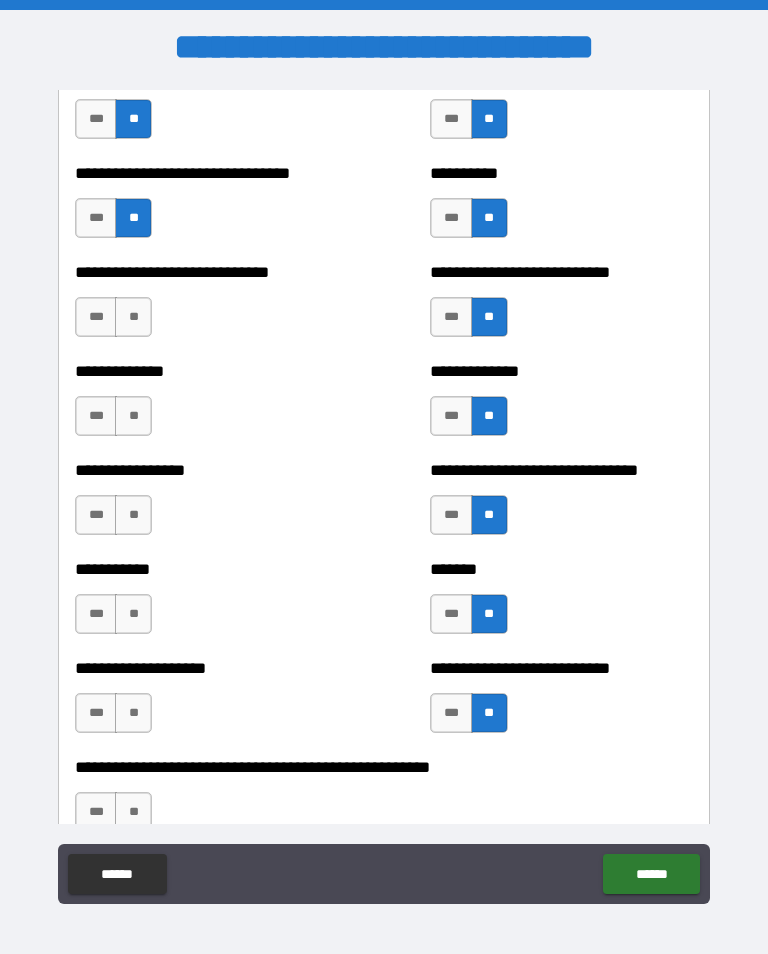click on "**" at bounding box center (133, 317) 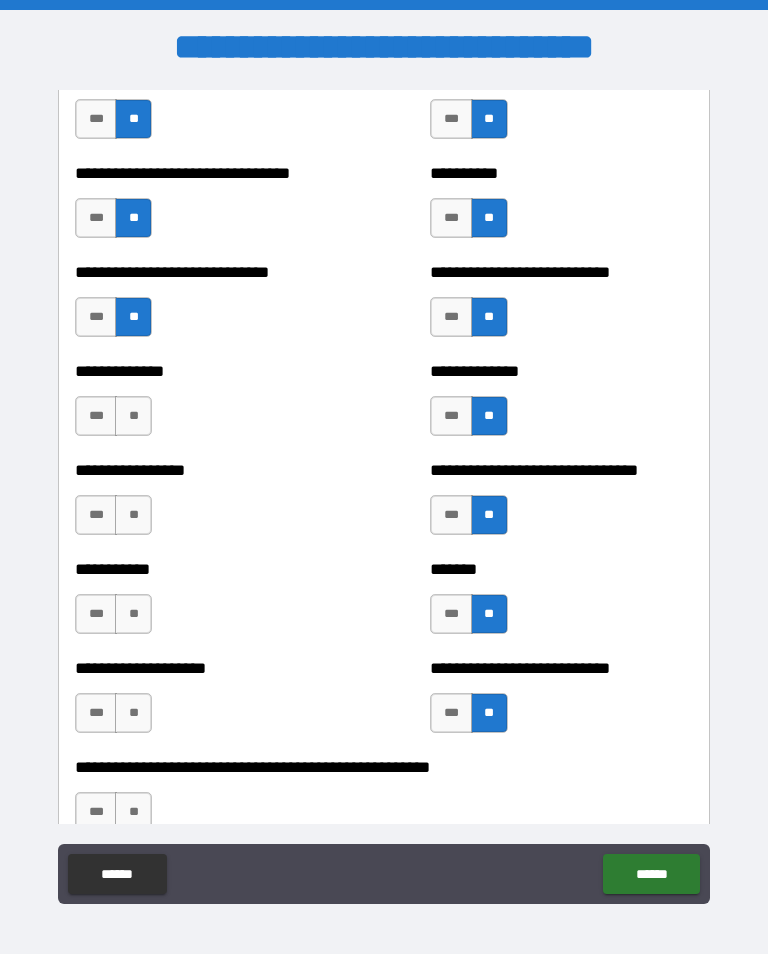 click on "**" at bounding box center [133, 416] 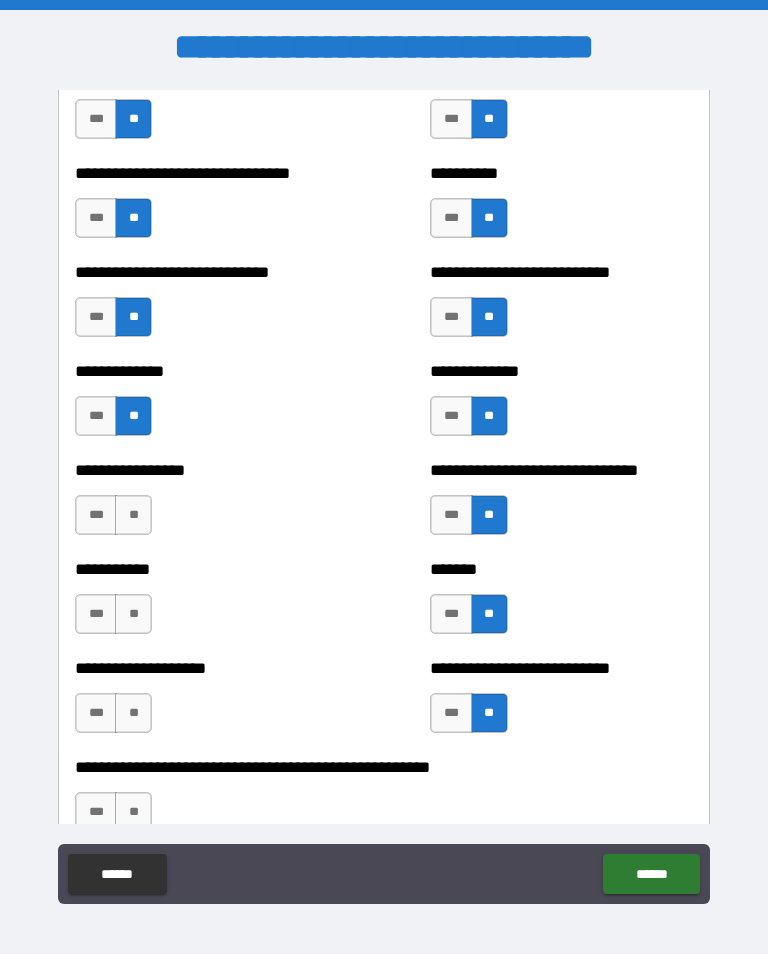 click on "**" at bounding box center (133, 515) 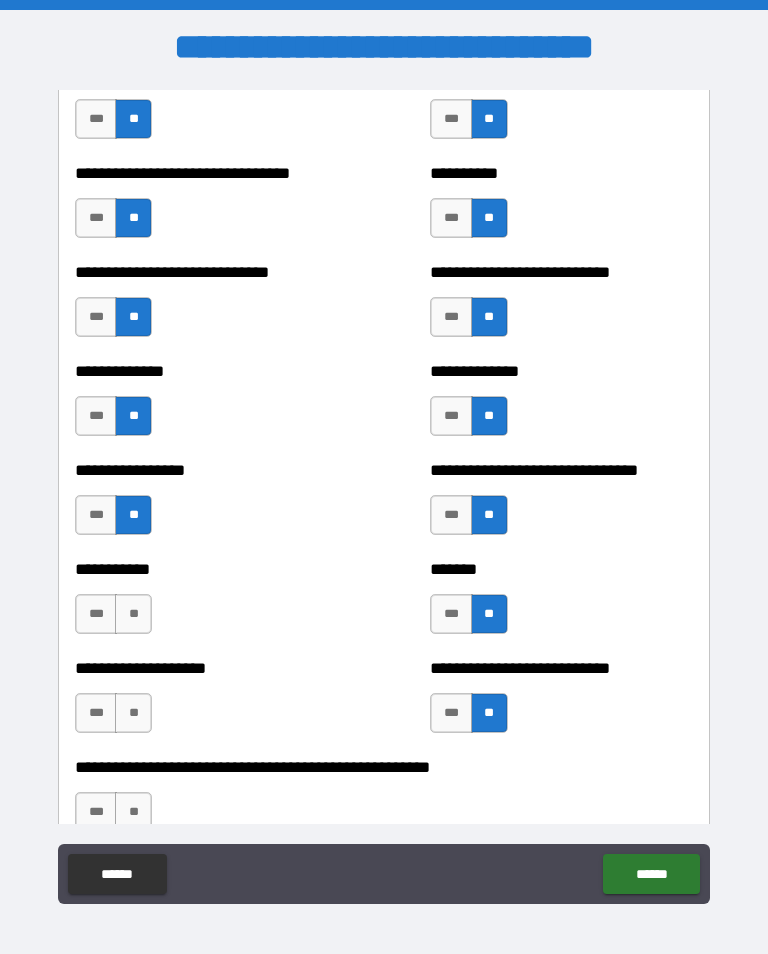 click on "**" at bounding box center [133, 614] 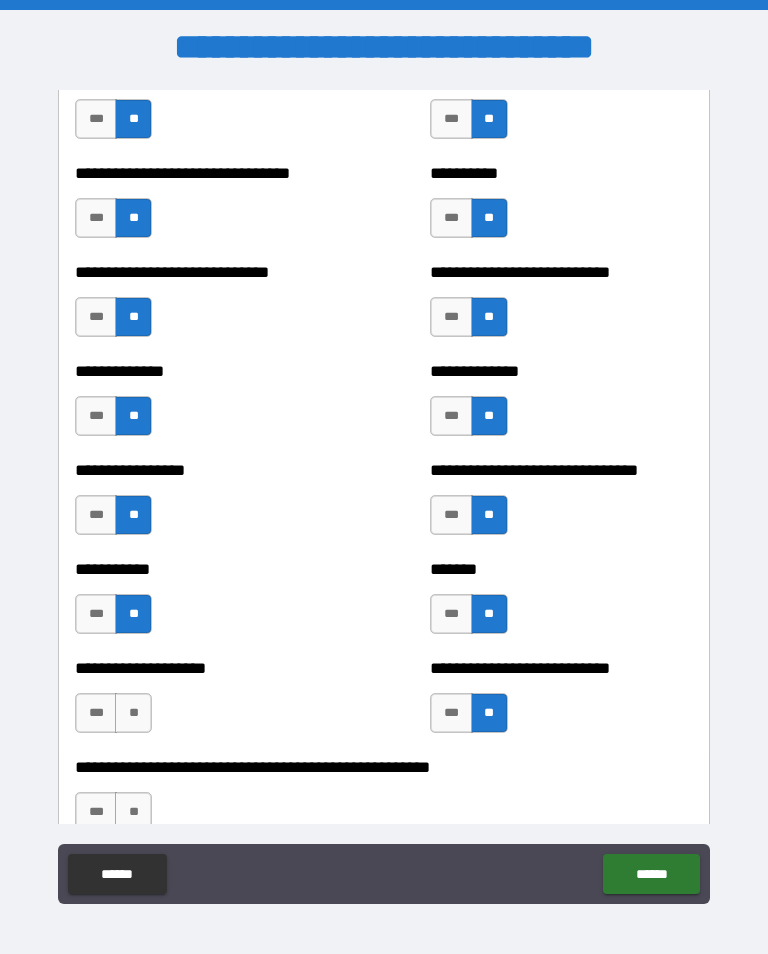 click on "**" at bounding box center (133, 713) 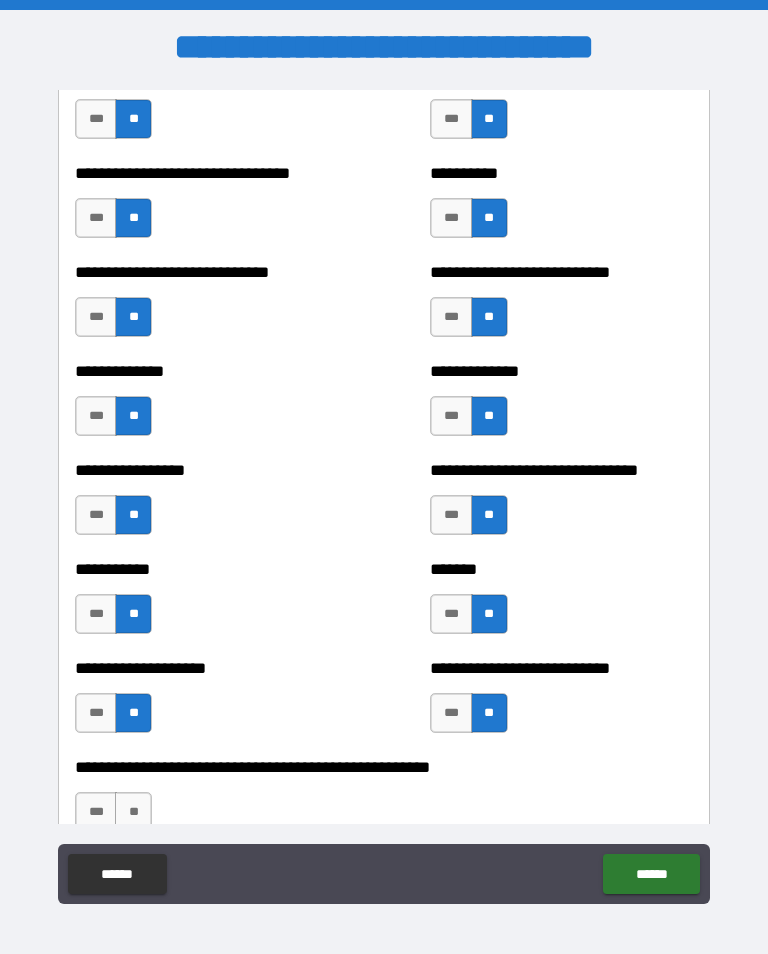 click on "**" at bounding box center (133, 812) 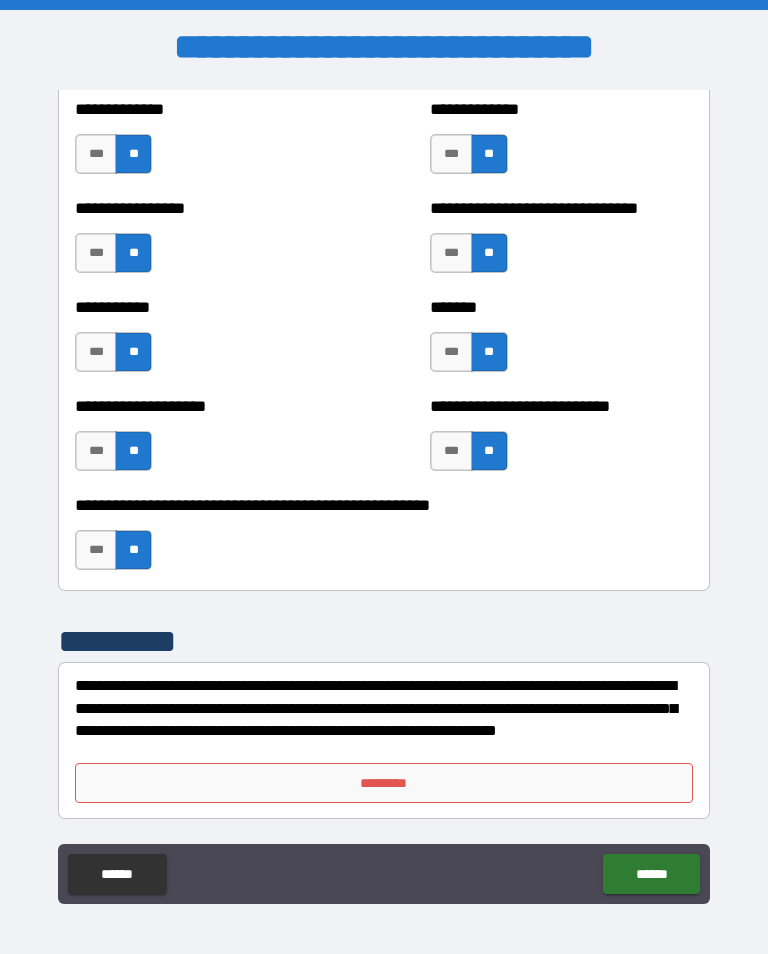 scroll, scrollTop: 7921, scrollLeft: 0, axis: vertical 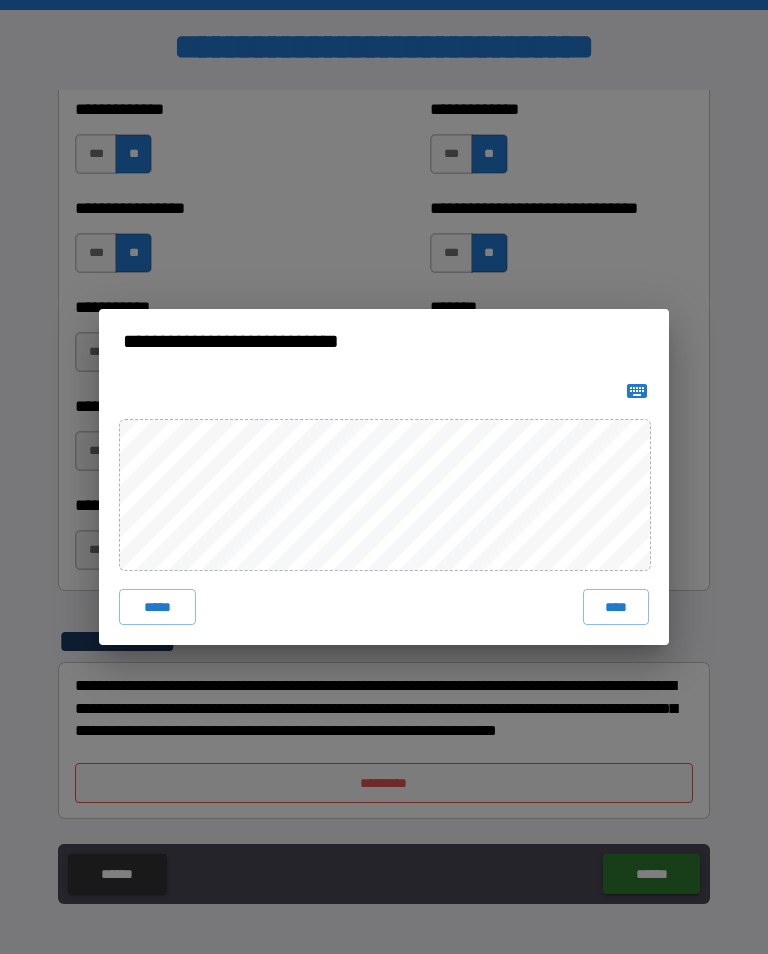 click on "****" at bounding box center [616, 607] 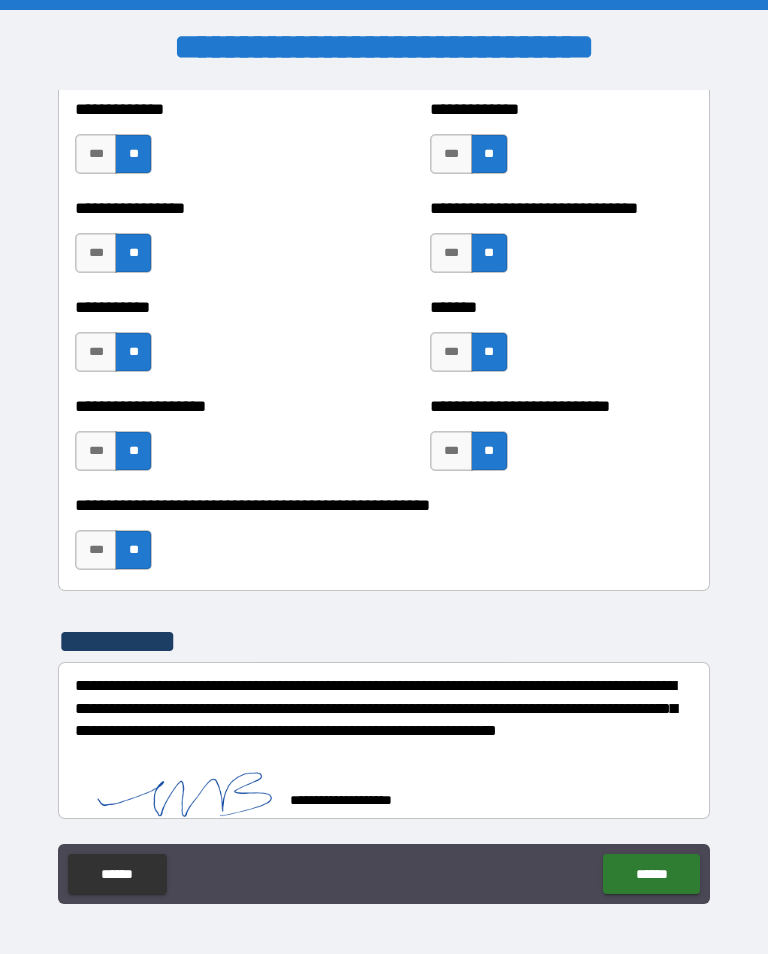 scroll, scrollTop: 7911, scrollLeft: 0, axis: vertical 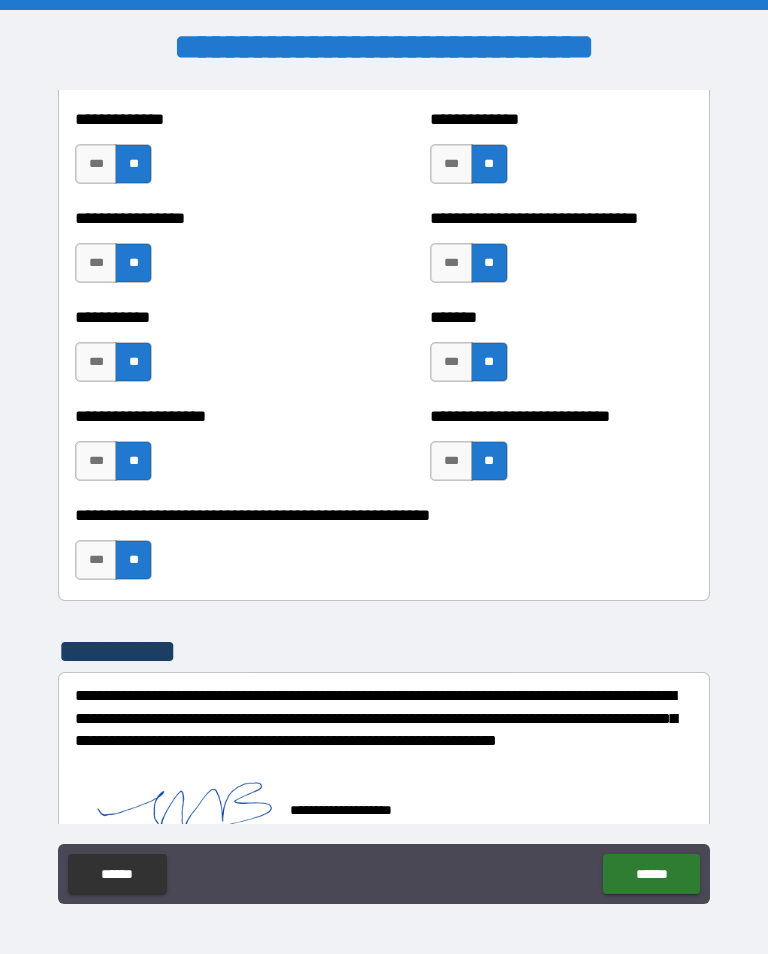 click on "******" at bounding box center [651, 874] 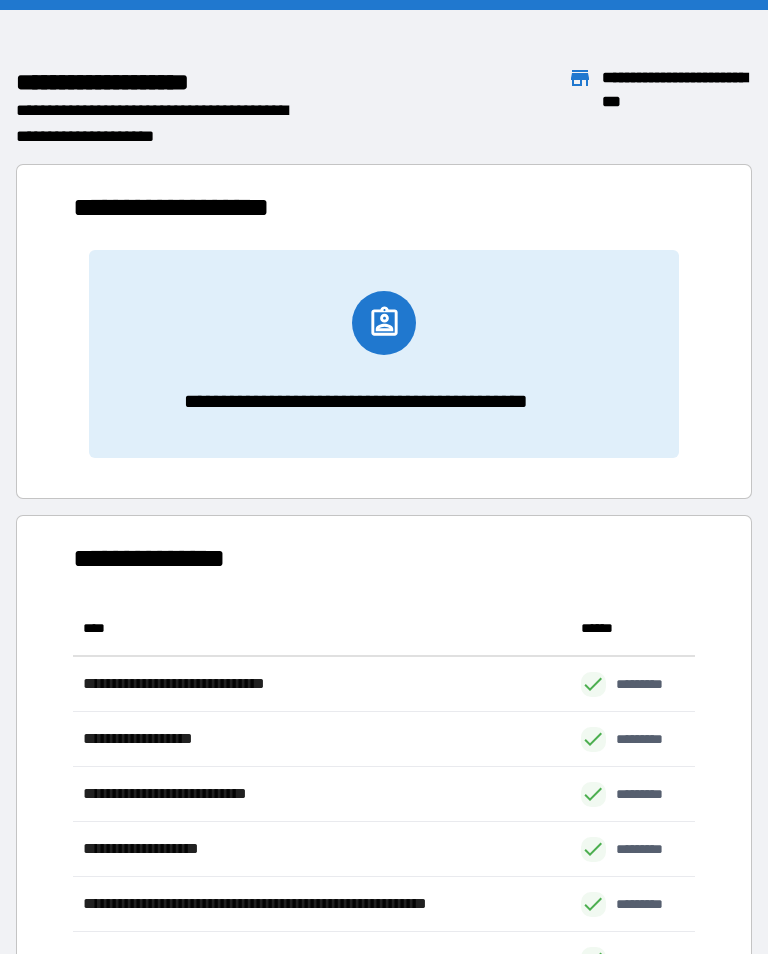 scroll, scrollTop: 441, scrollLeft: 622, axis: both 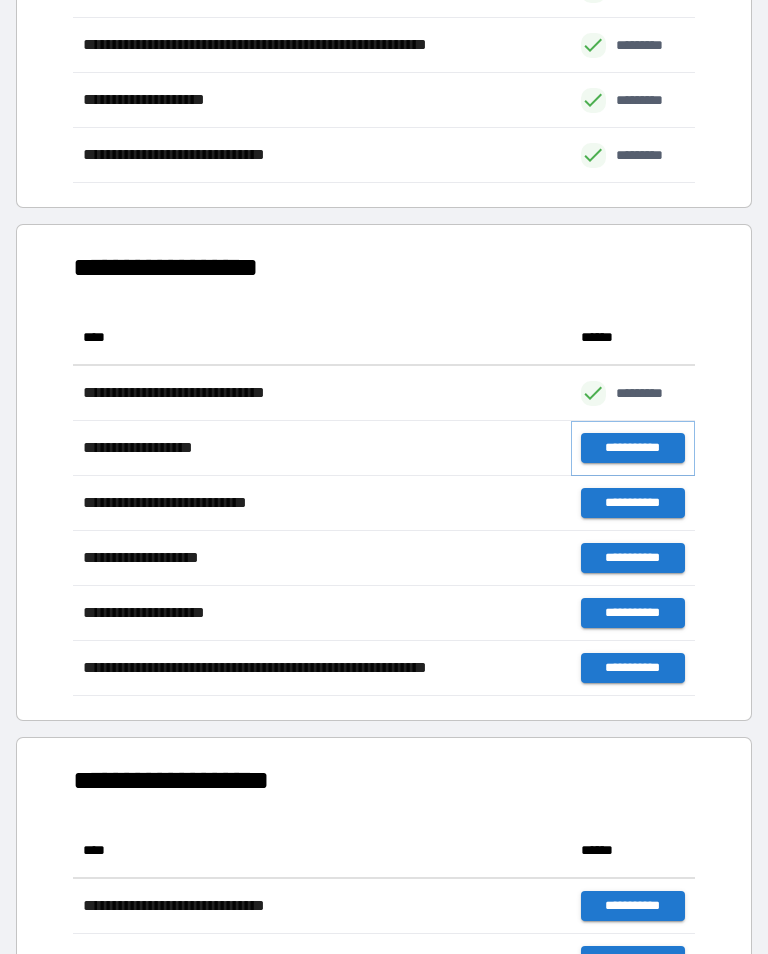 click on "**********" at bounding box center (633, 448) 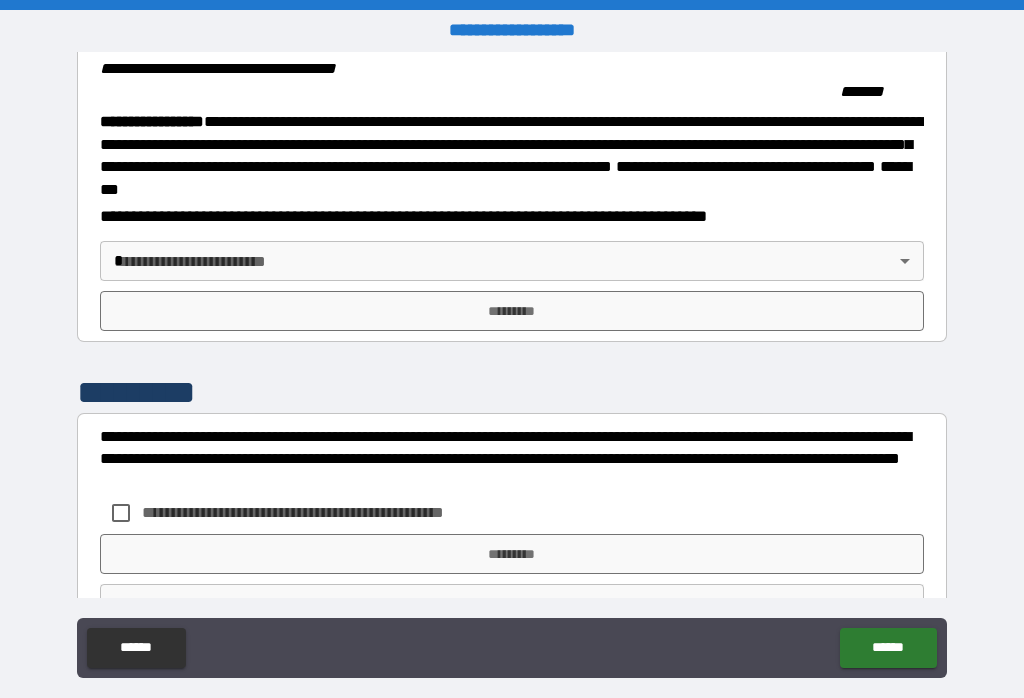 scroll, scrollTop: 2076, scrollLeft: 0, axis: vertical 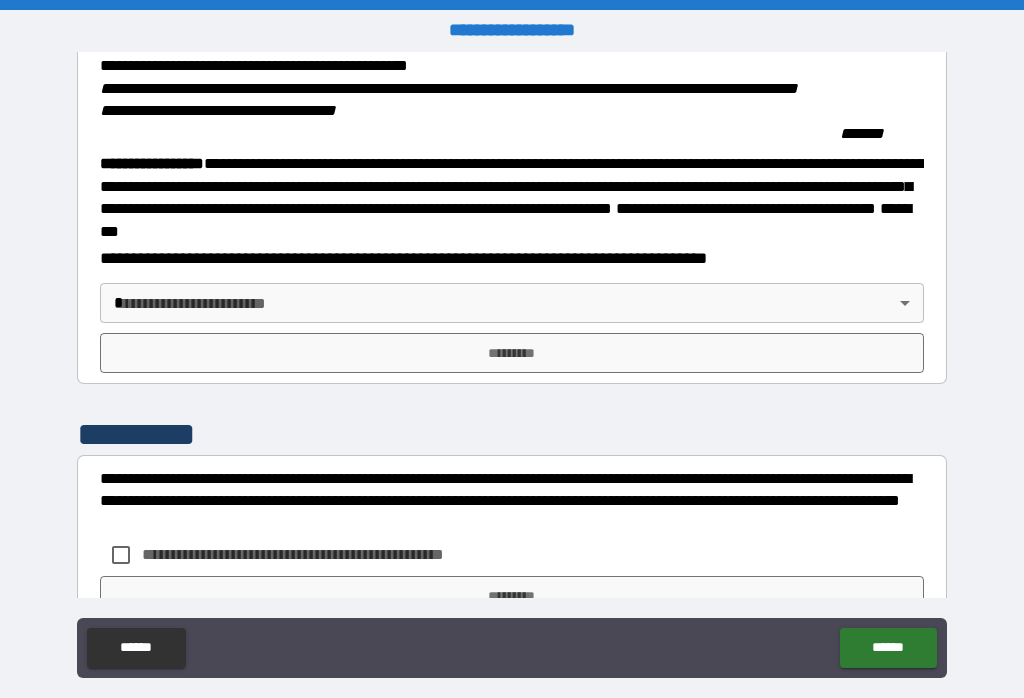 click on "**********" at bounding box center [512, 364] 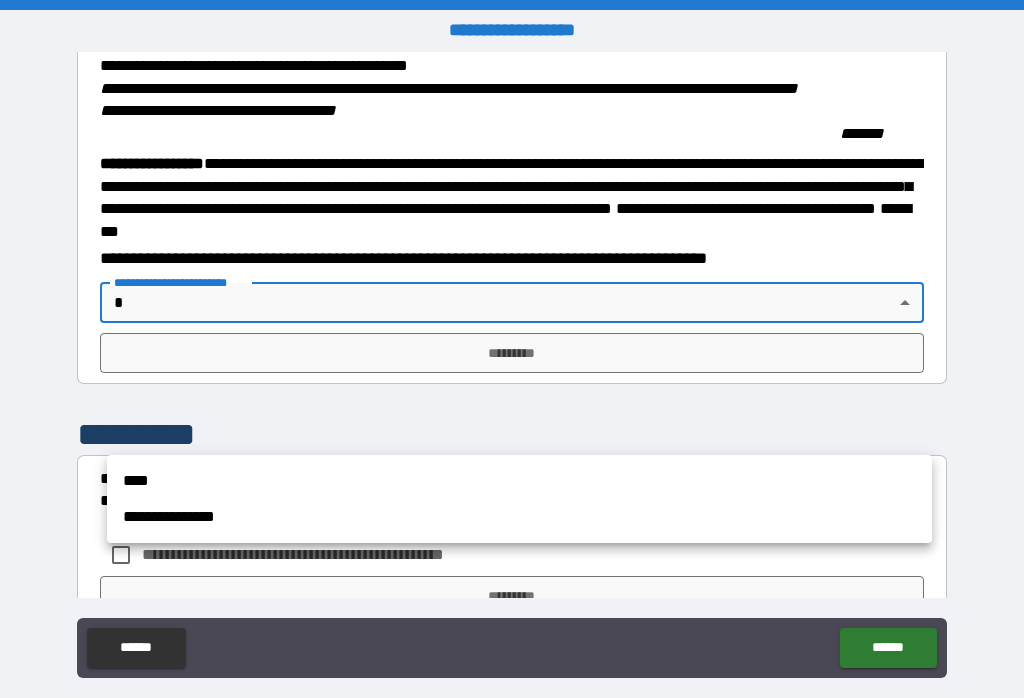 click on "**********" at bounding box center [519, 517] 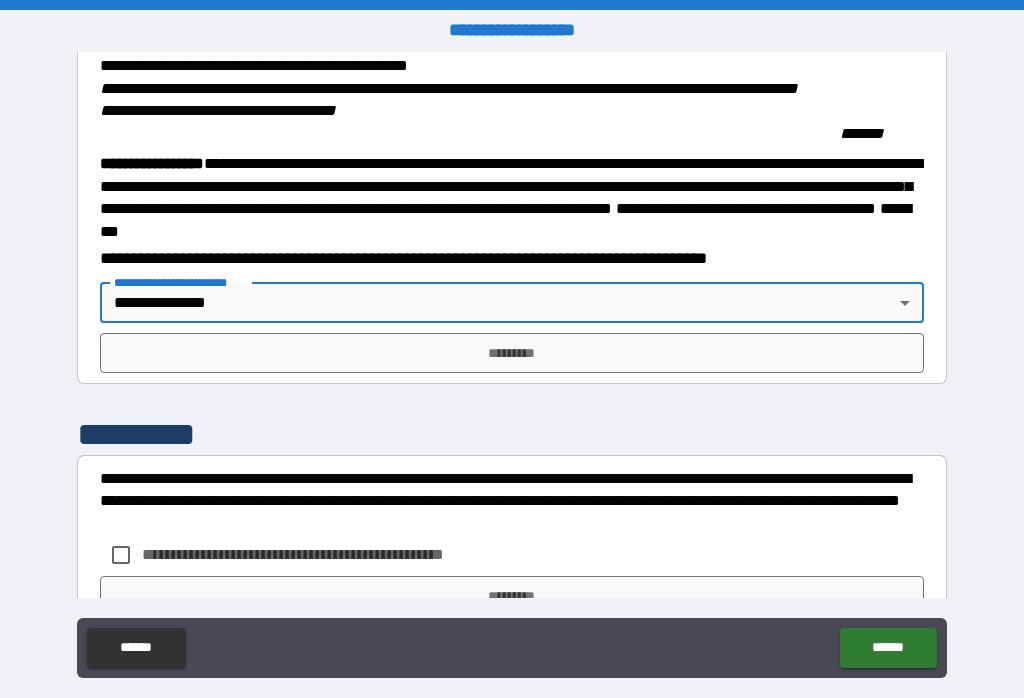 click on "*********" at bounding box center (512, 353) 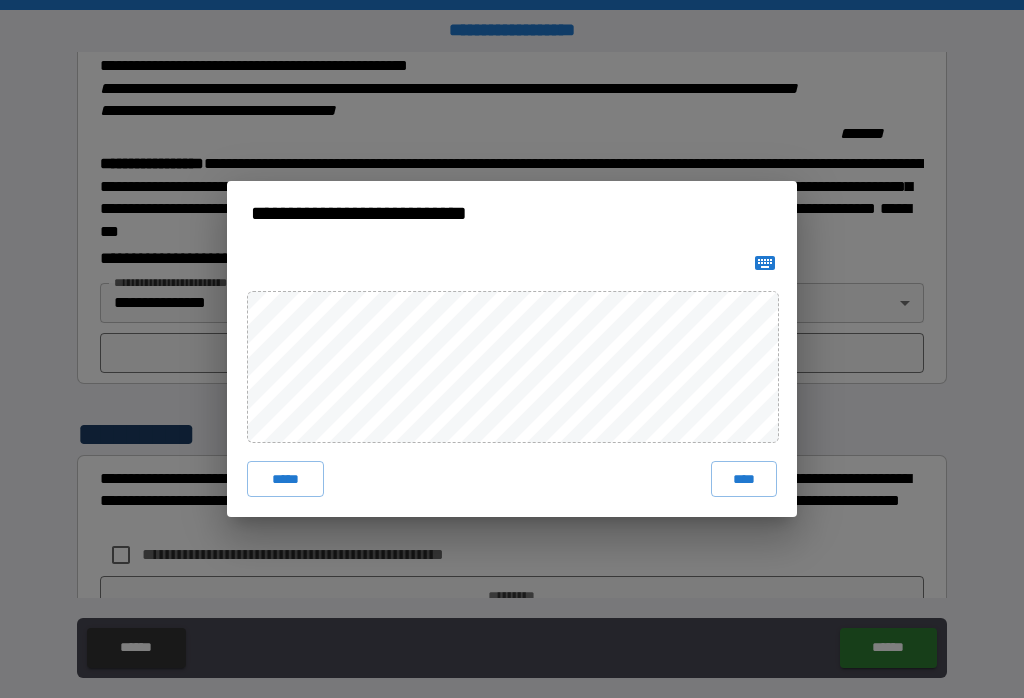 click on "****" at bounding box center [744, 479] 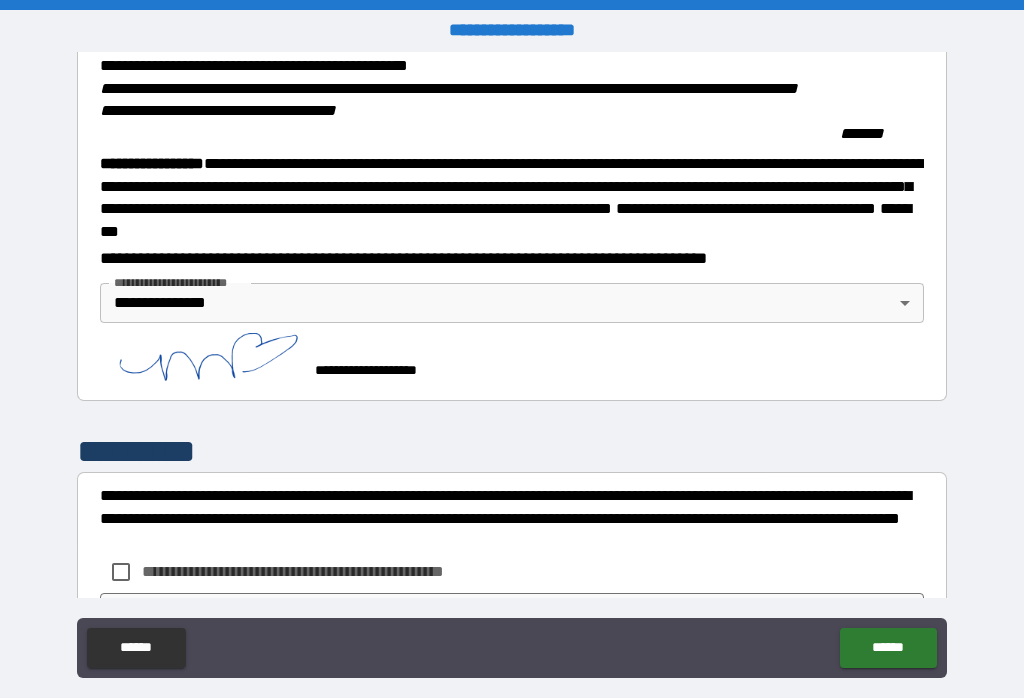 click on "******" at bounding box center [888, 648] 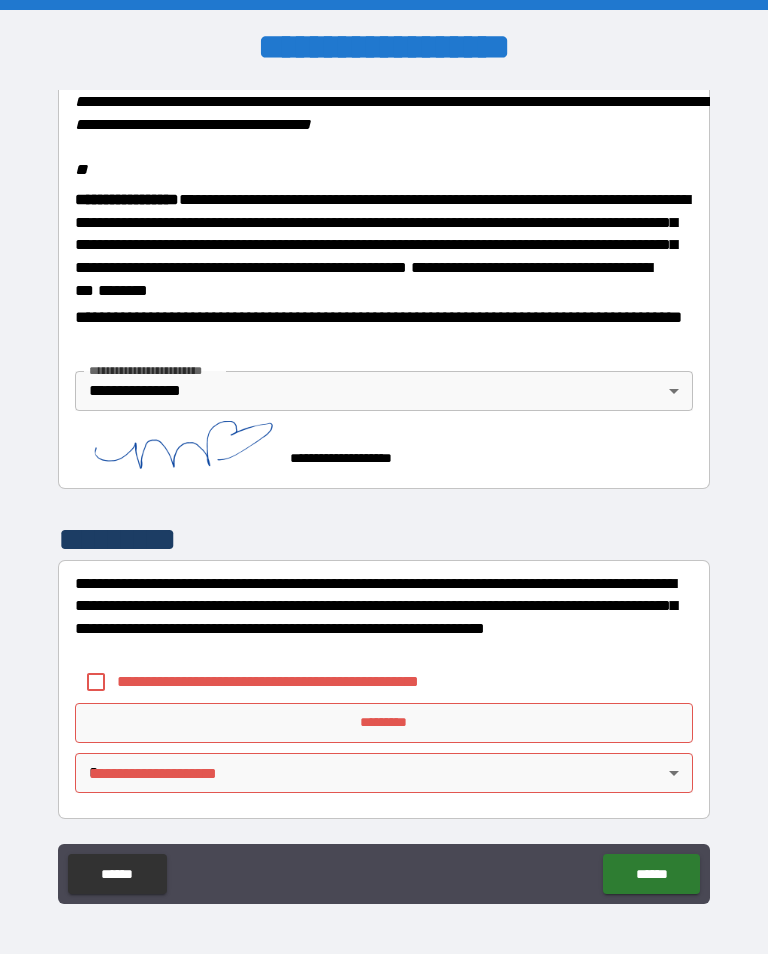 scroll, scrollTop: 2465, scrollLeft: 0, axis: vertical 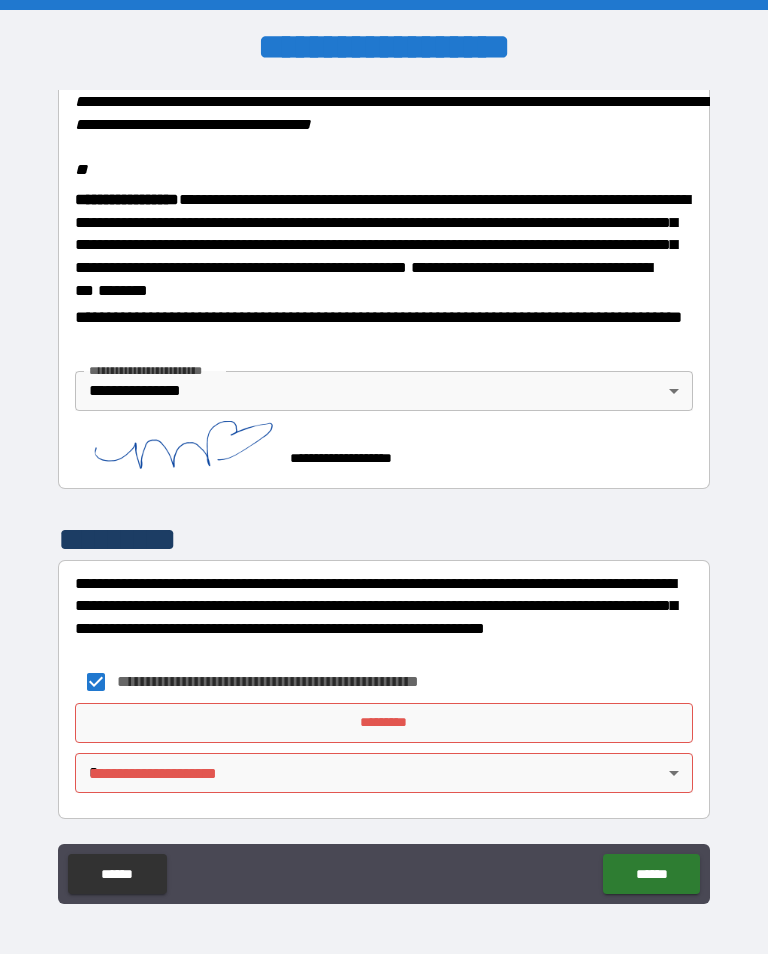 click on "**********" at bounding box center [384, 492] 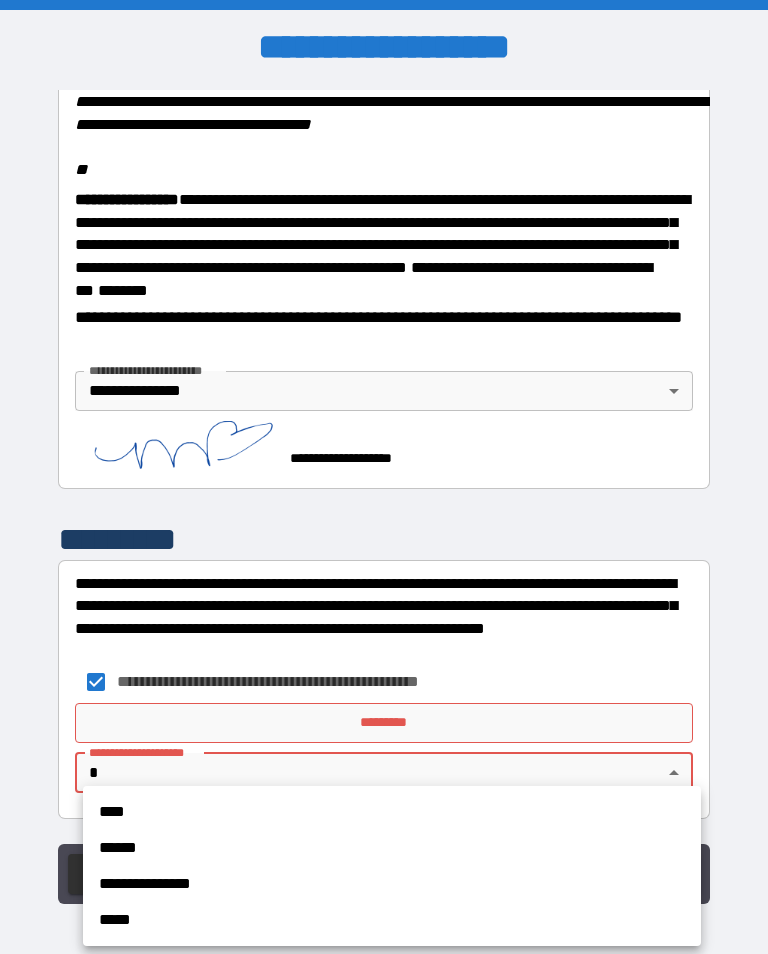 click on "**********" at bounding box center (392, 884) 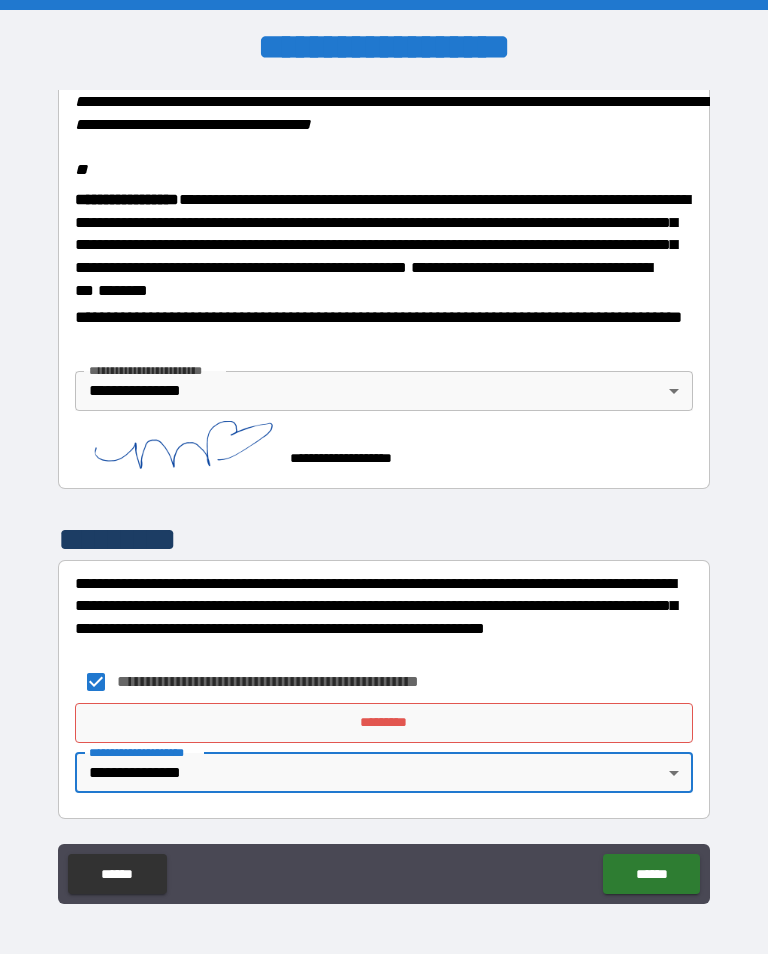 click on "*********" at bounding box center [384, 723] 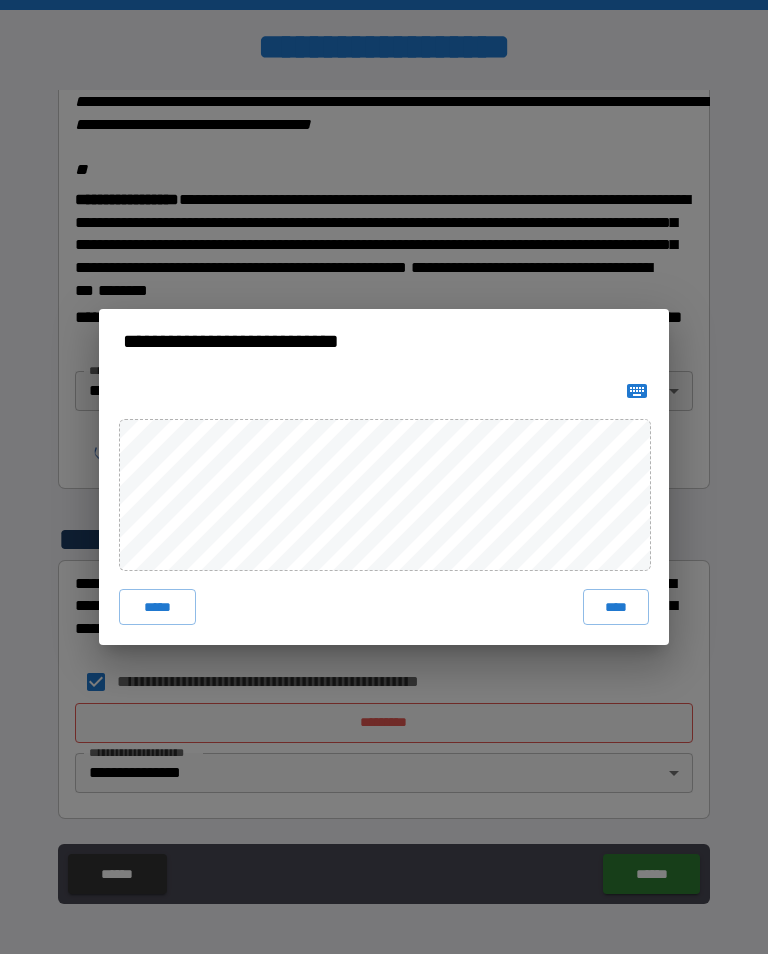 click on "****" at bounding box center (616, 607) 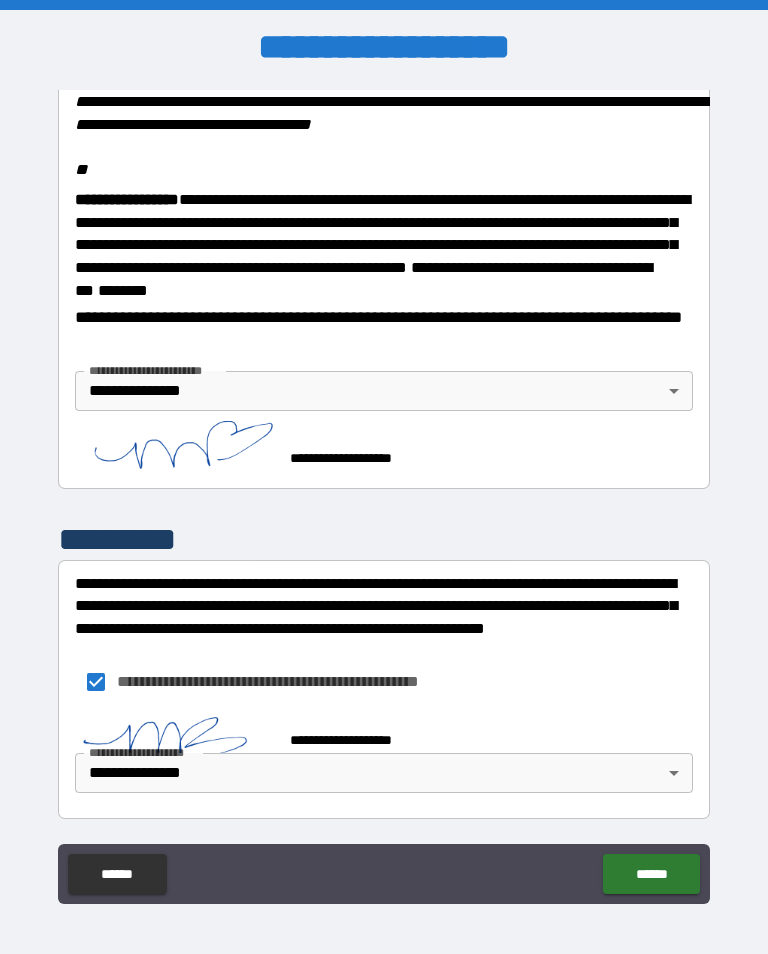 scroll, scrollTop: 2455, scrollLeft: 0, axis: vertical 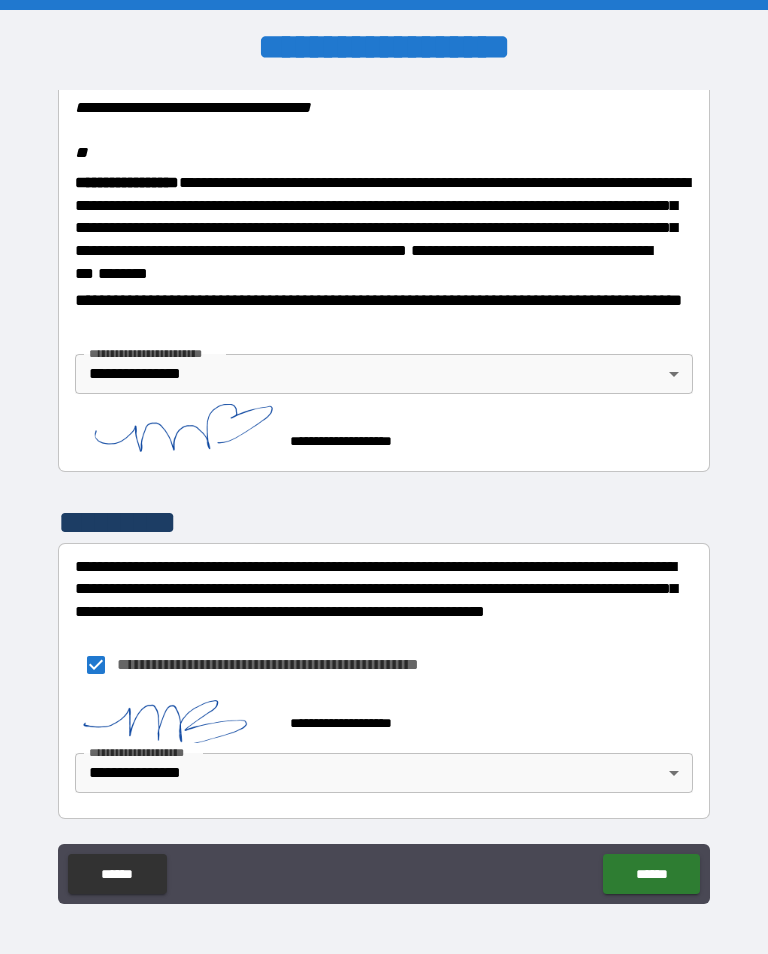 click on "******" at bounding box center [651, 874] 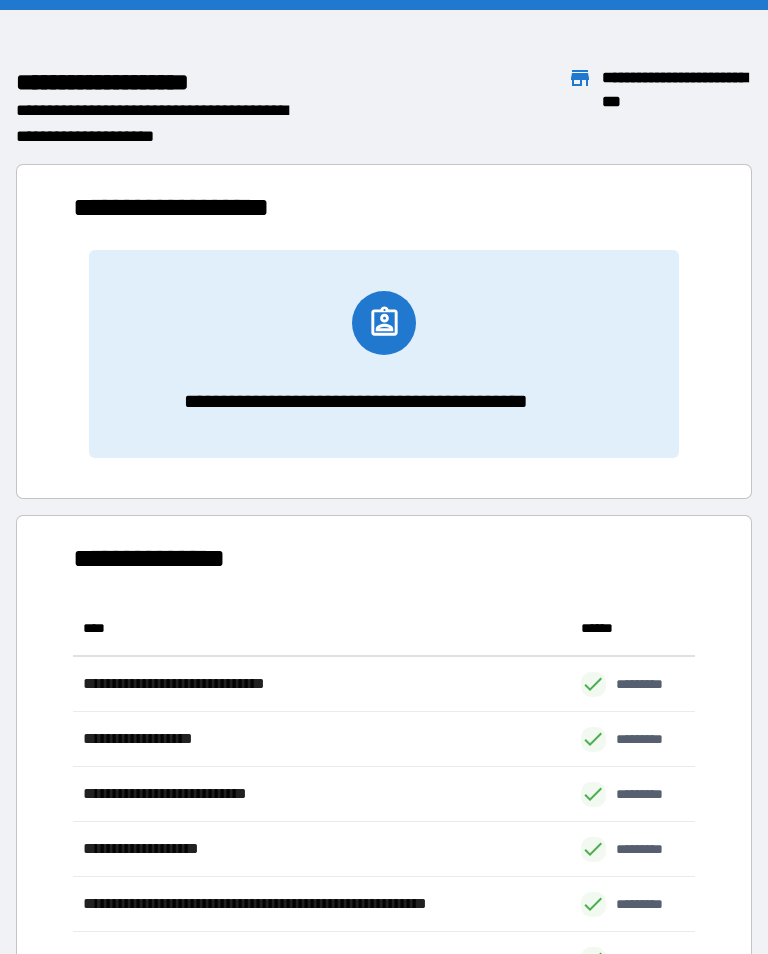 scroll, scrollTop: 441, scrollLeft: 622, axis: both 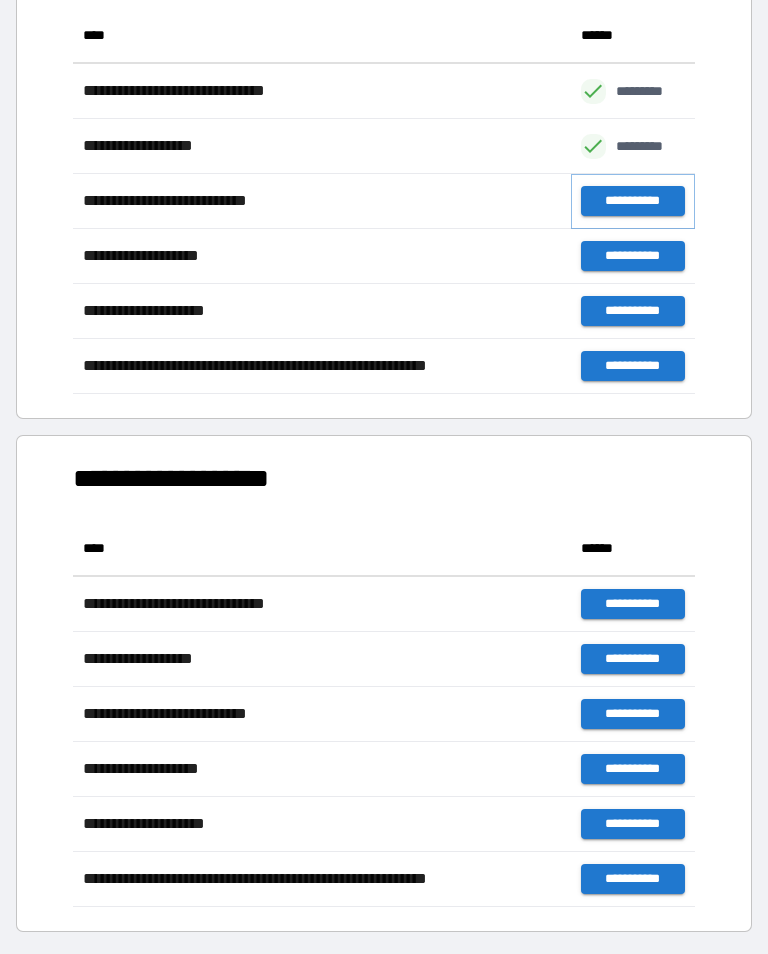 click on "**********" at bounding box center (633, 201) 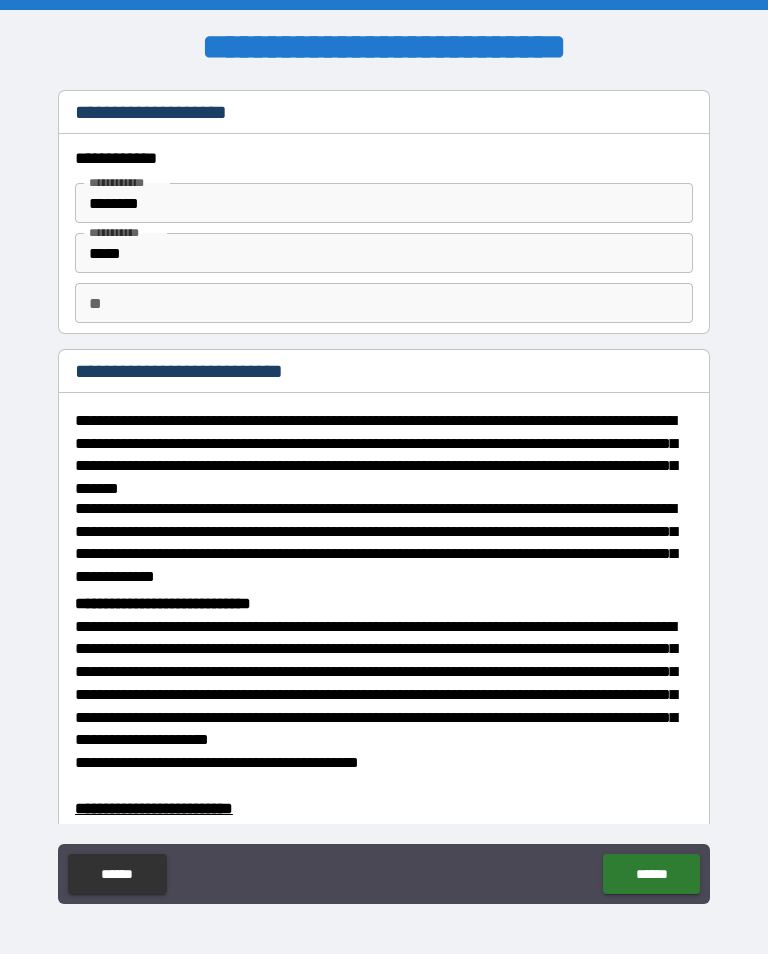 click on "**" at bounding box center (384, 303) 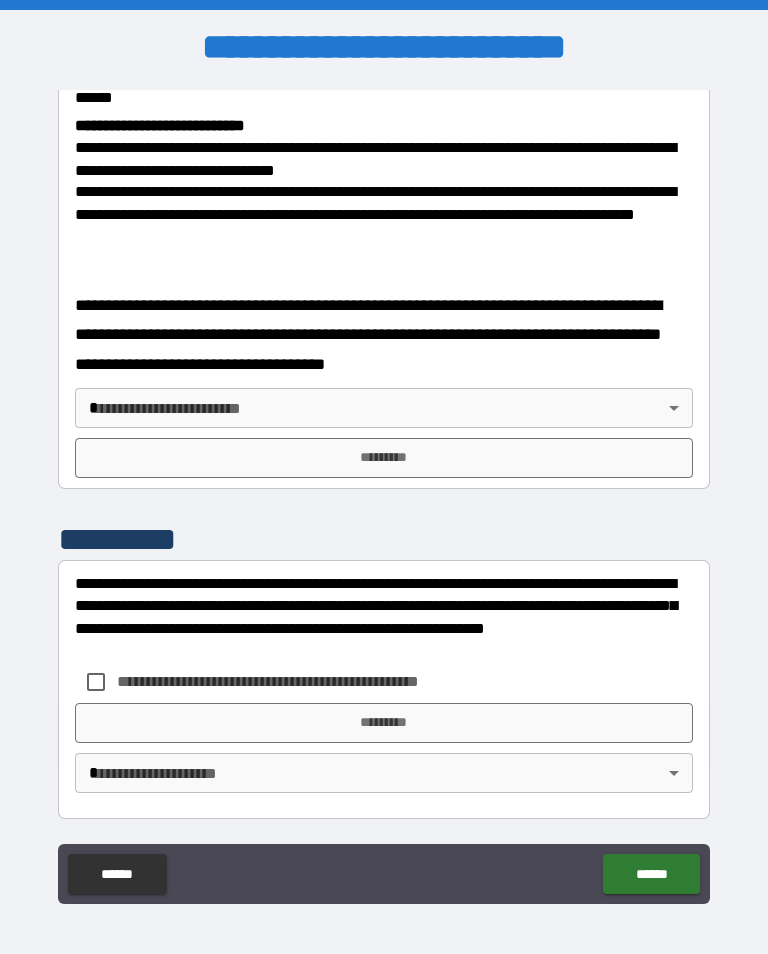 scroll, scrollTop: 778, scrollLeft: 0, axis: vertical 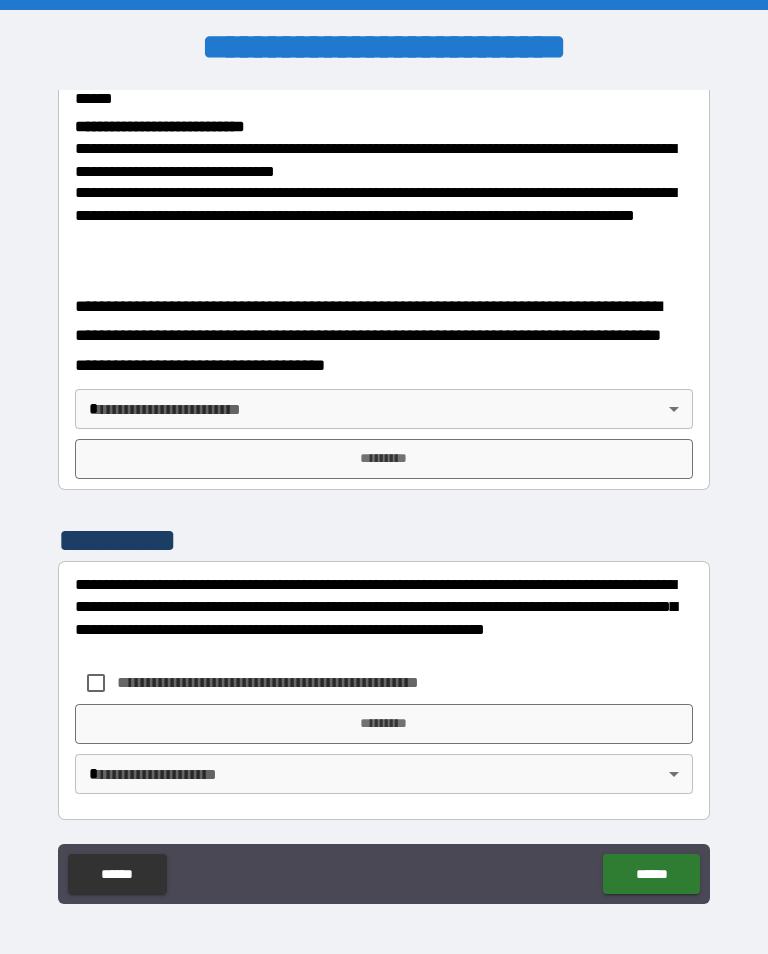 type on "*" 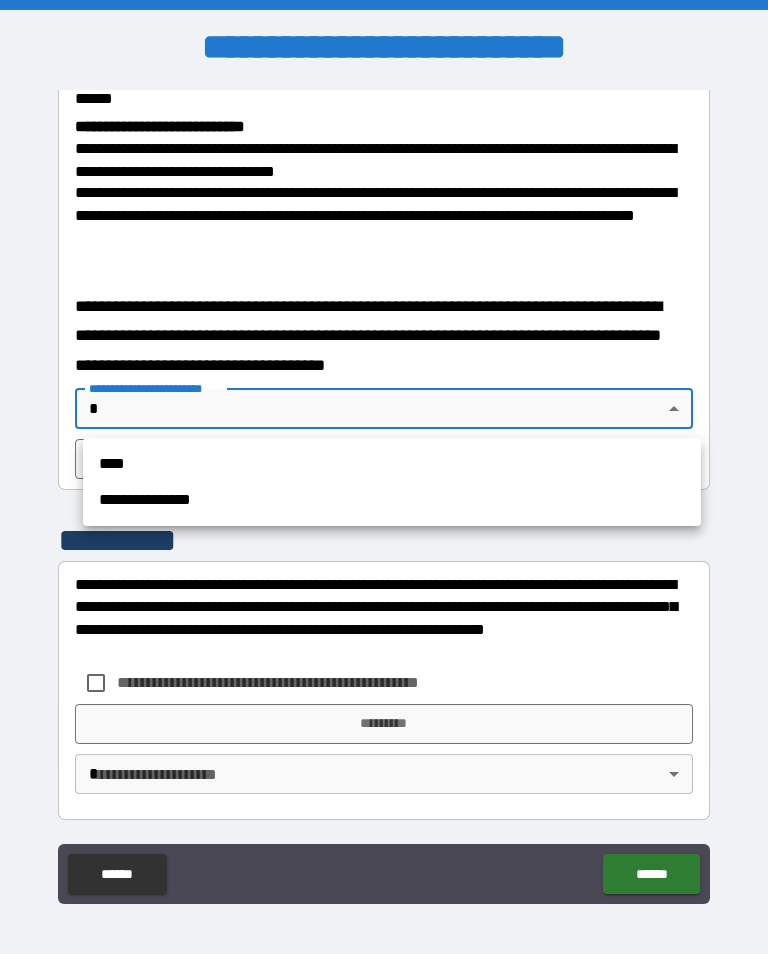 click on "**********" at bounding box center [392, 500] 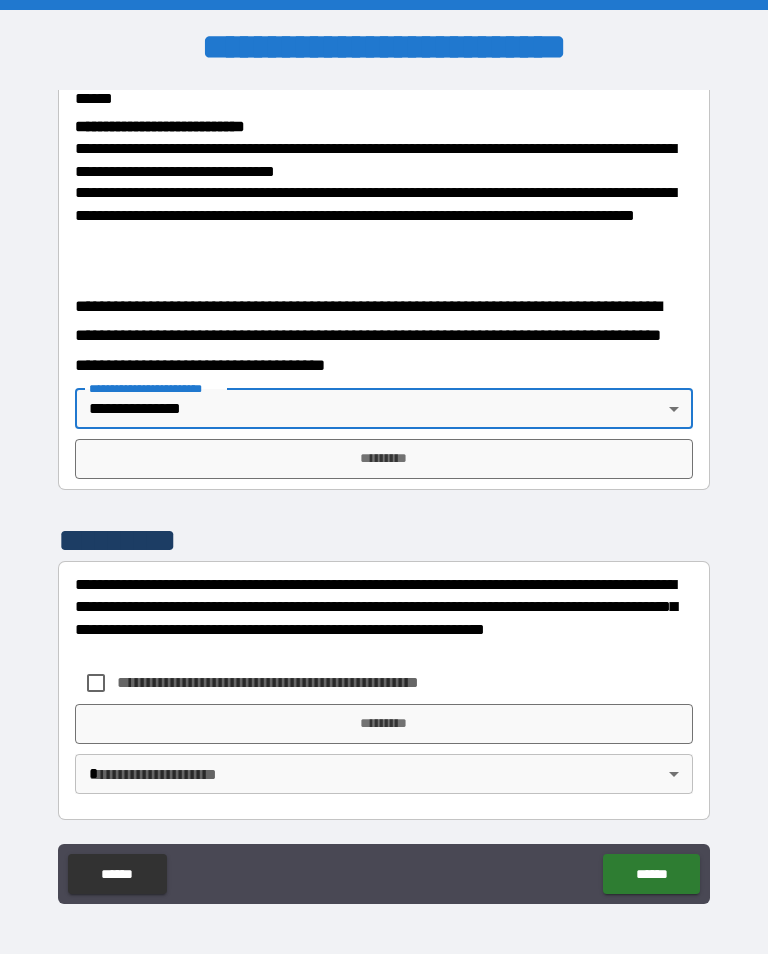 type on "**********" 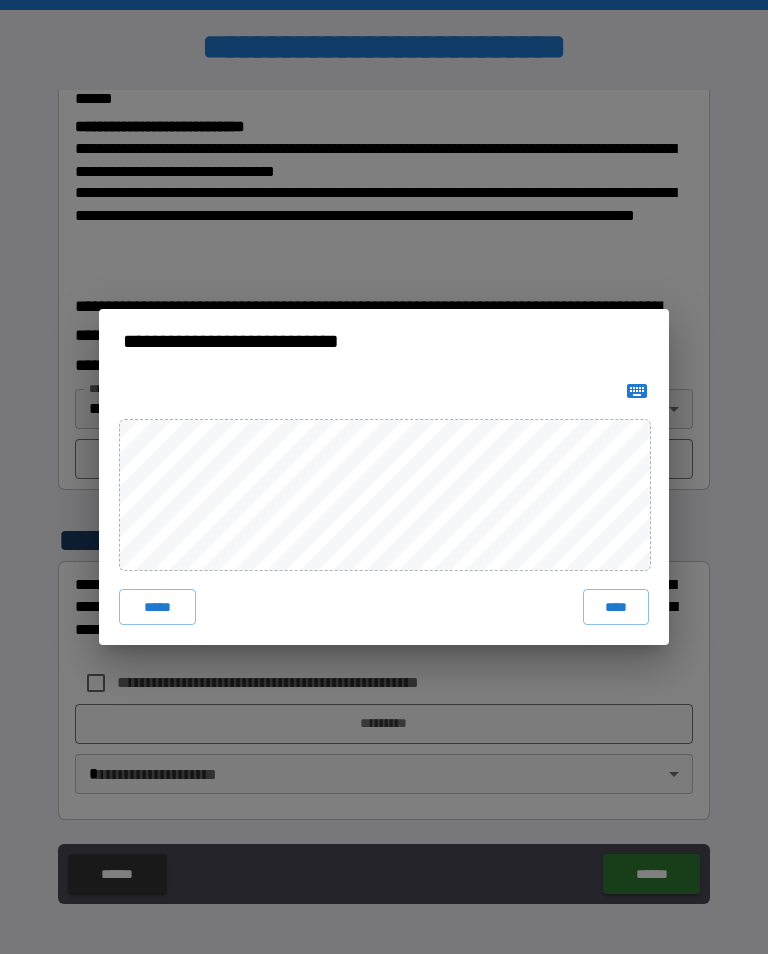 click on "****" at bounding box center [616, 607] 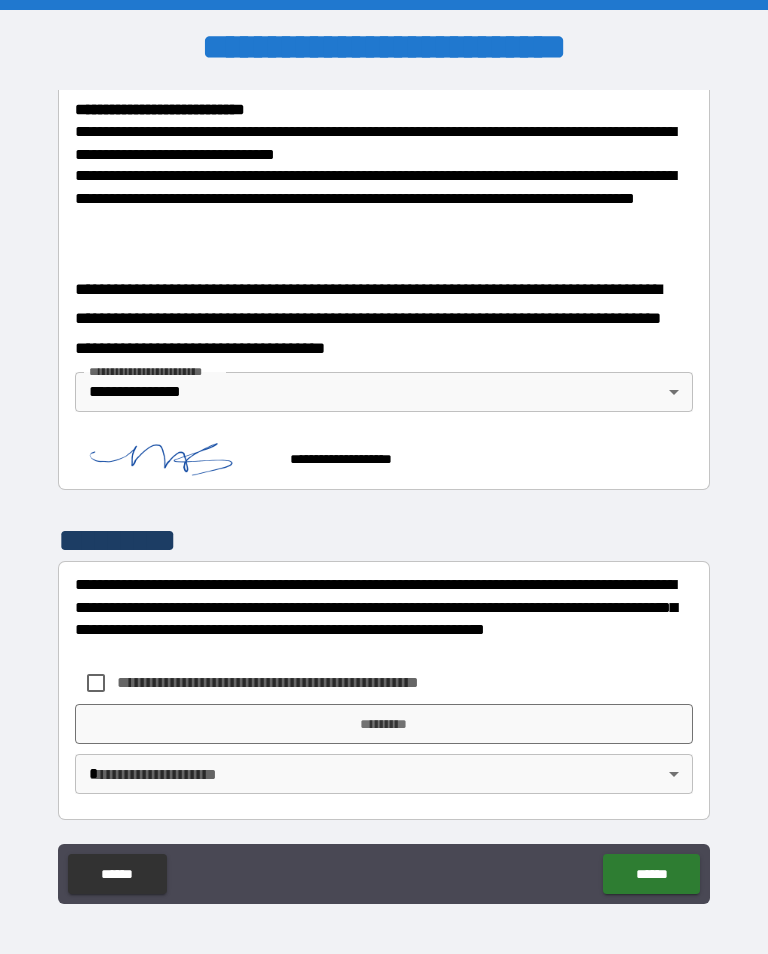 scroll, scrollTop: 795, scrollLeft: 0, axis: vertical 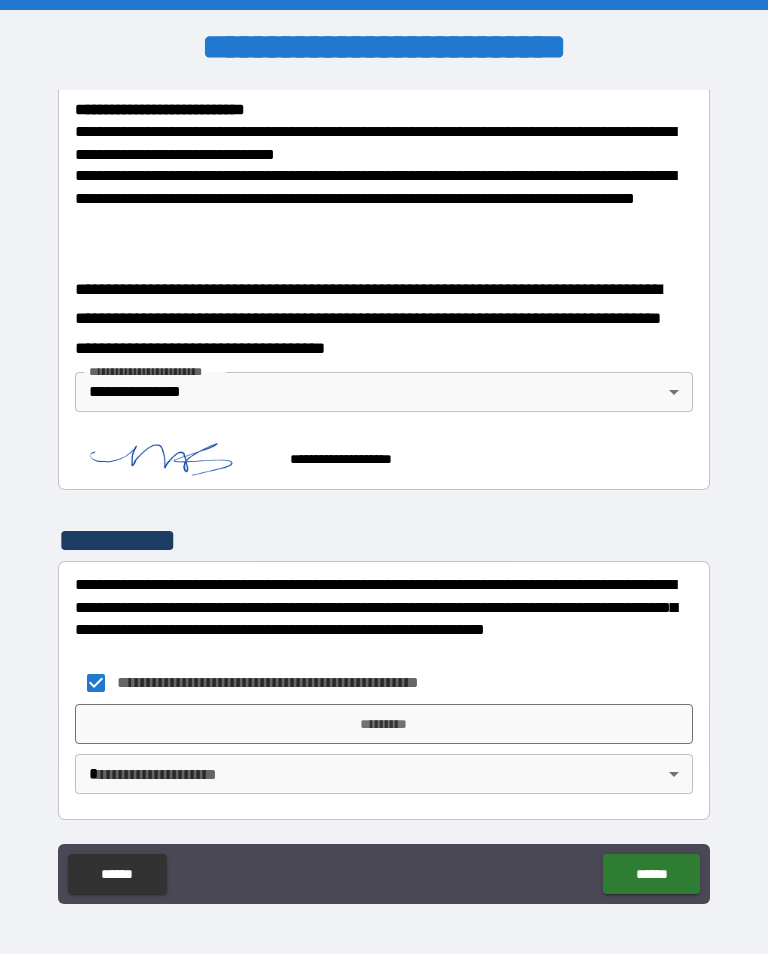 click on "**********" at bounding box center (384, 492) 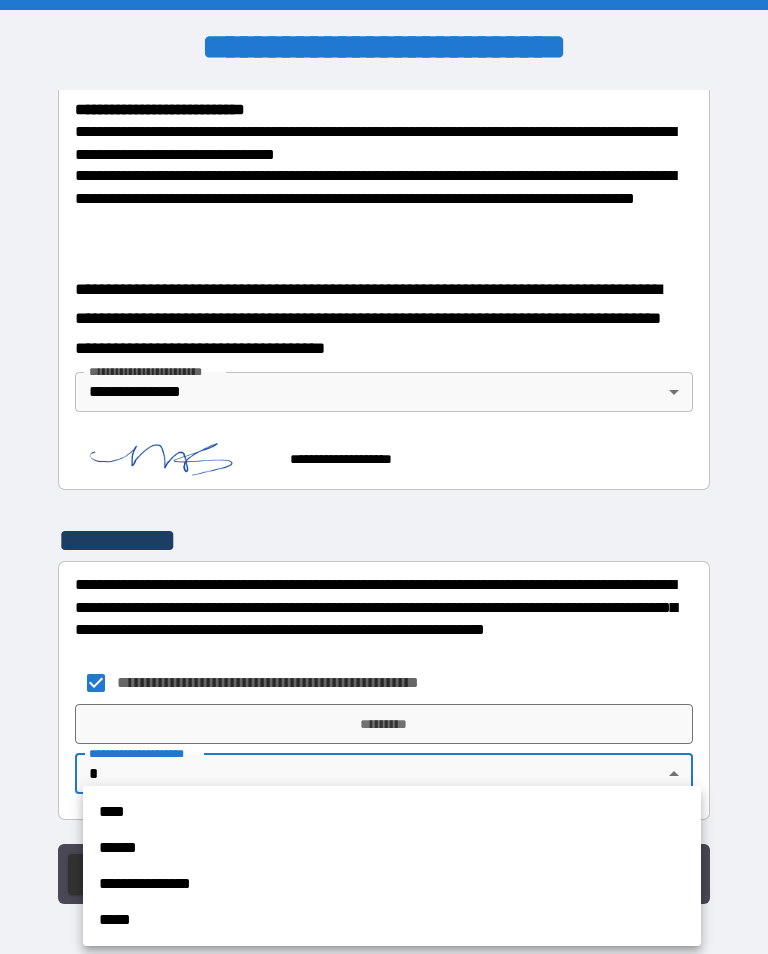 click on "**********" at bounding box center (392, 884) 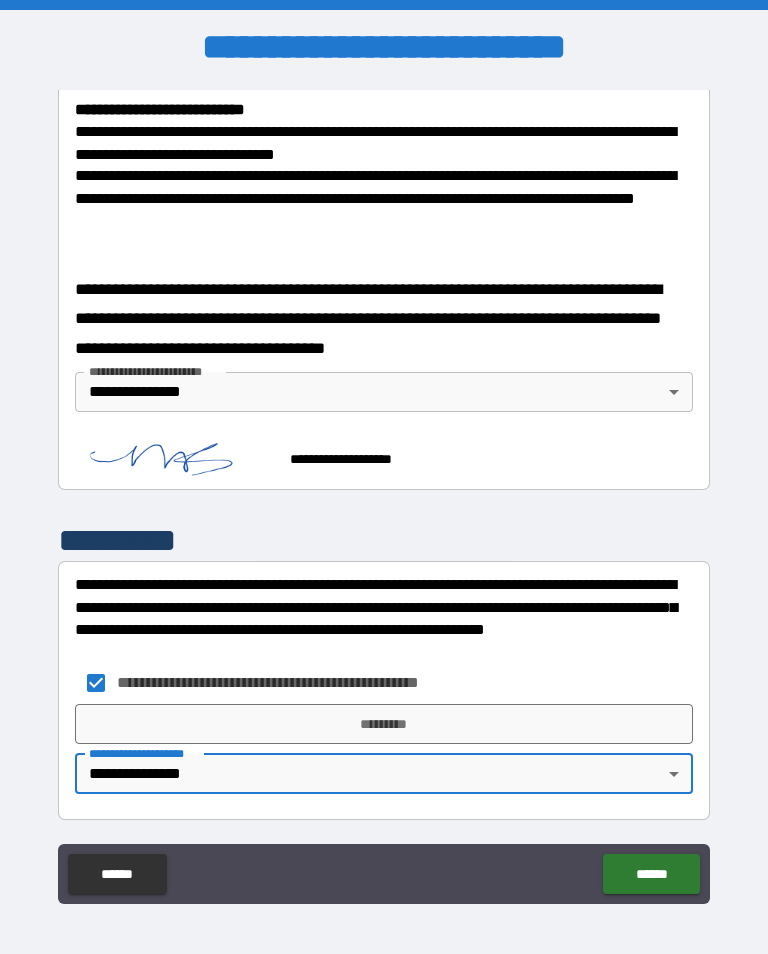 type on "**********" 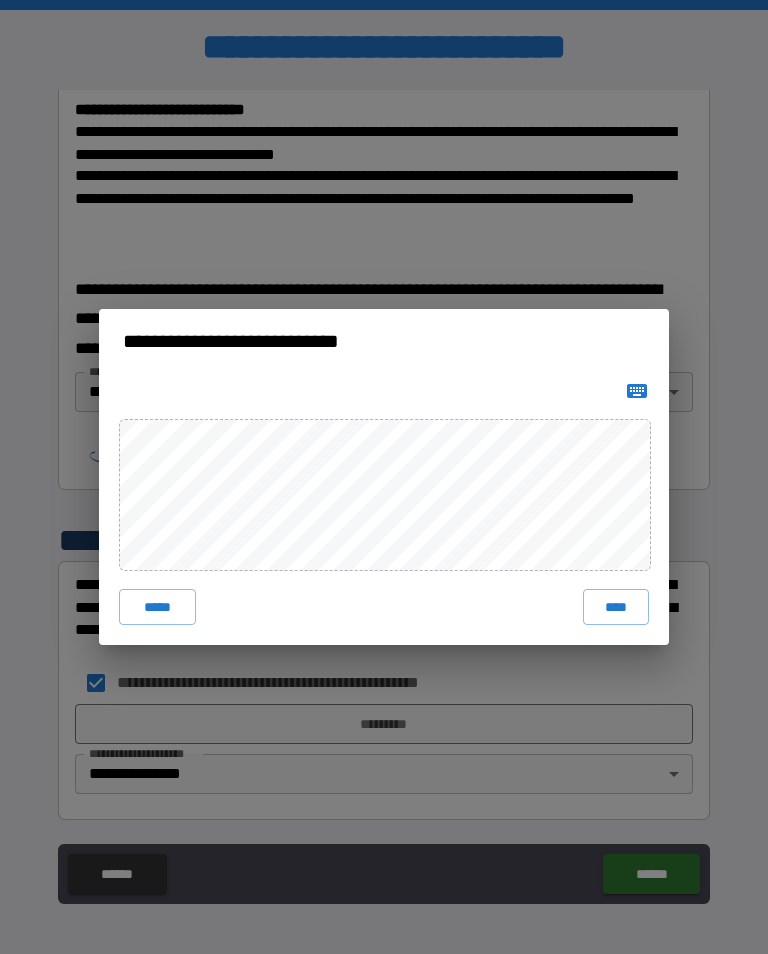 click on "****" at bounding box center [616, 607] 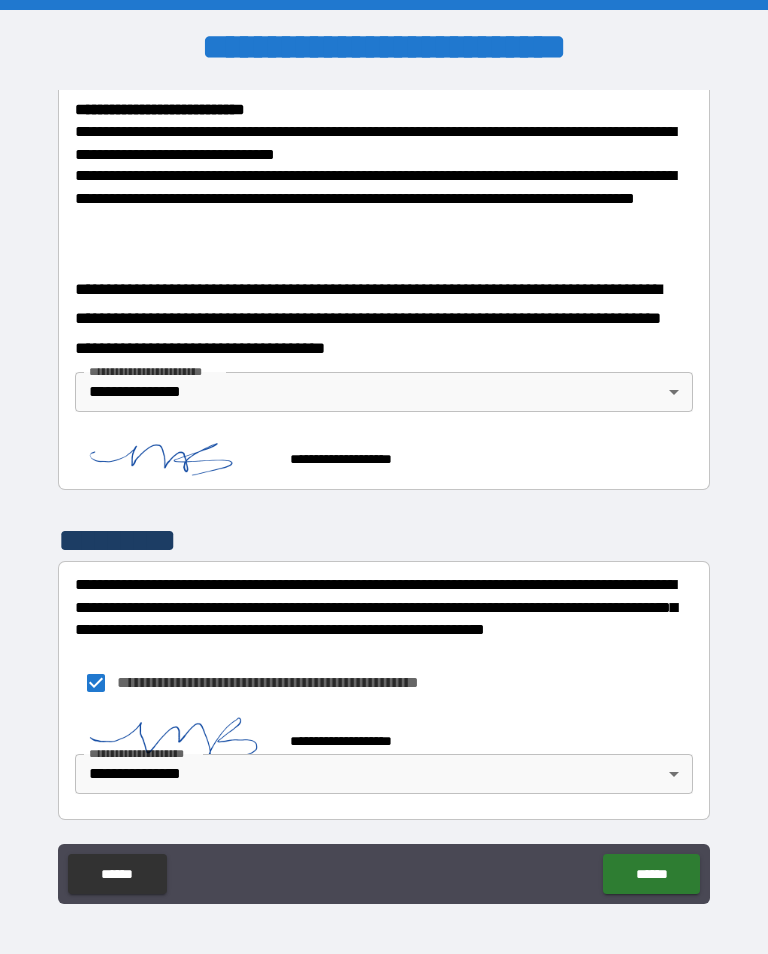 scroll, scrollTop: 785, scrollLeft: 0, axis: vertical 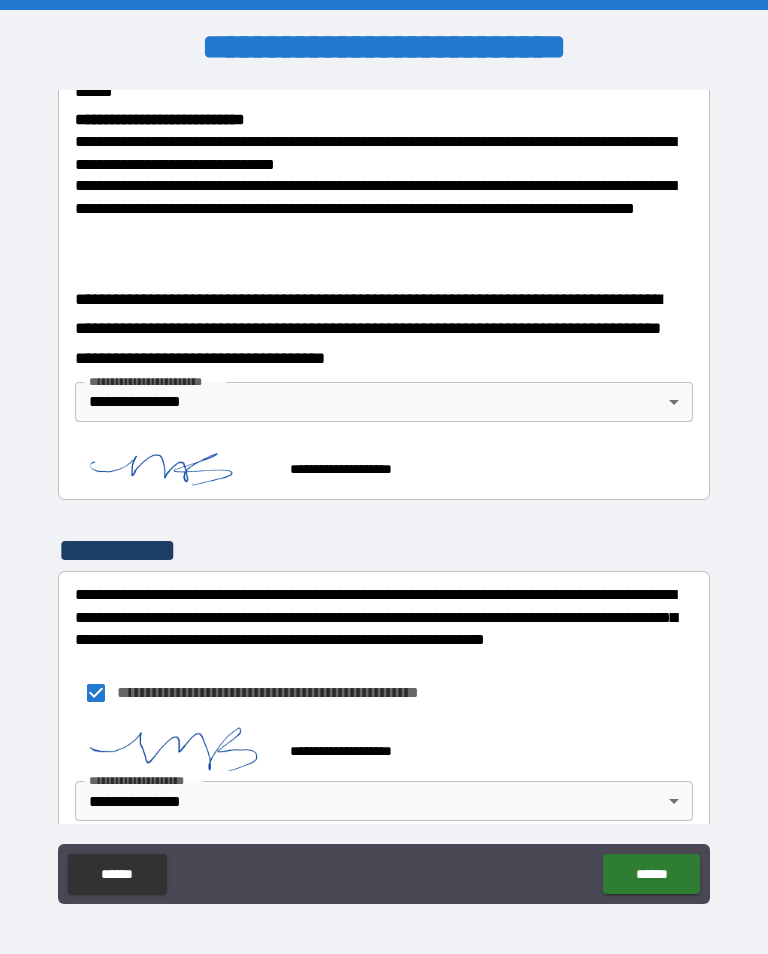 click on "******" at bounding box center [651, 874] 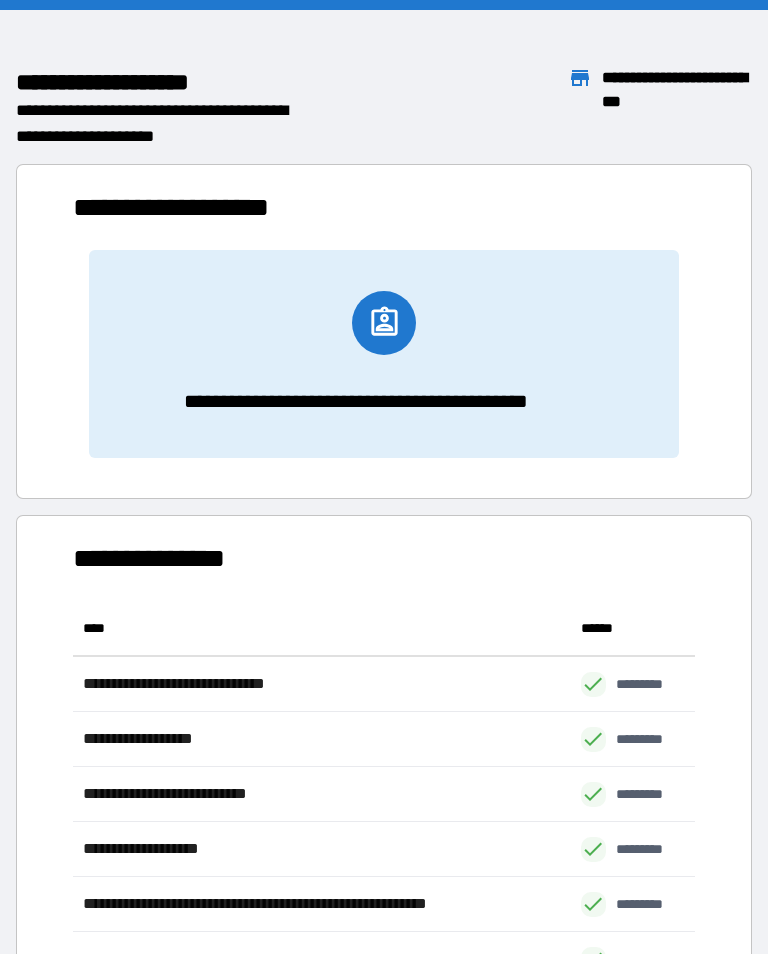 scroll, scrollTop: 1, scrollLeft: 1, axis: both 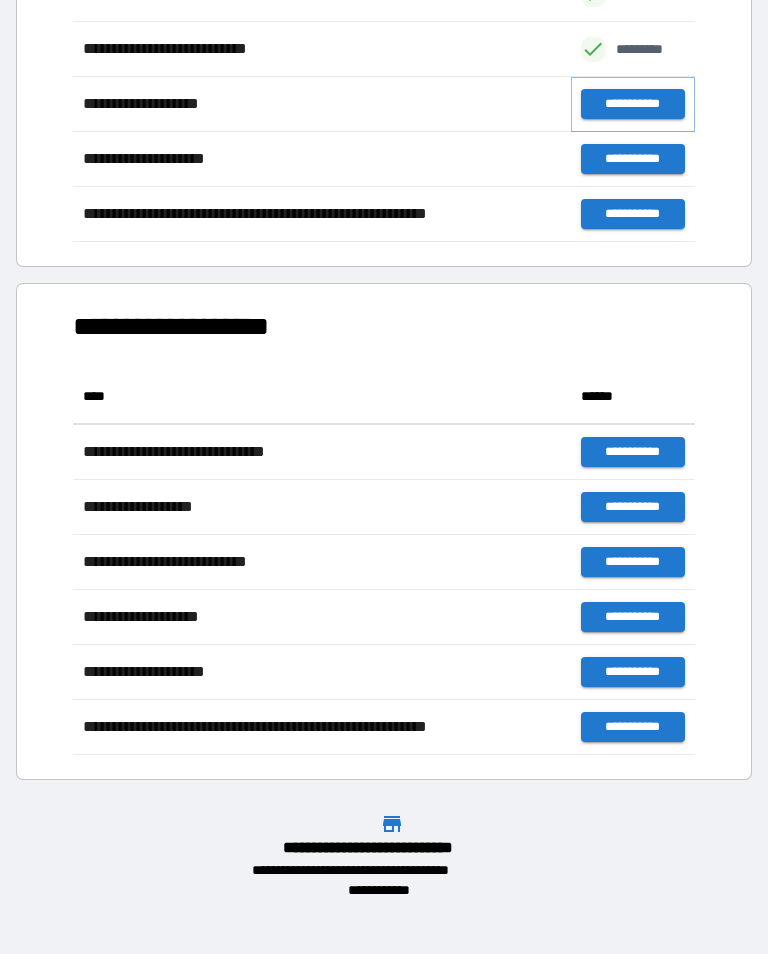 click on "**********" at bounding box center (633, 104) 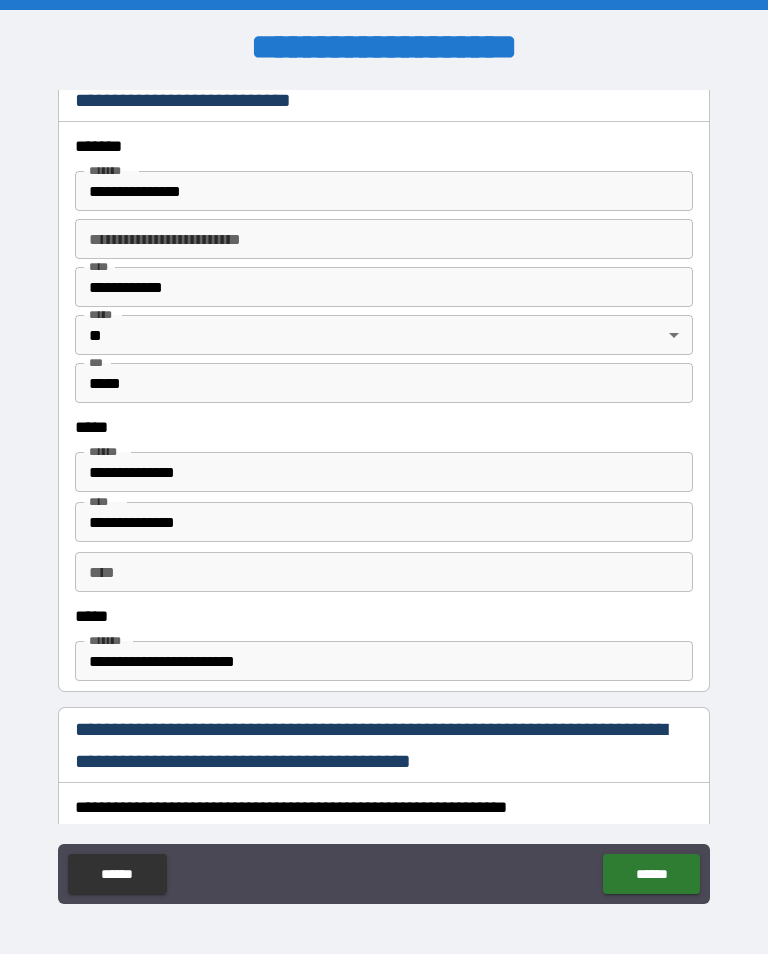 scroll, scrollTop: 745, scrollLeft: 0, axis: vertical 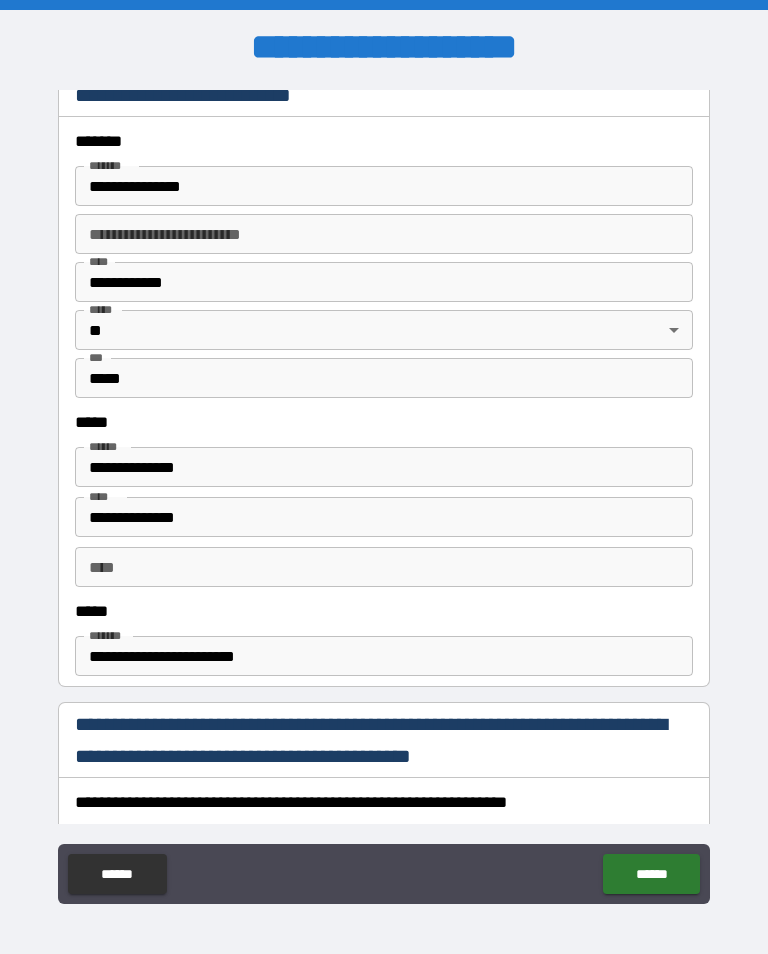click on "**********" at bounding box center [384, 467] 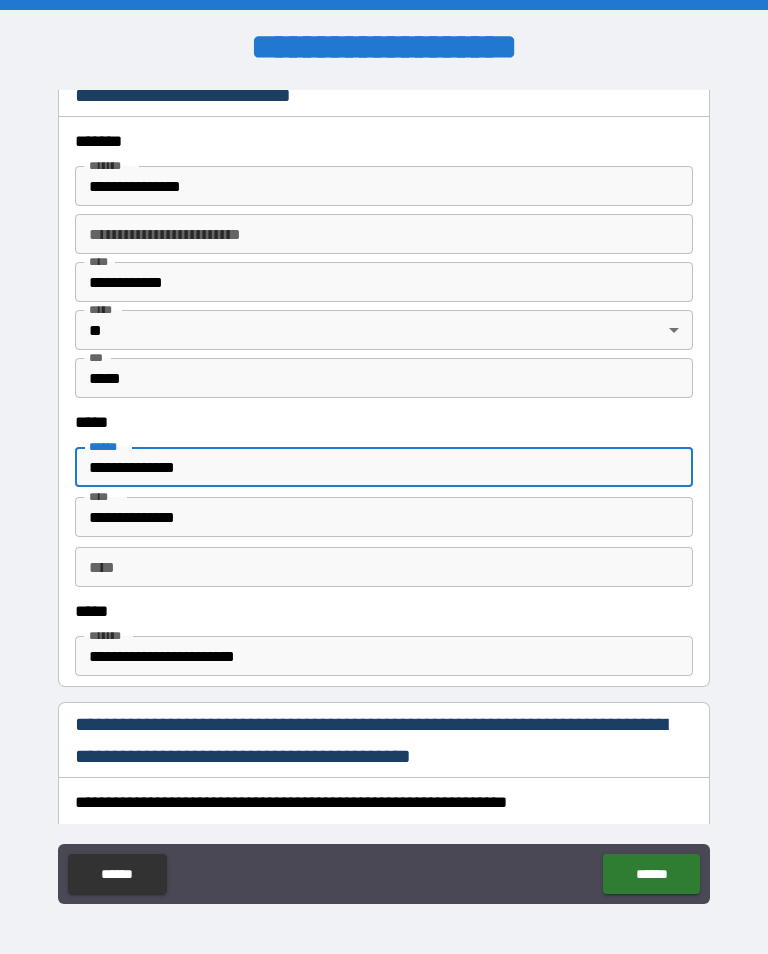 click on "**********" at bounding box center [384, 467] 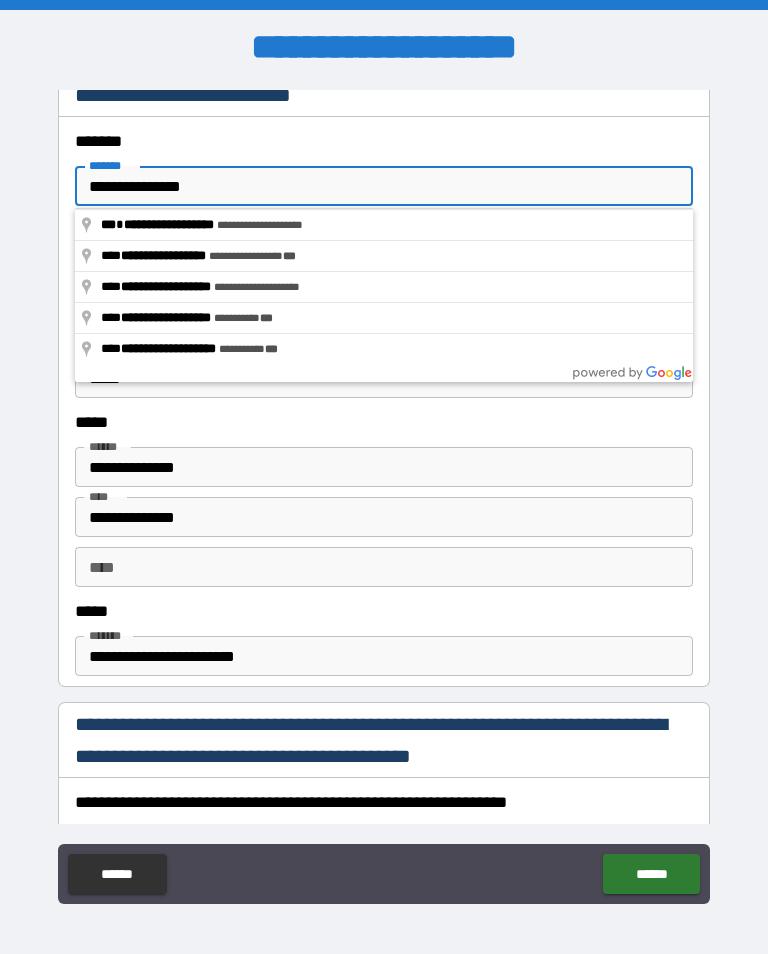 click on "**********" at bounding box center (384, 186) 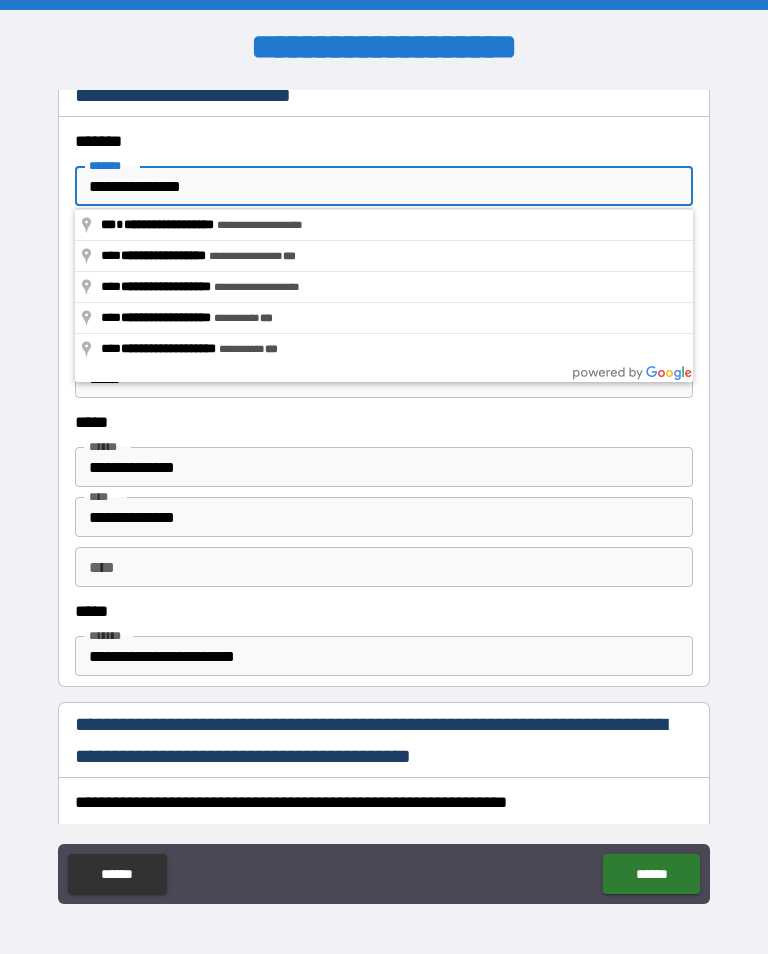 click on "**********" at bounding box center (384, 186) 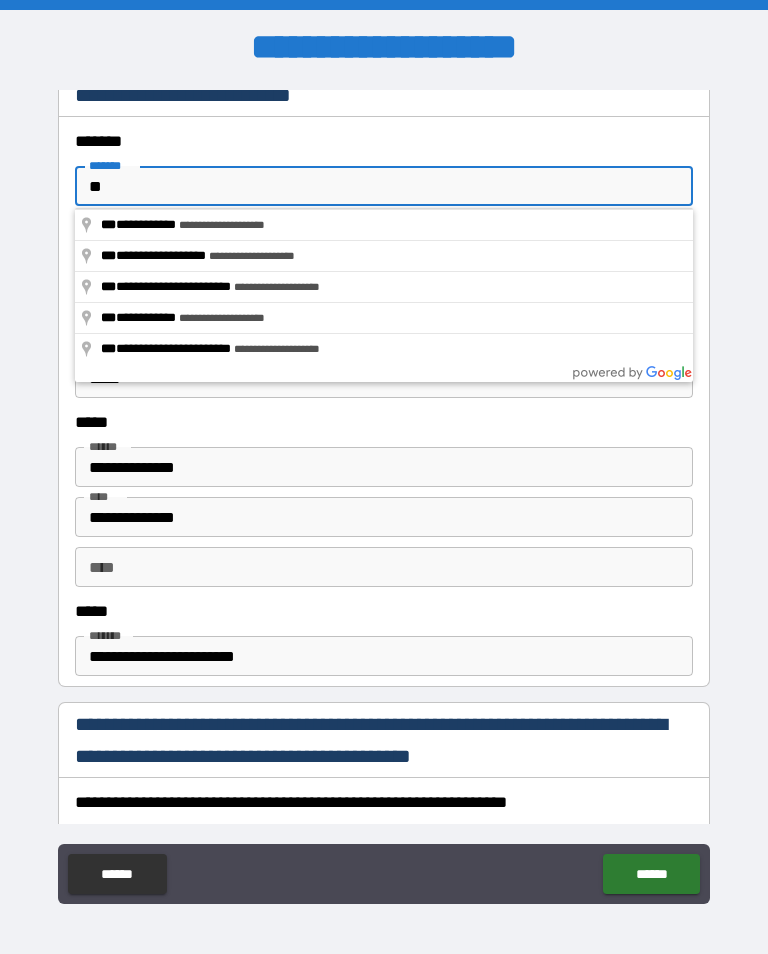 type on "*" 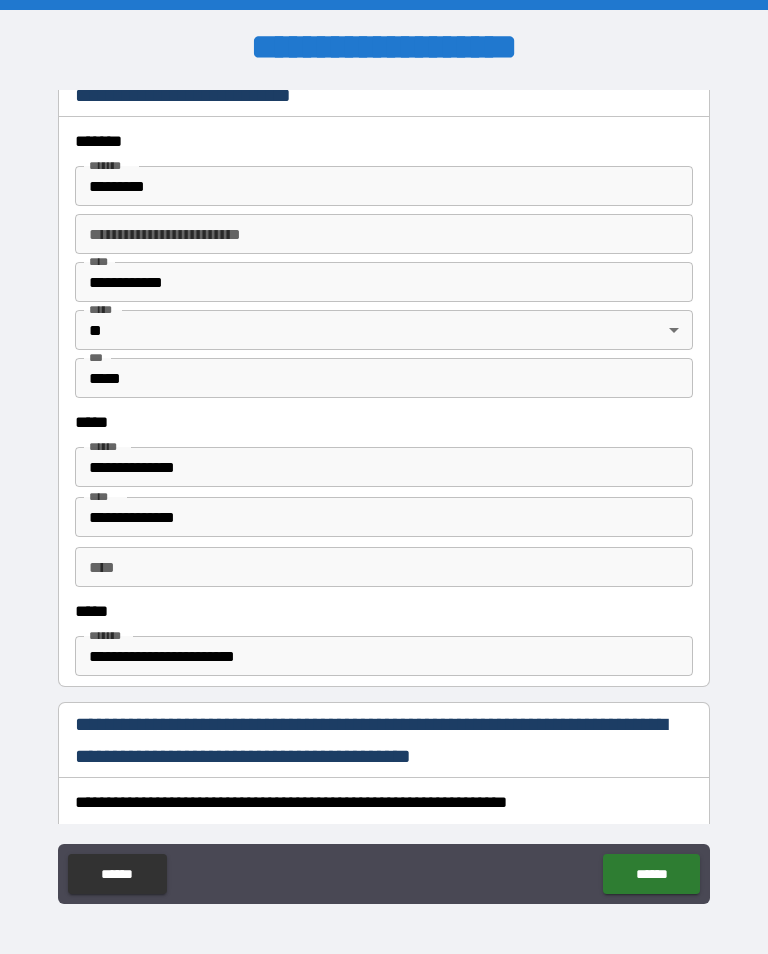 type on "**********" 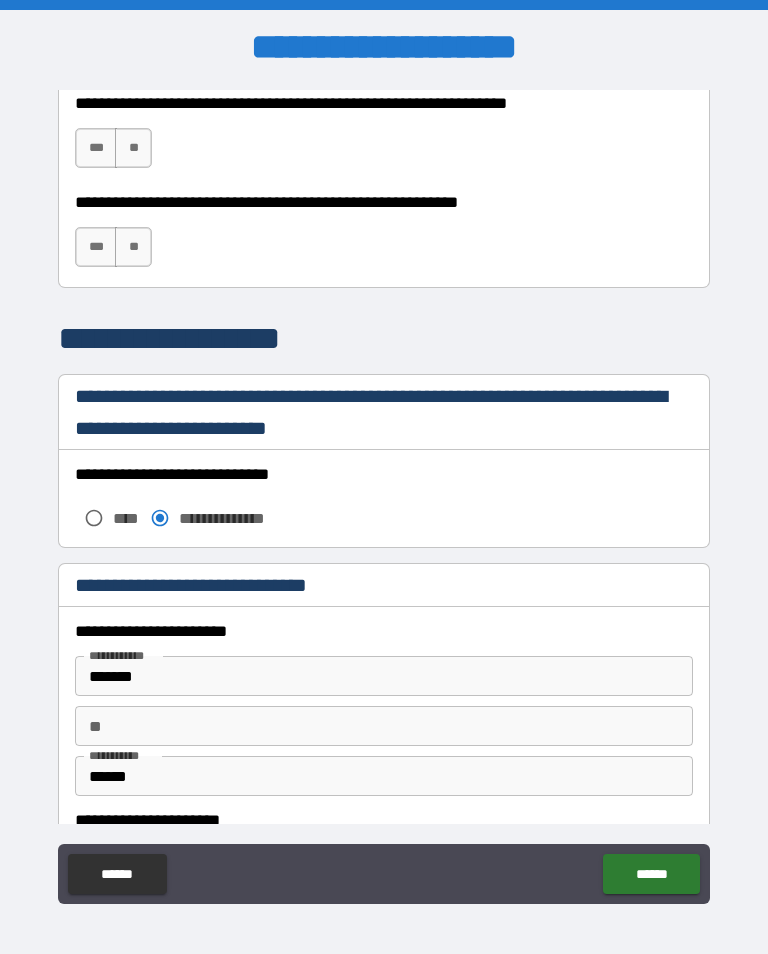 scroll, scrollTop: 1436, scrollLeft: 0, axis: vertical 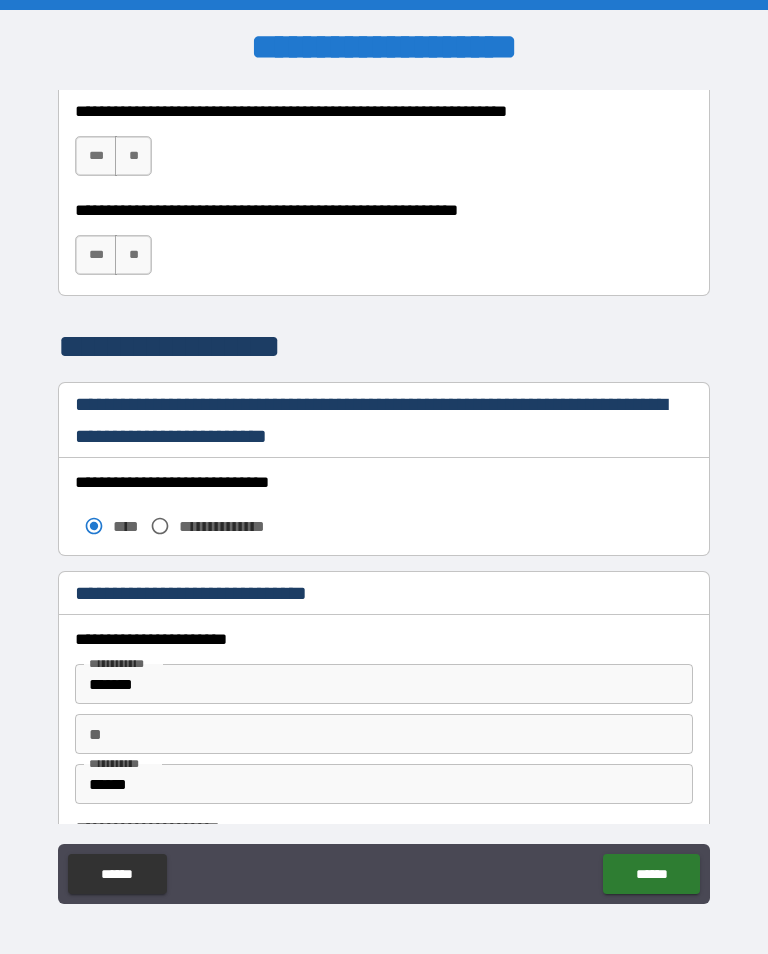 click on "***" at bounding box center (96, 156) 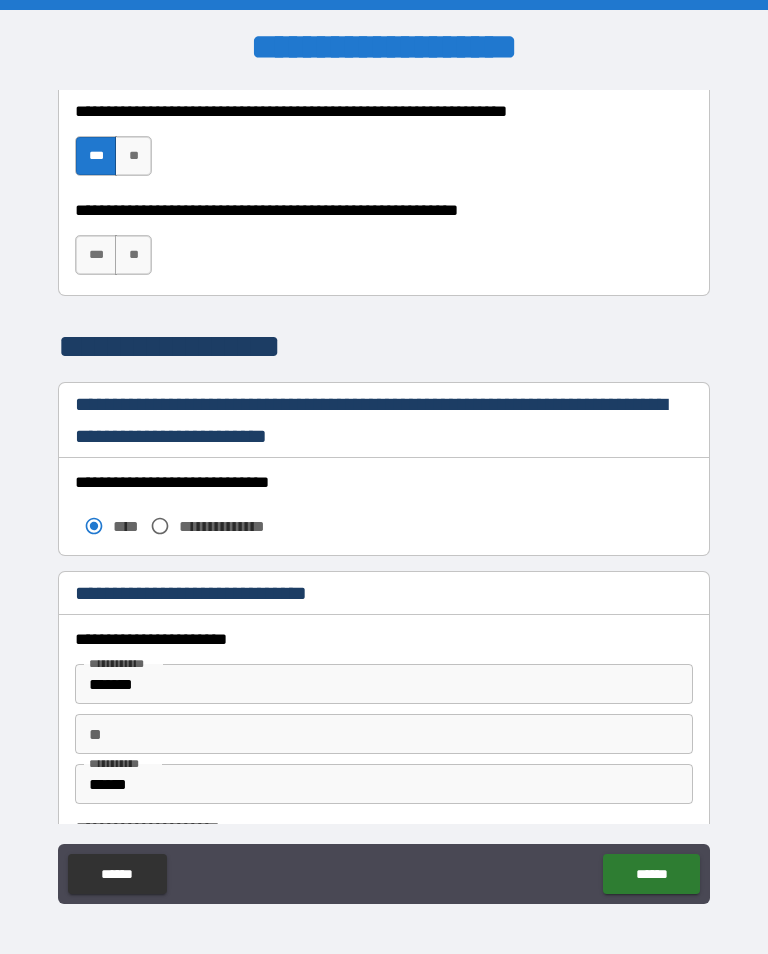 click on "**" at bounding box center [133, 255] 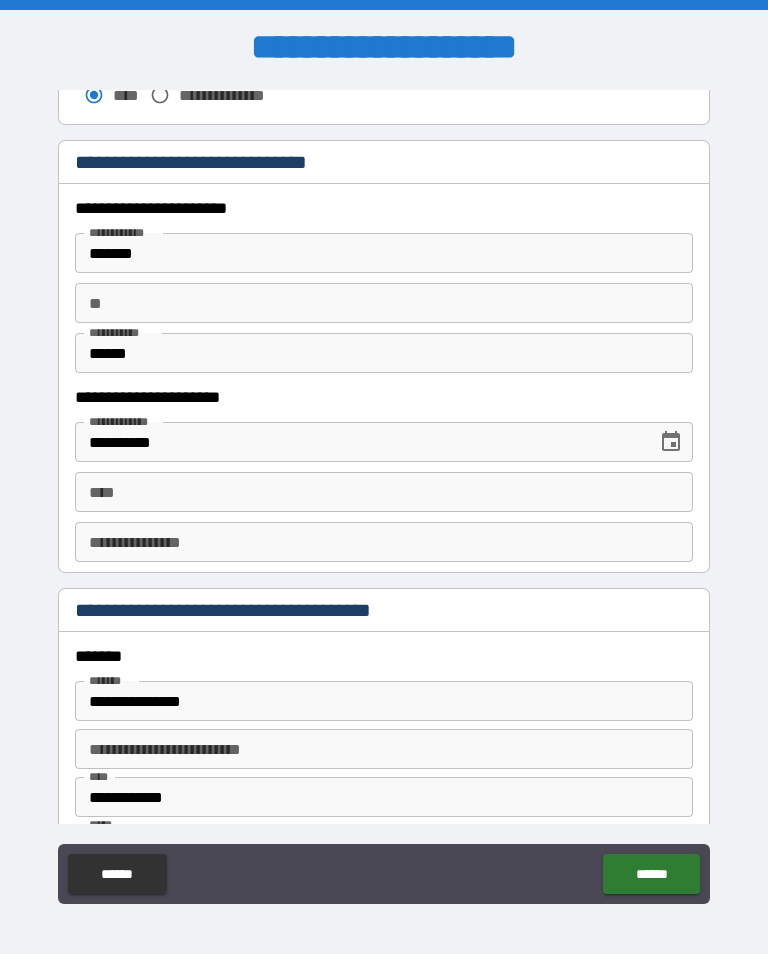 scroll, scrollTop: 1867, scrollLeft: 0, axis: vertical 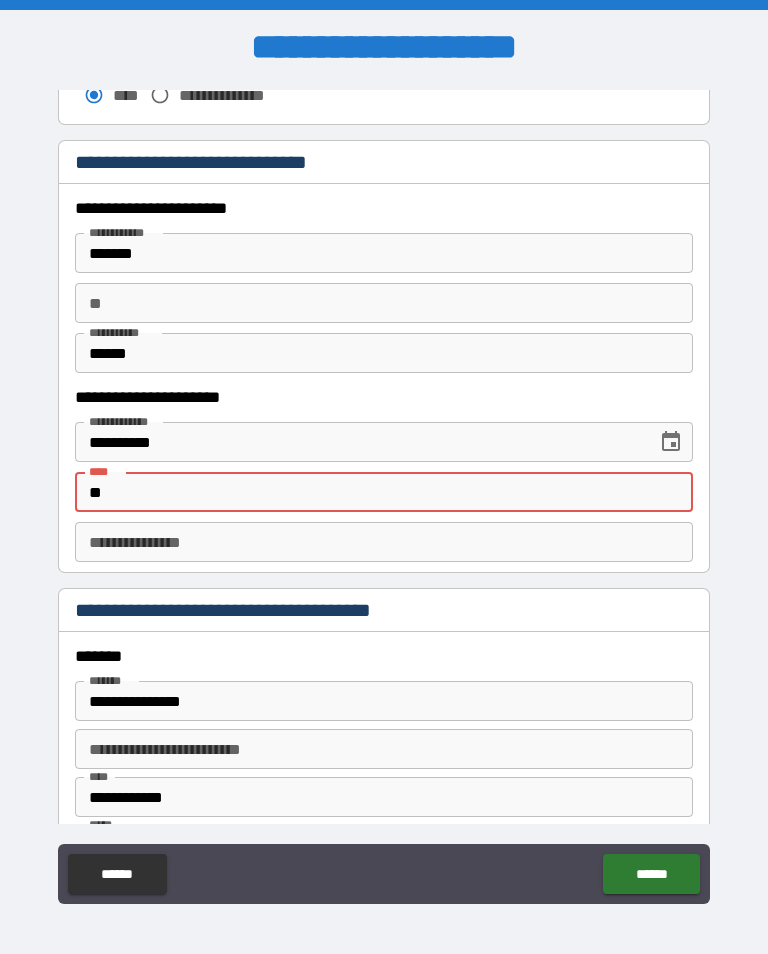 type on "*" 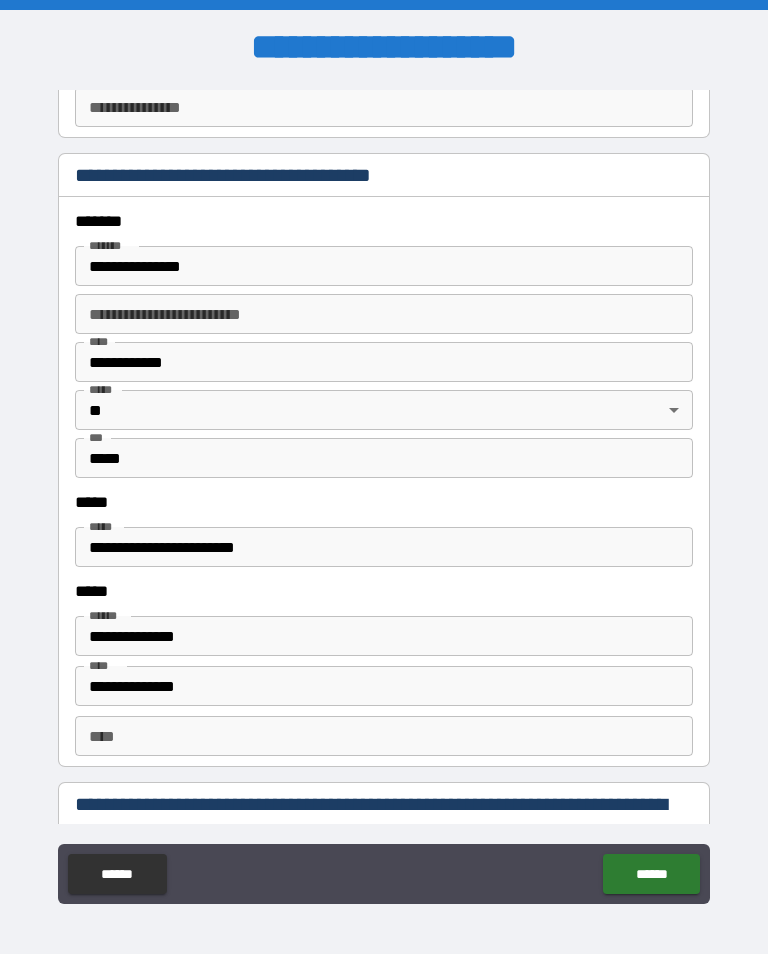 scroll, scrollTop: 2311, scrollLeft: 0, axis: vertical 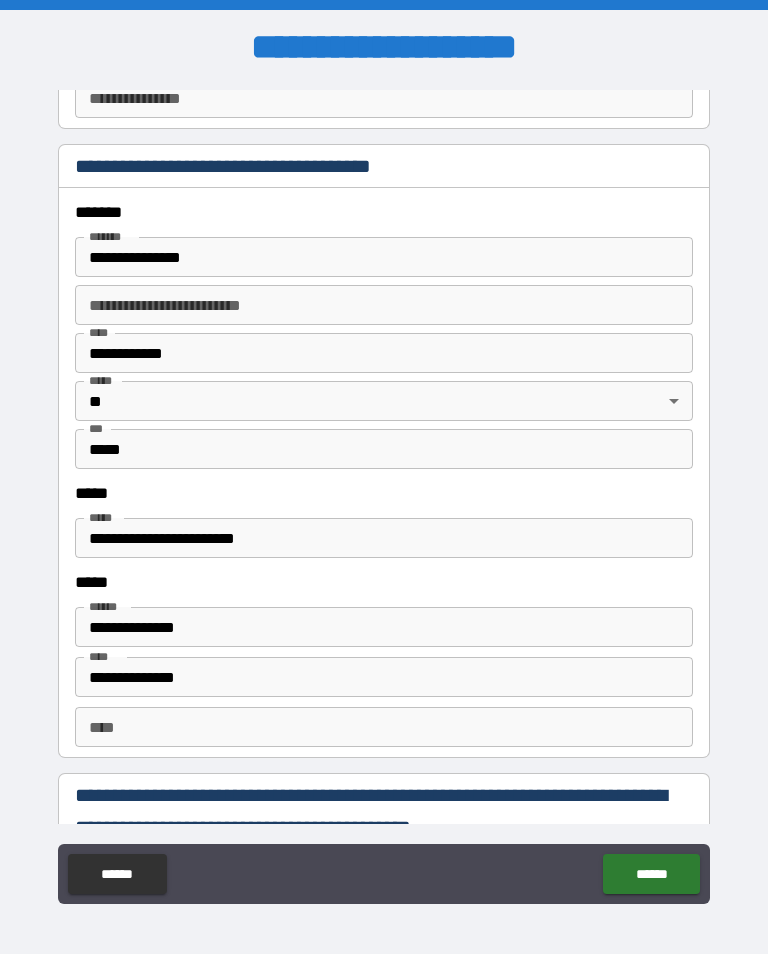 type 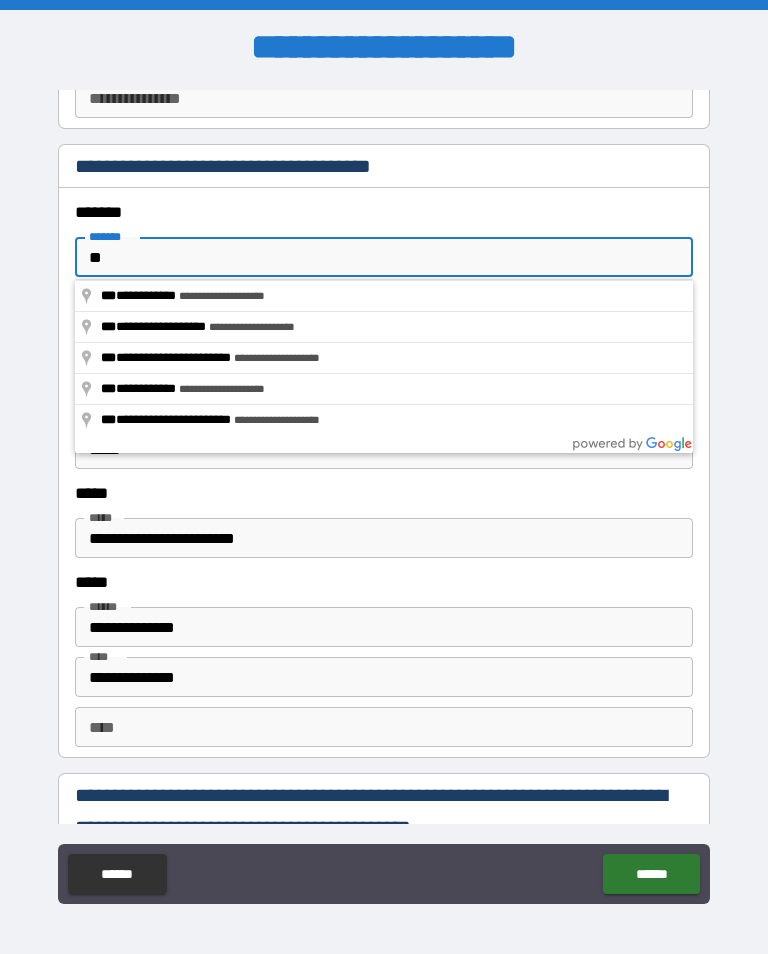 type on "*" 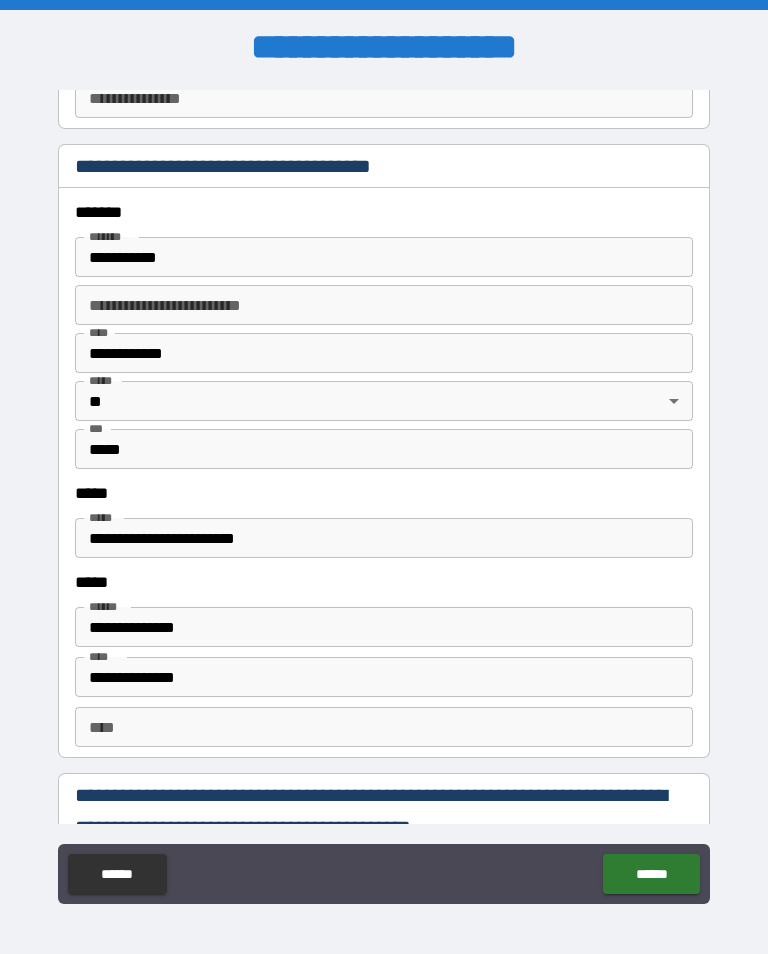 type on "**********" 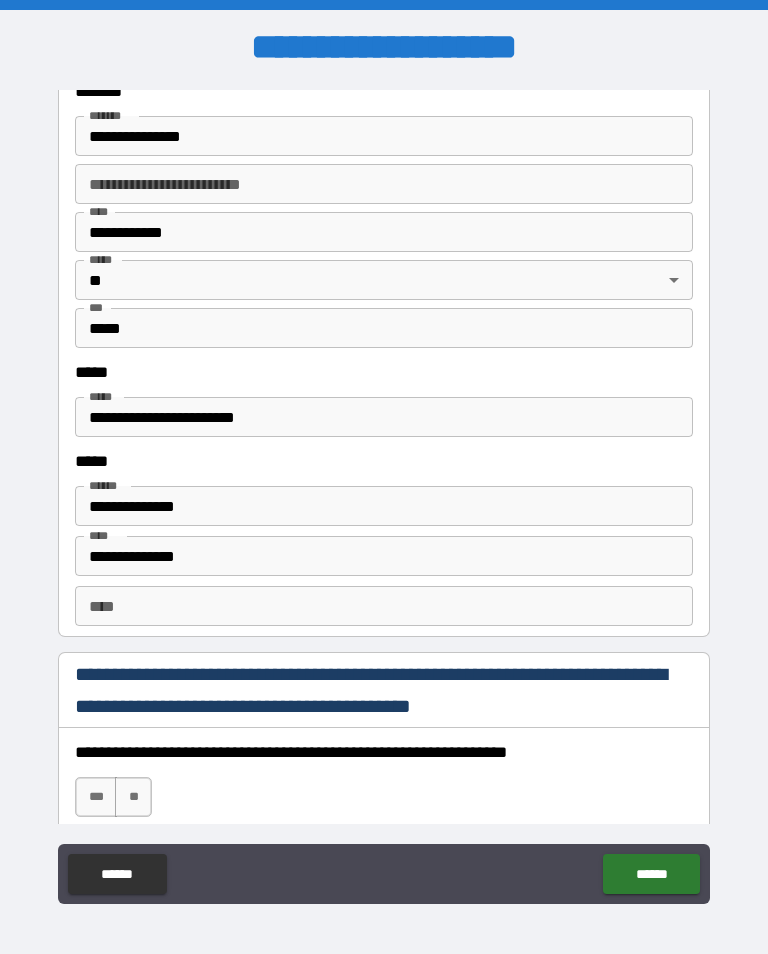 scroll, scrollTop: 2445, scrollLeft: 0, axis: vertical 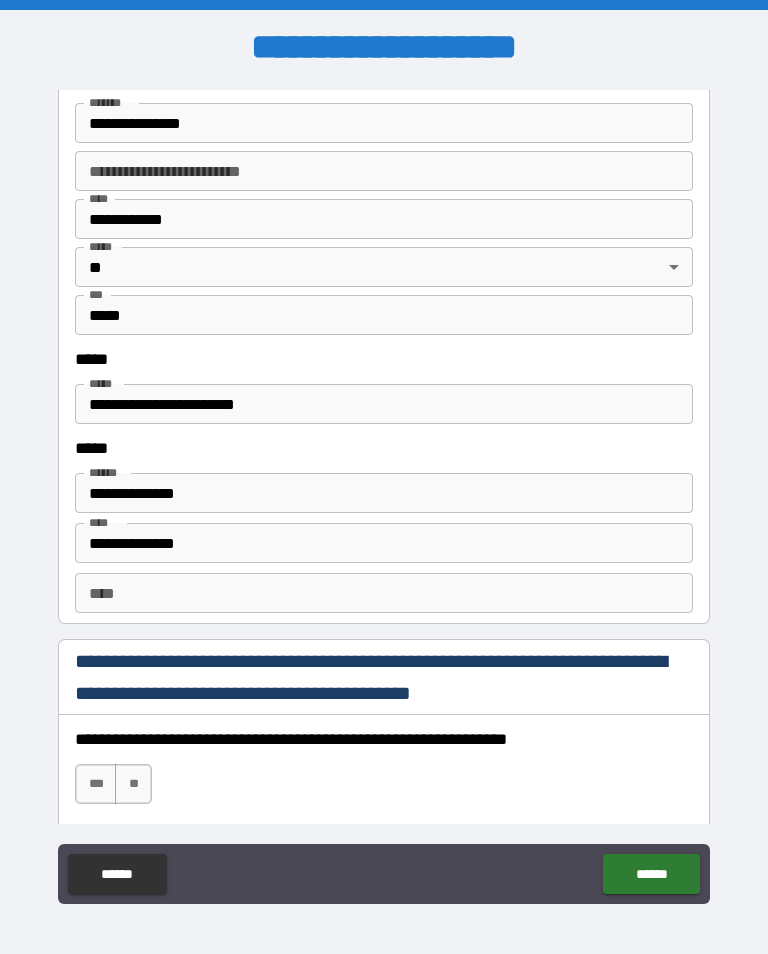 click on "**********" at bounding box center (384, 493) 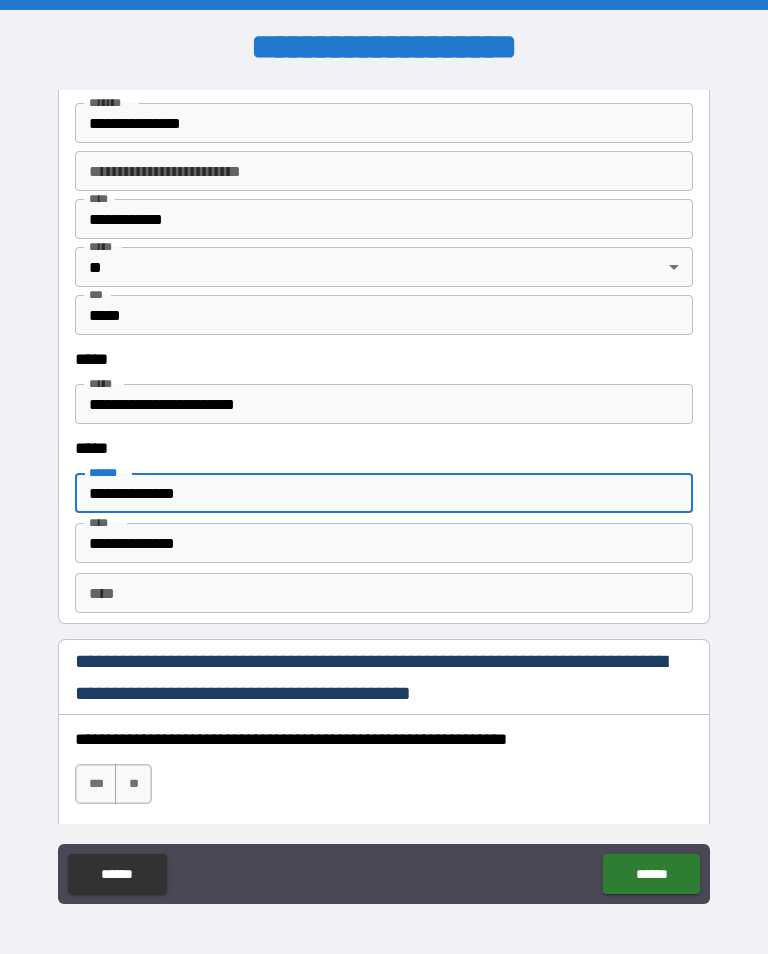 type on "**********" 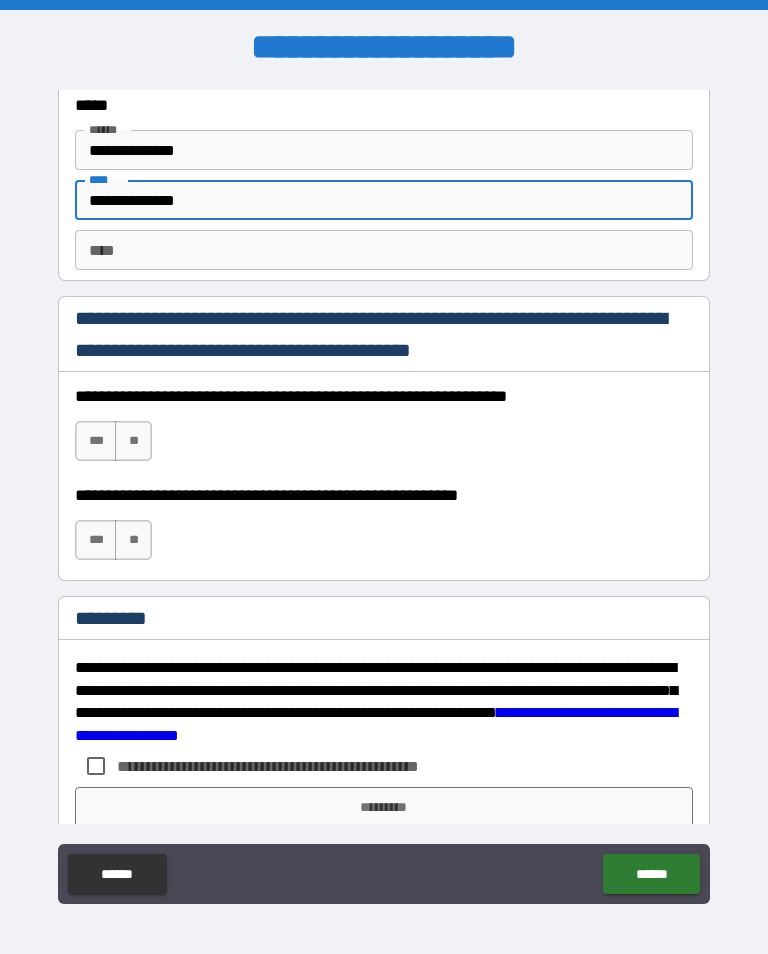 scroll, scrollTop: 2789, scrollLeft: 0, axis: vertical 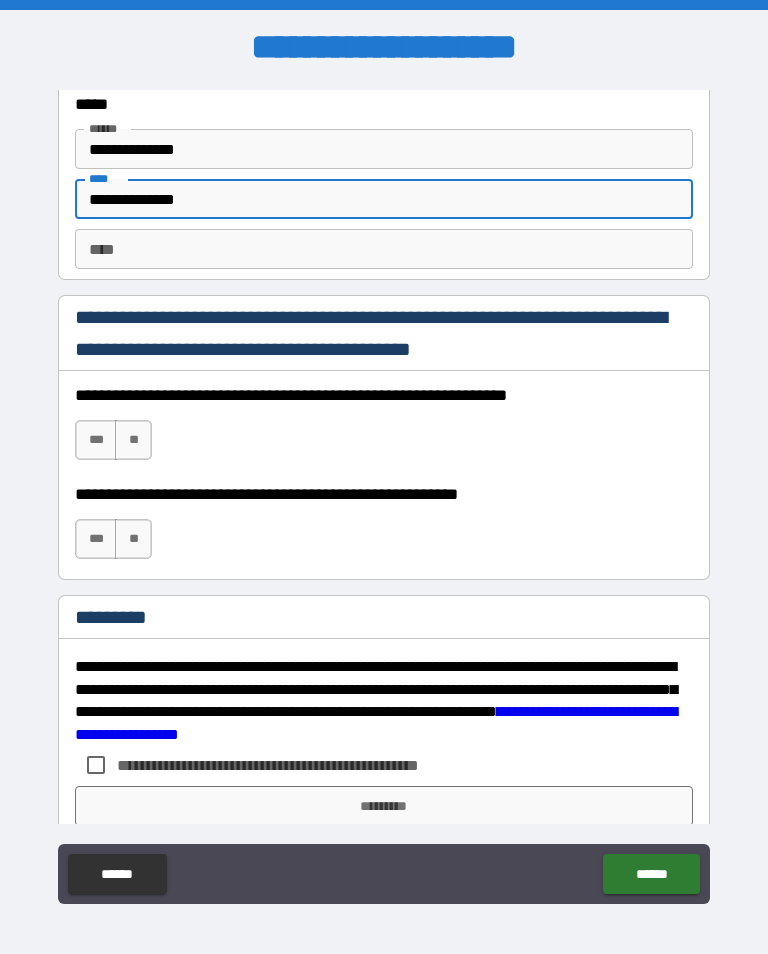 type on "**********" 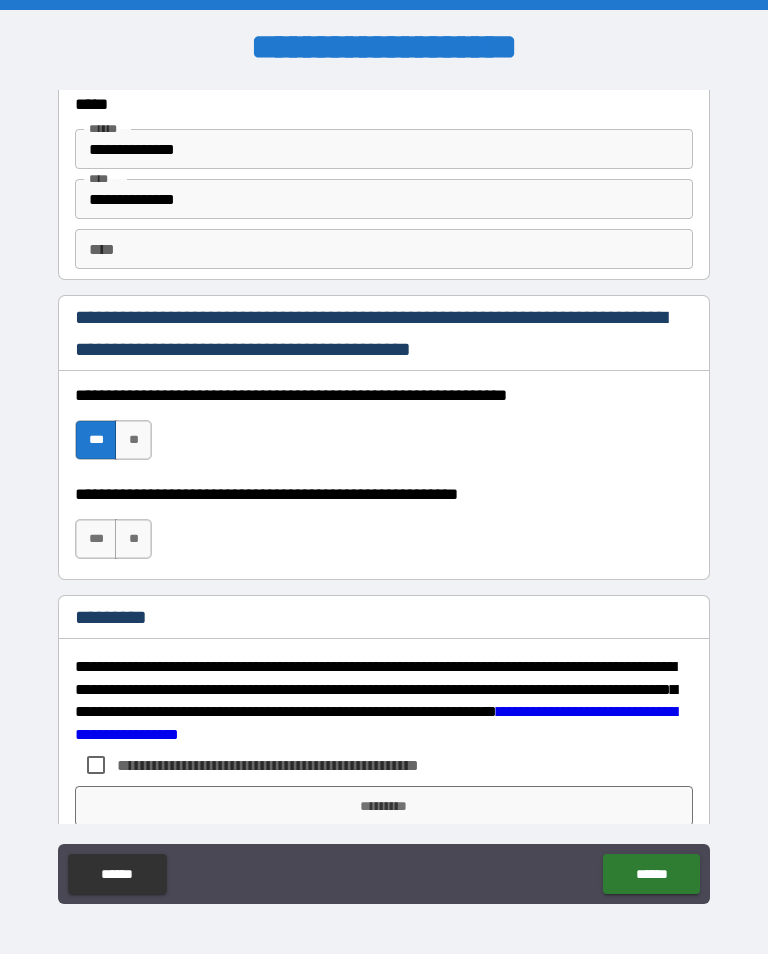 click on "**" at bounding box center (133, 539) 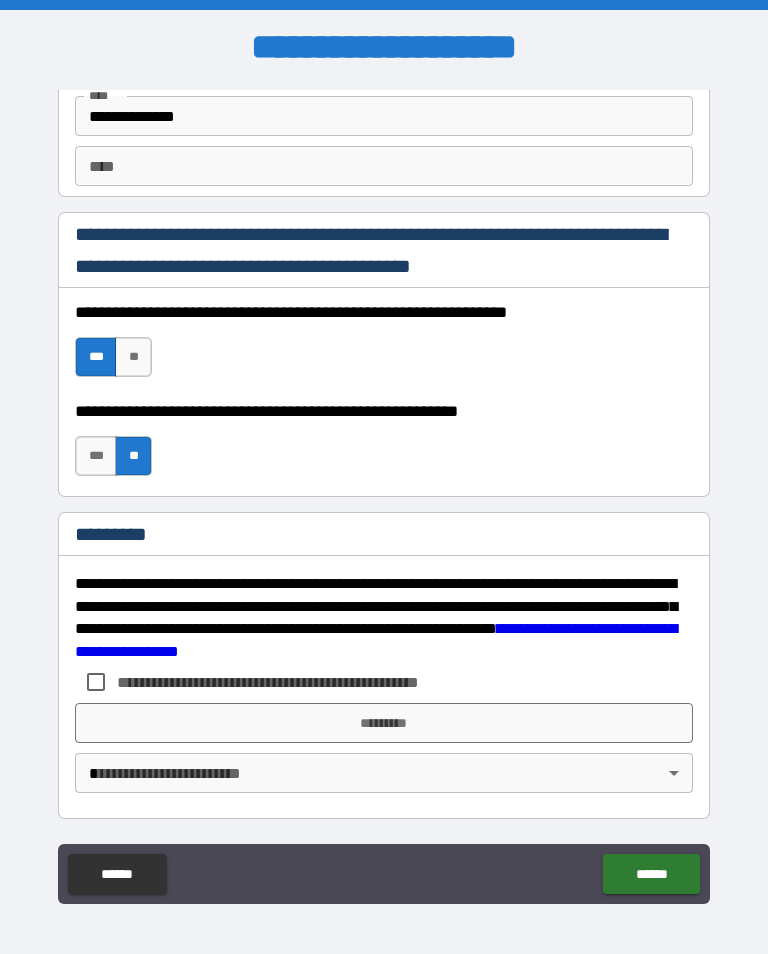 scroll, scrollTop: 2872, scrollLeft: 0, axis: vertical 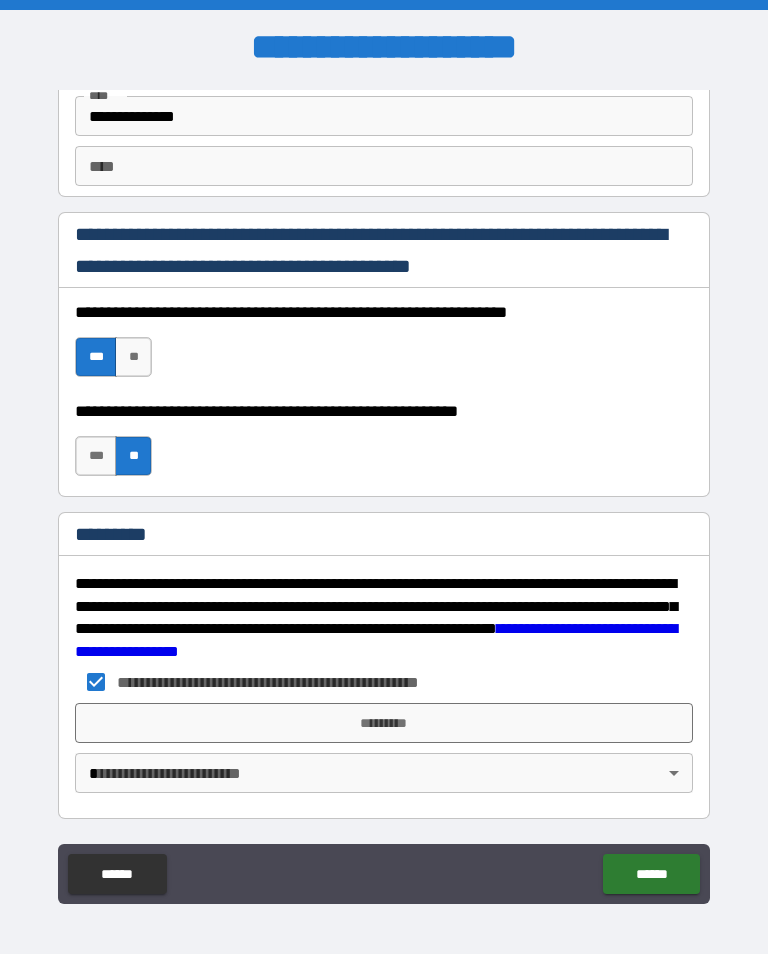 click on "*********" at bounding box center (384, 723) 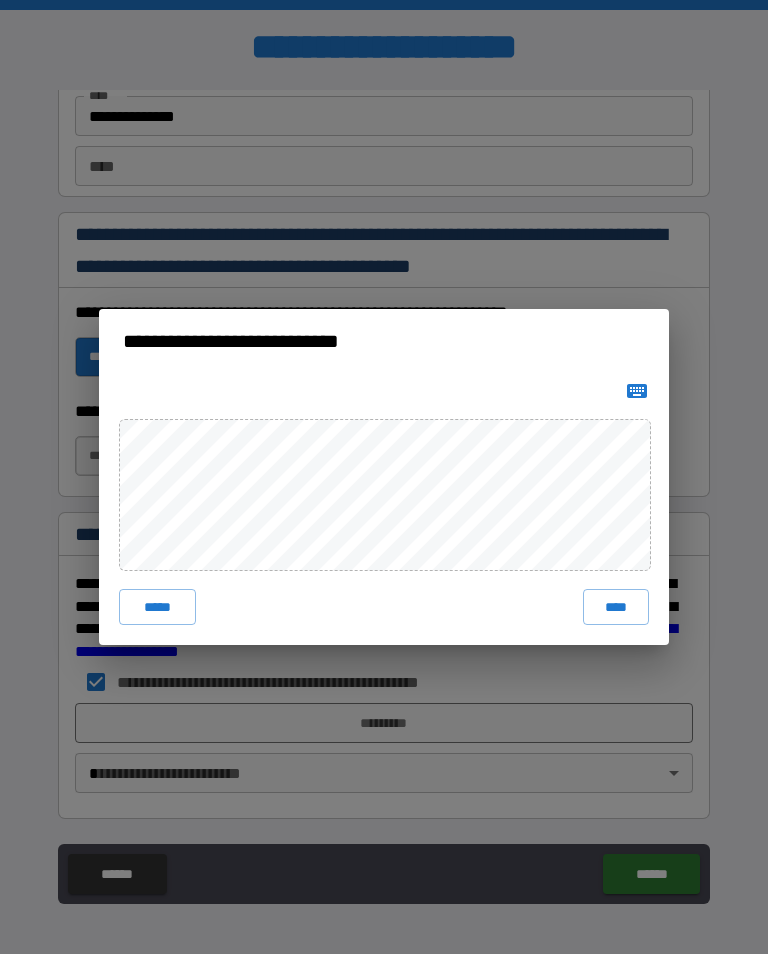 click on "****" at bounding box center (616, 607) 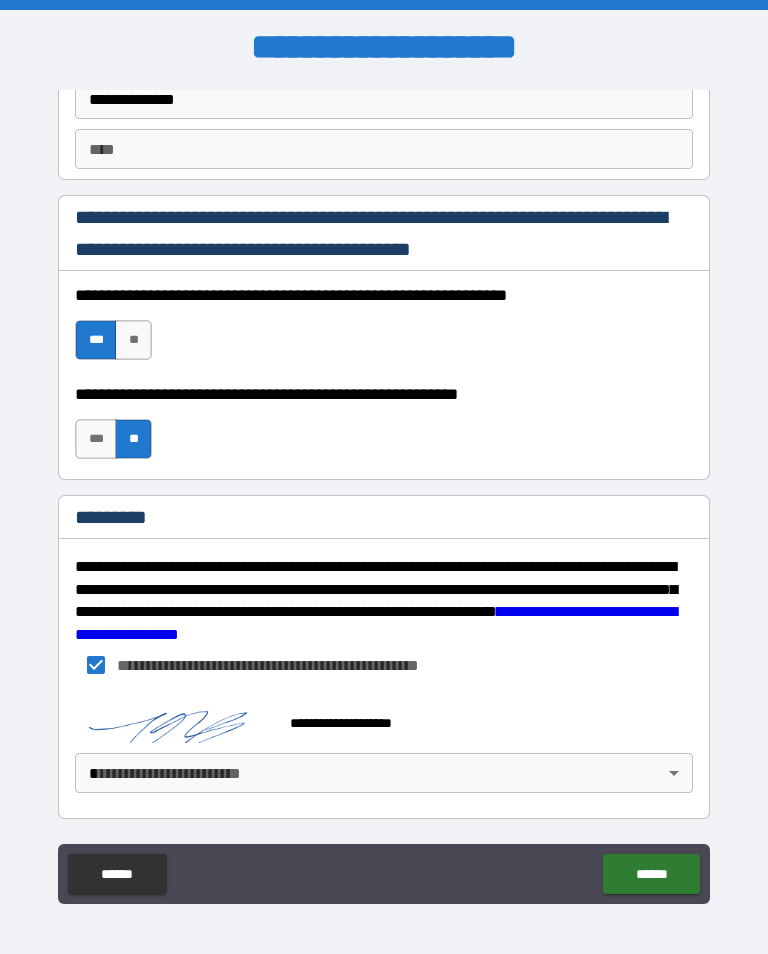 scroll, scrollTop: 2889, scrollLeft: 0, axis: vertical 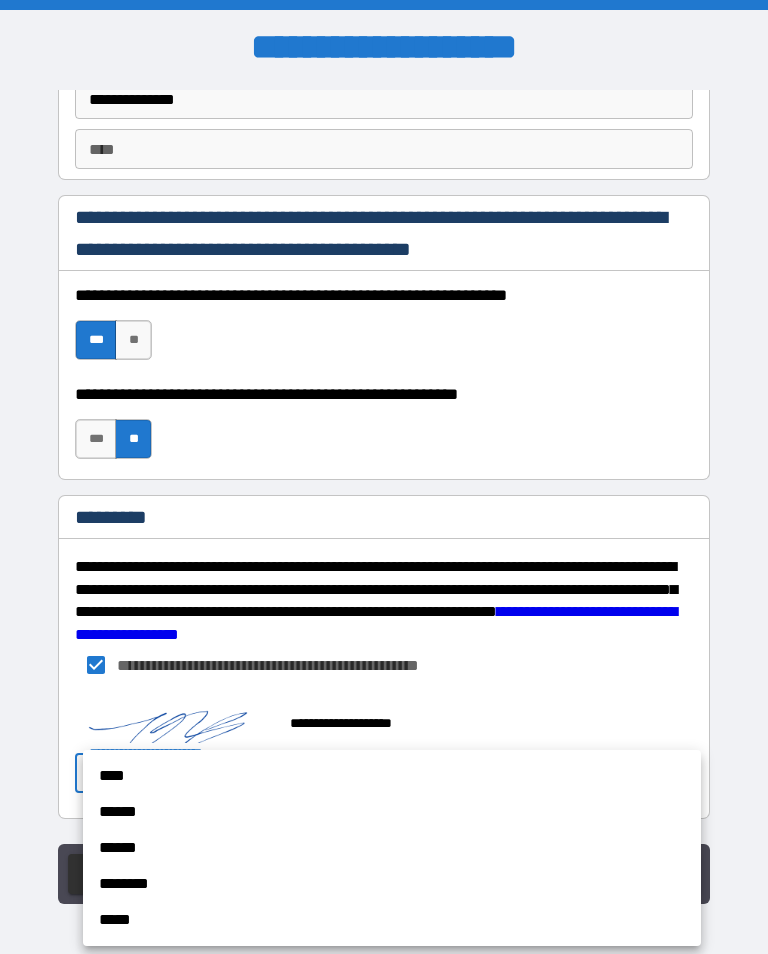 click on "******" at bounding box center [392, 812] 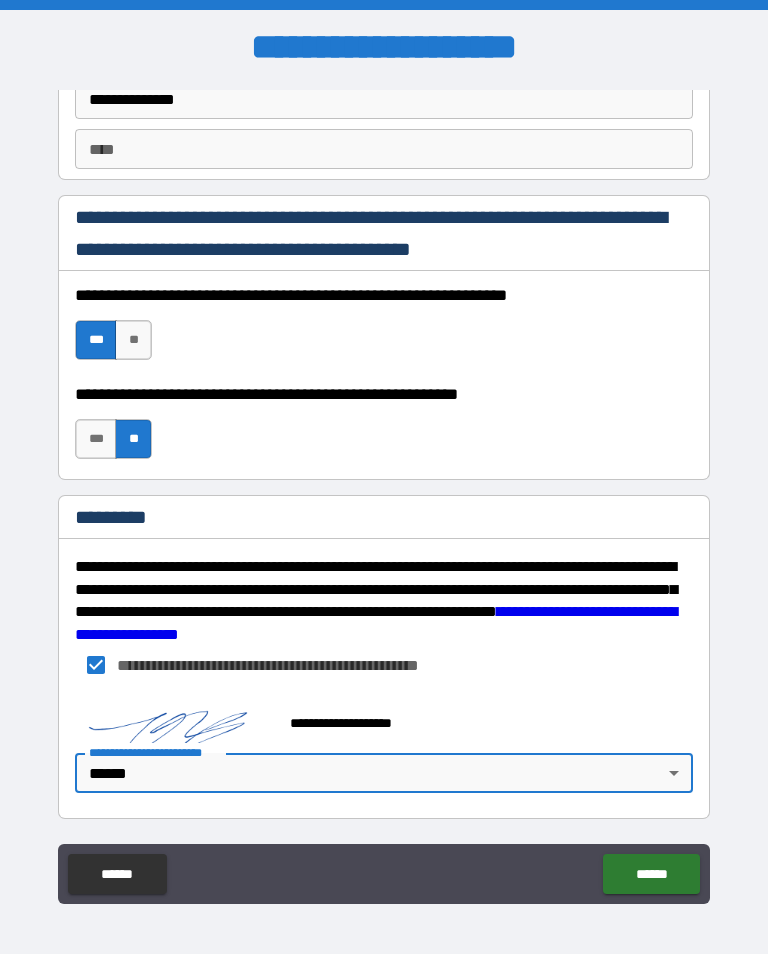 click on "******" at bounding box center (651, 874) 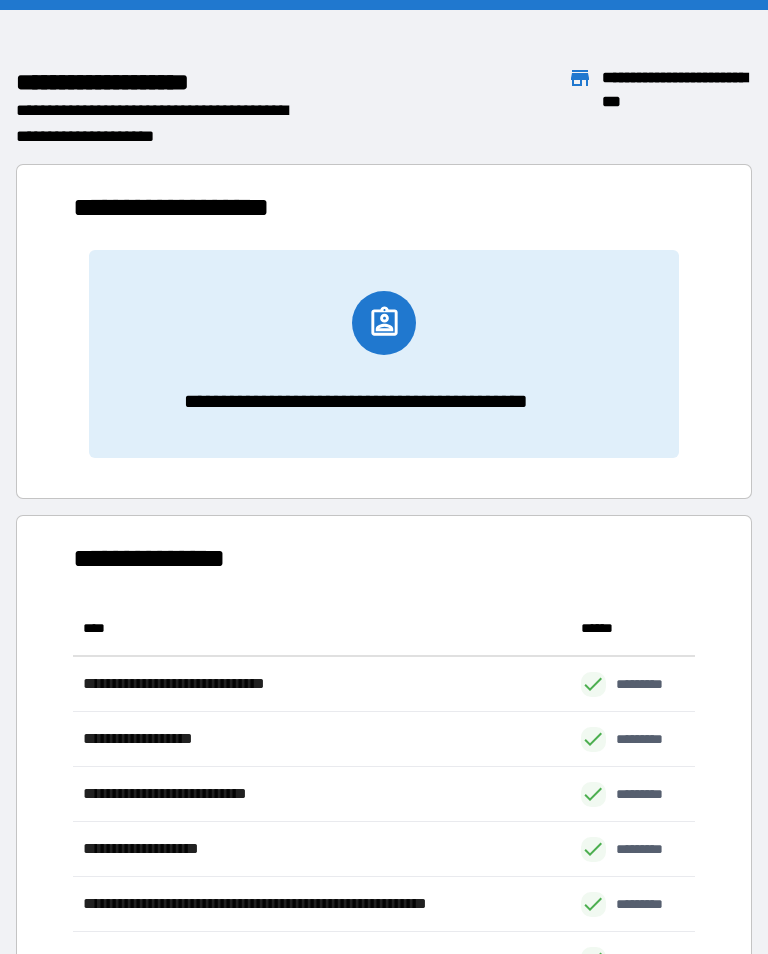 scroll, scrollTop: 441, scrollLeft: 622, axis: both 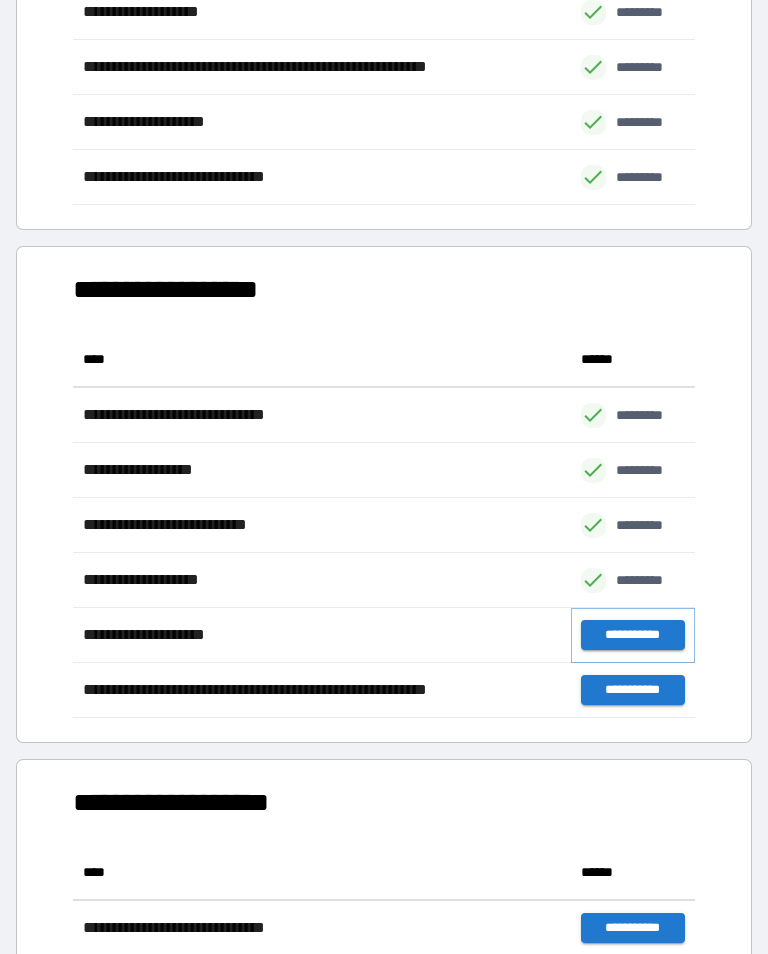 click on "**********" at bounding box center [633, 635] 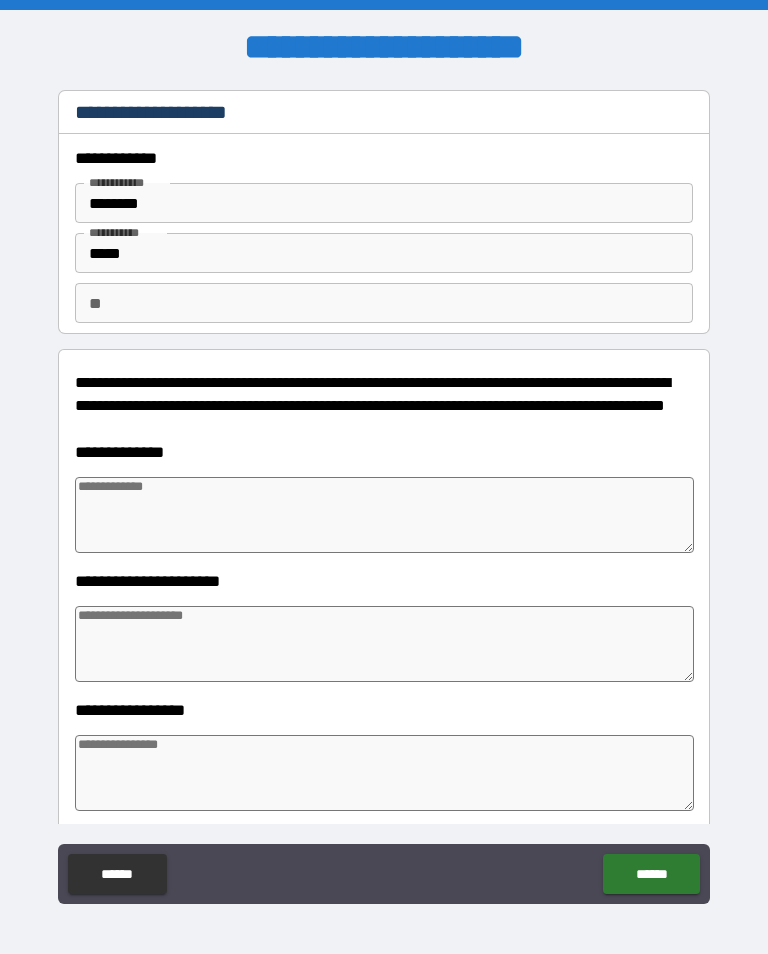 type on "*" 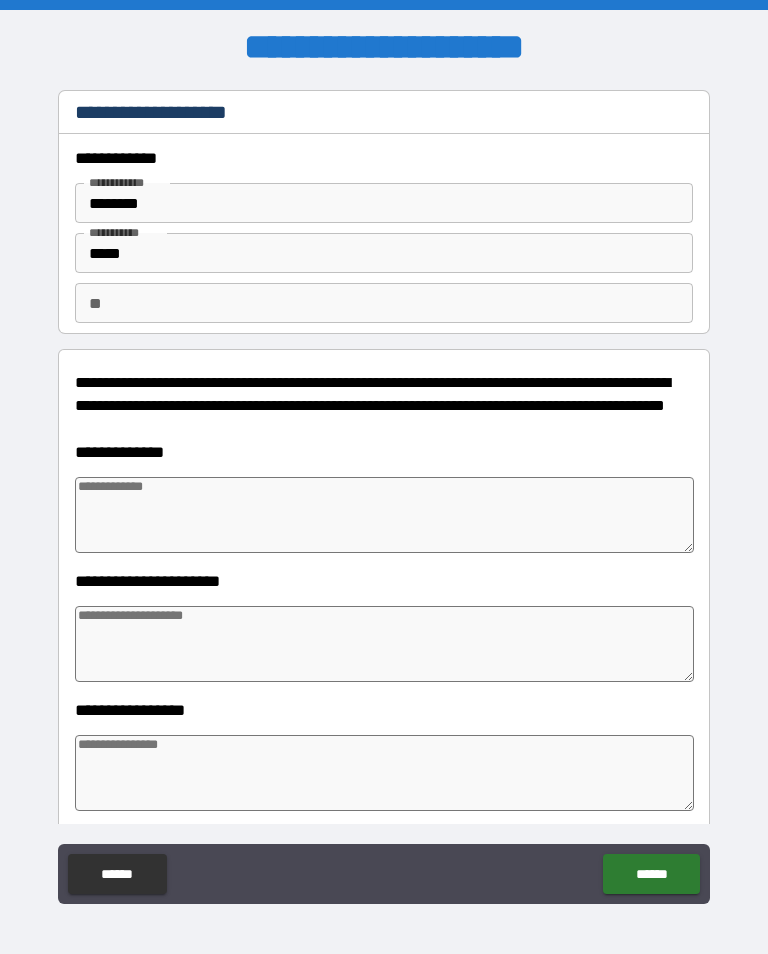 type on "*" 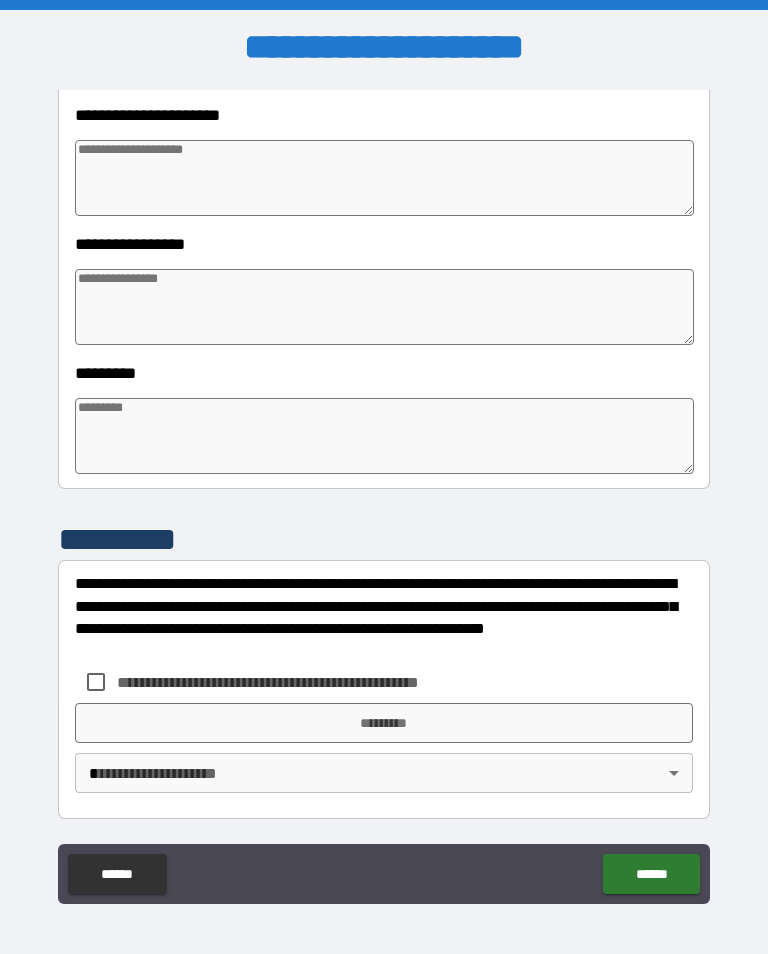 scroll, scrollTop: 466, scrollLeft: 0, axis: vertical 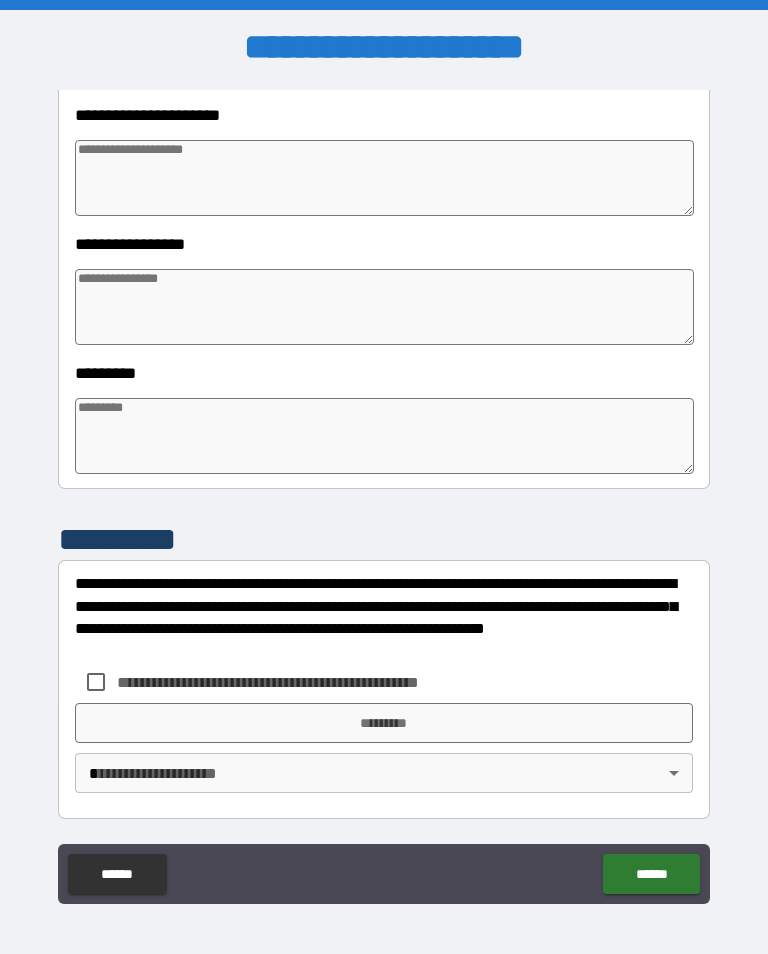 type on "*" 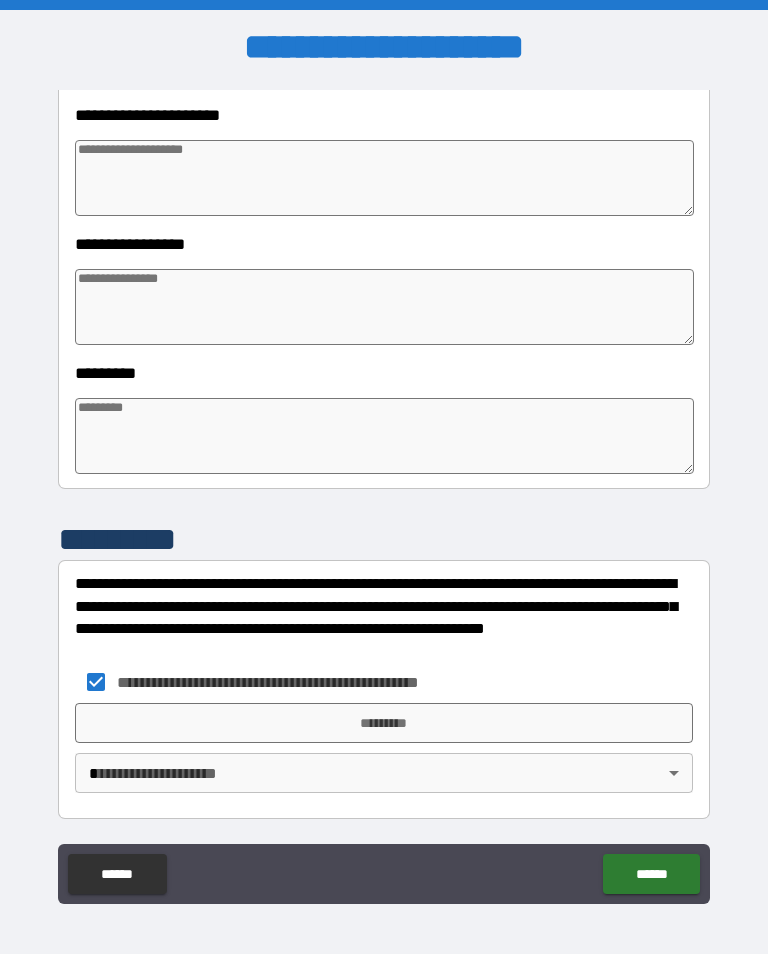 type on "*" 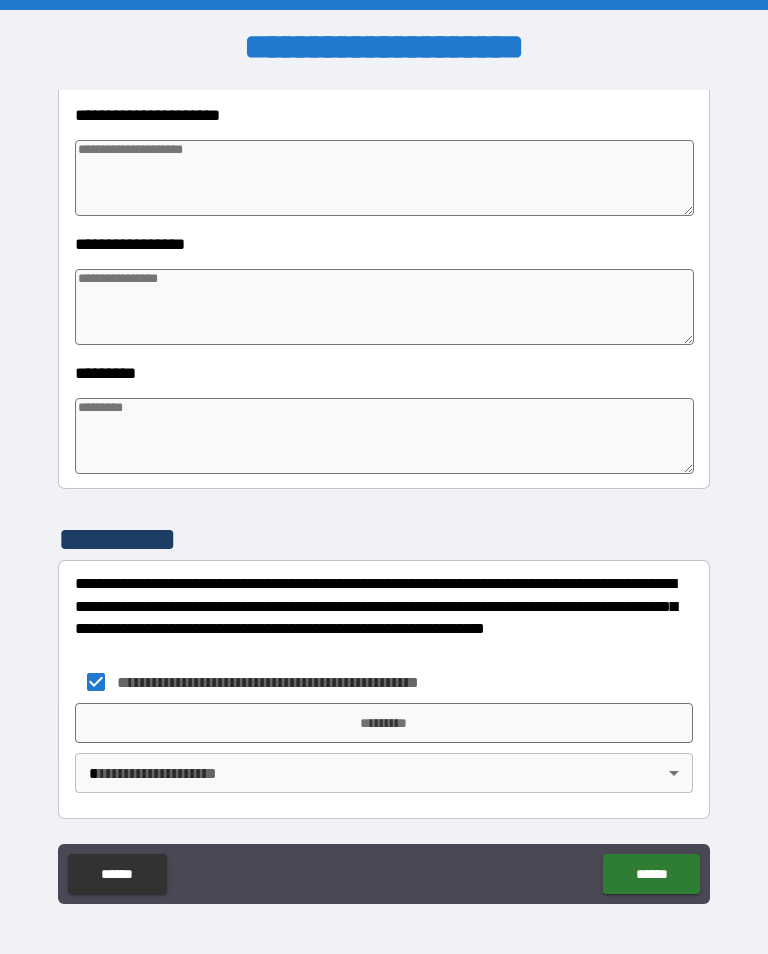 type on "*" 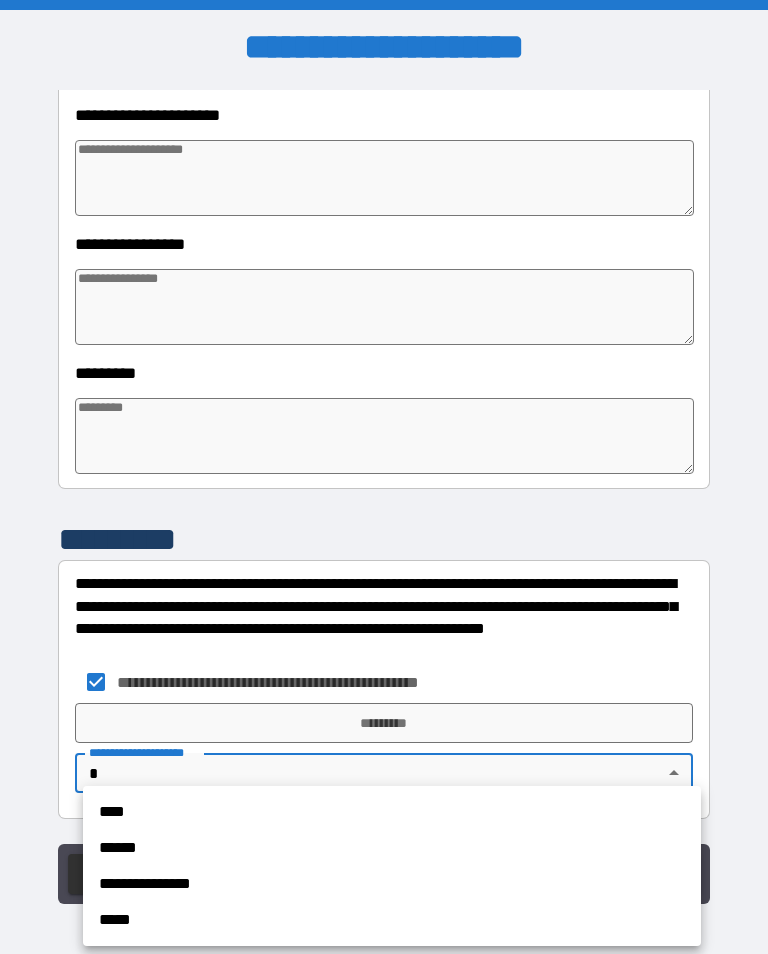 click on "**********" at bounding box center (392, 884) 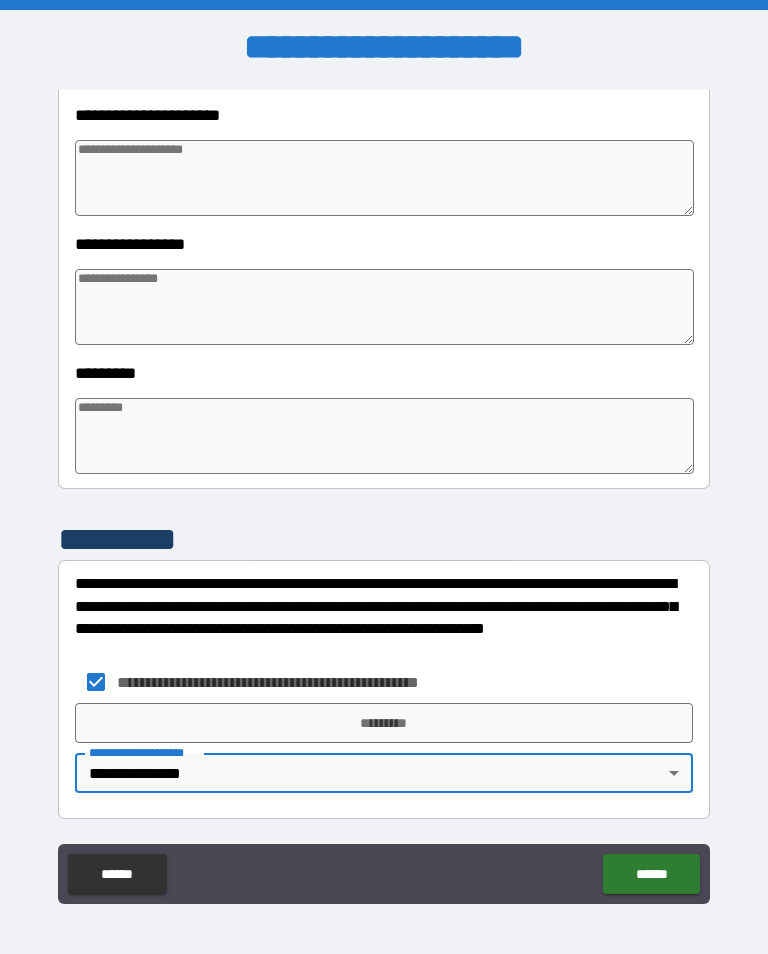type on "*" 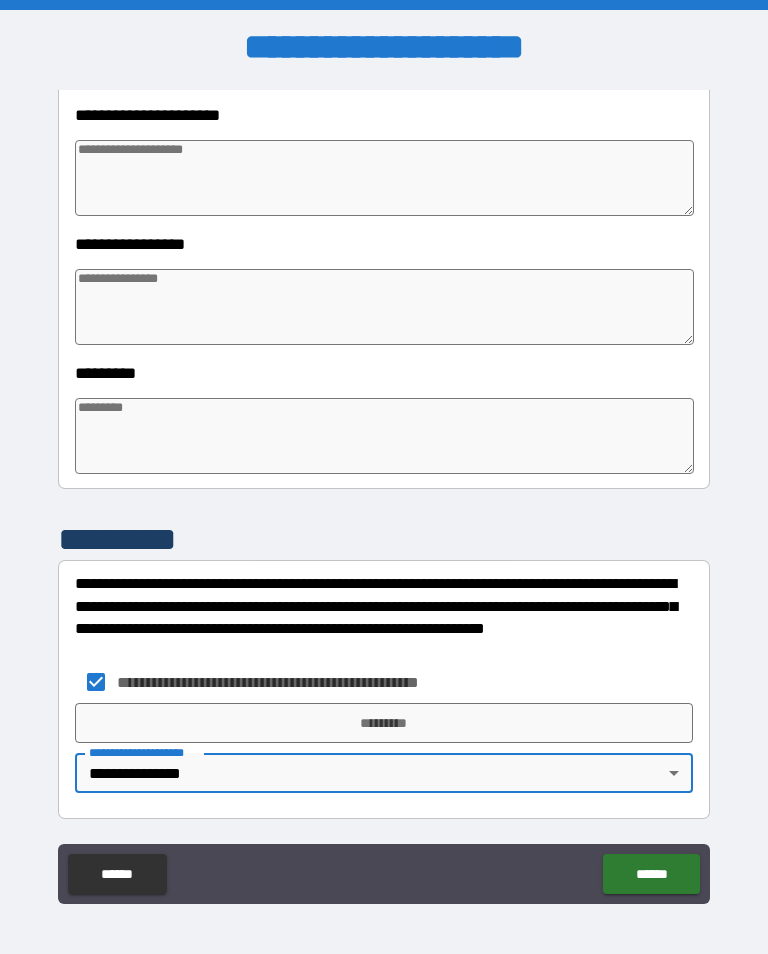 type on "*" 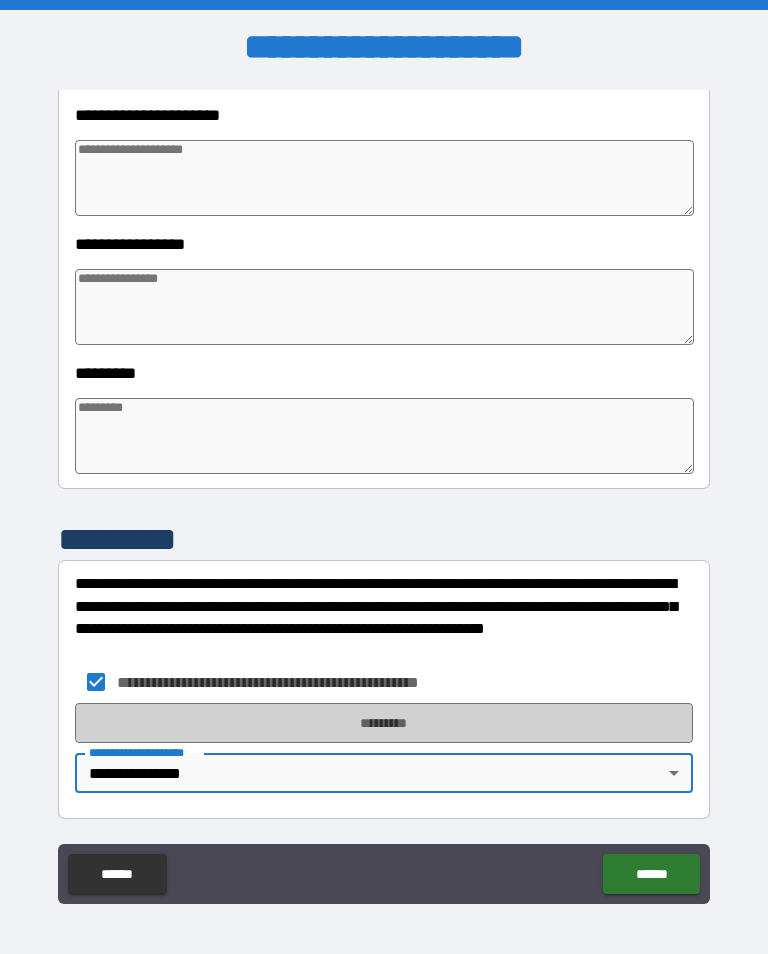 click on "*********" at bounding box center [384, 723] 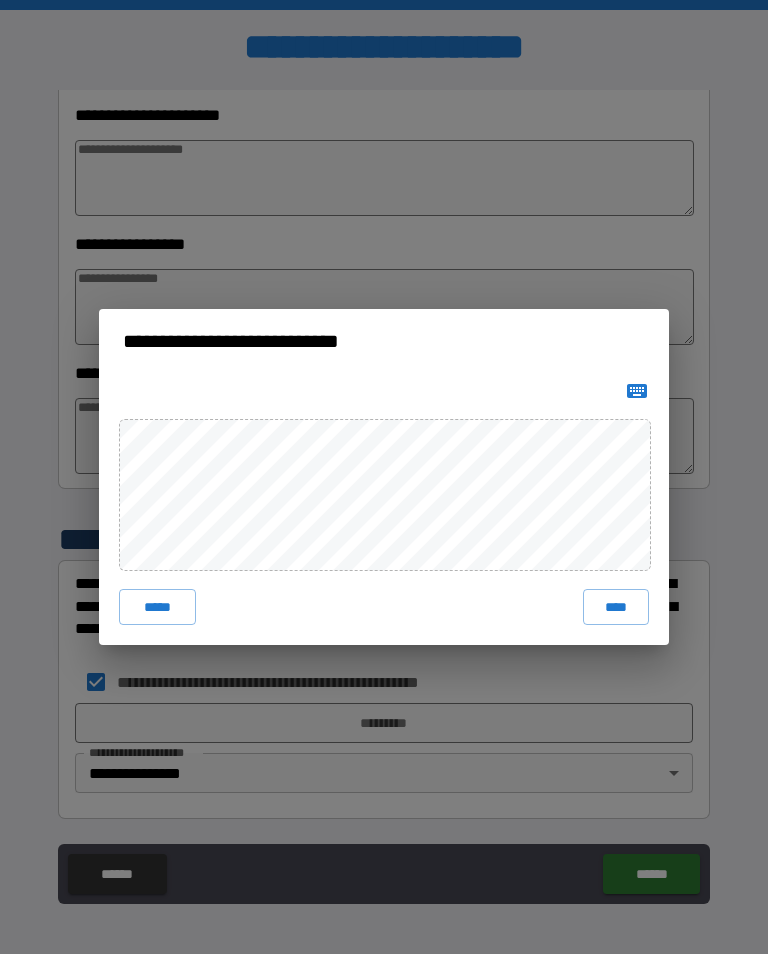 click on "****" at bounding box center [616, 607] 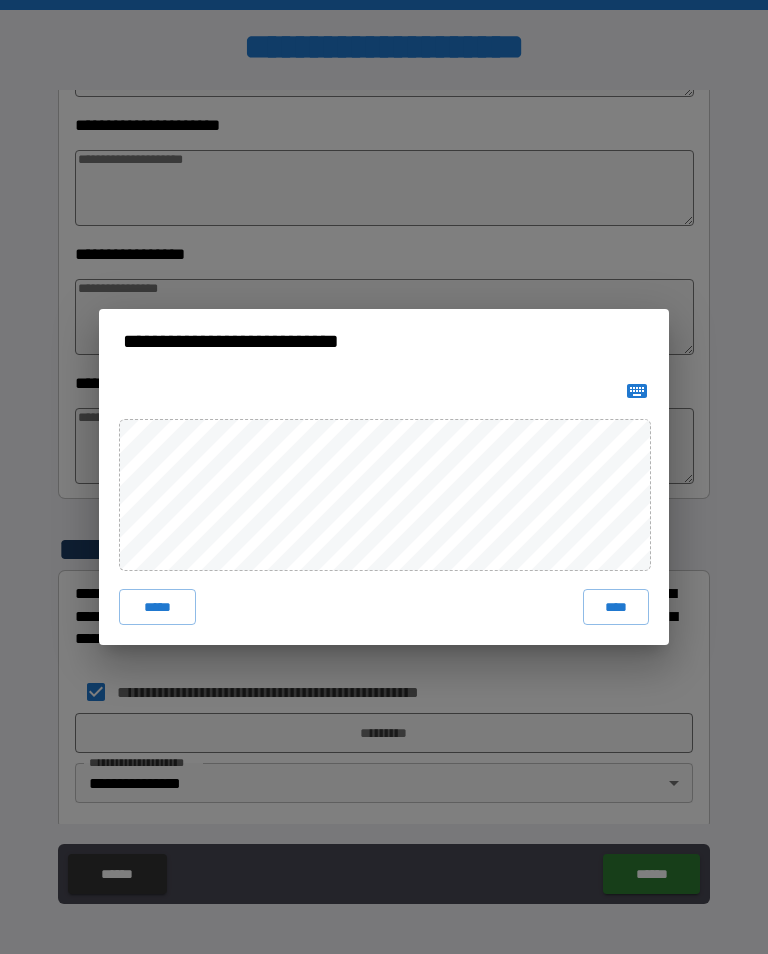 type on "*" 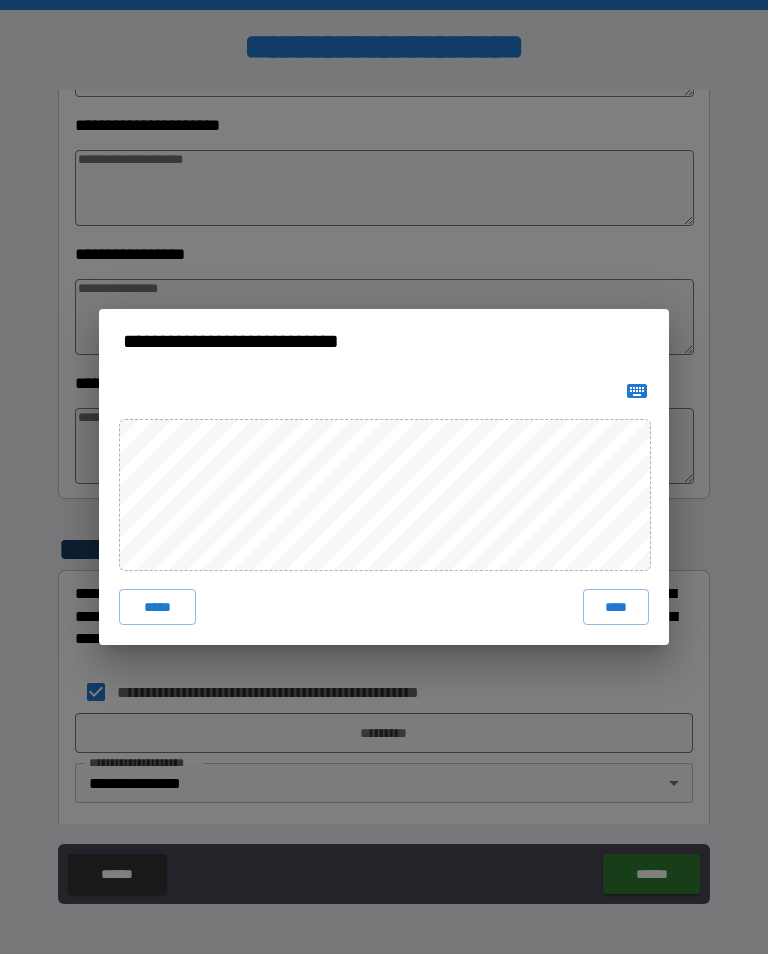 type on "*" 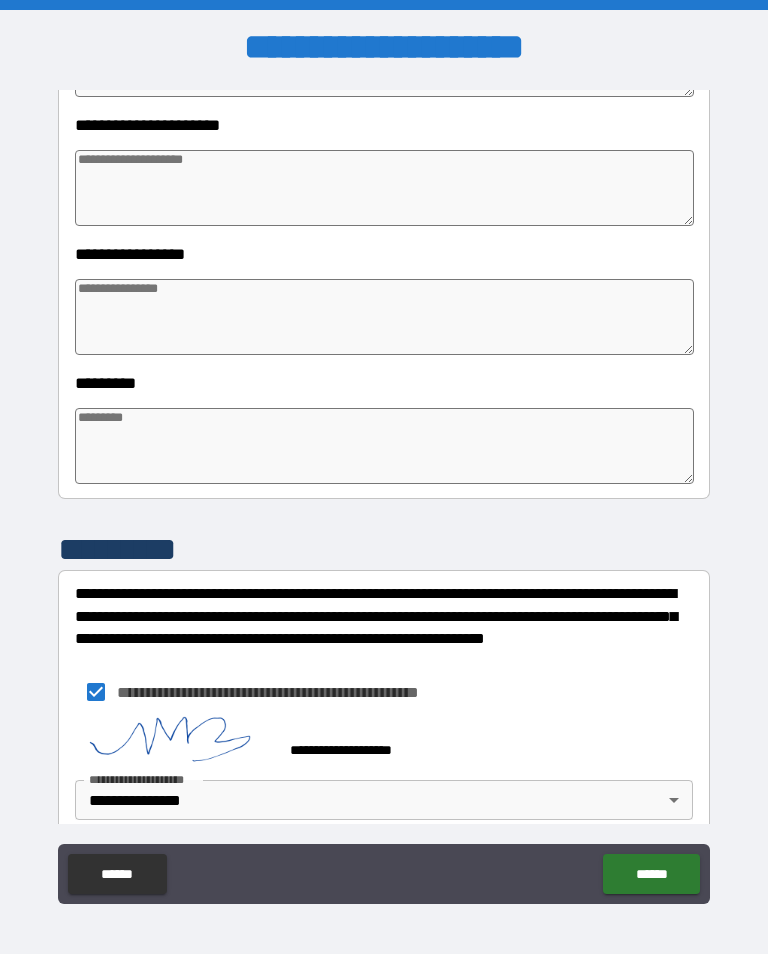 click on "******" at bounding box center [651, 874] 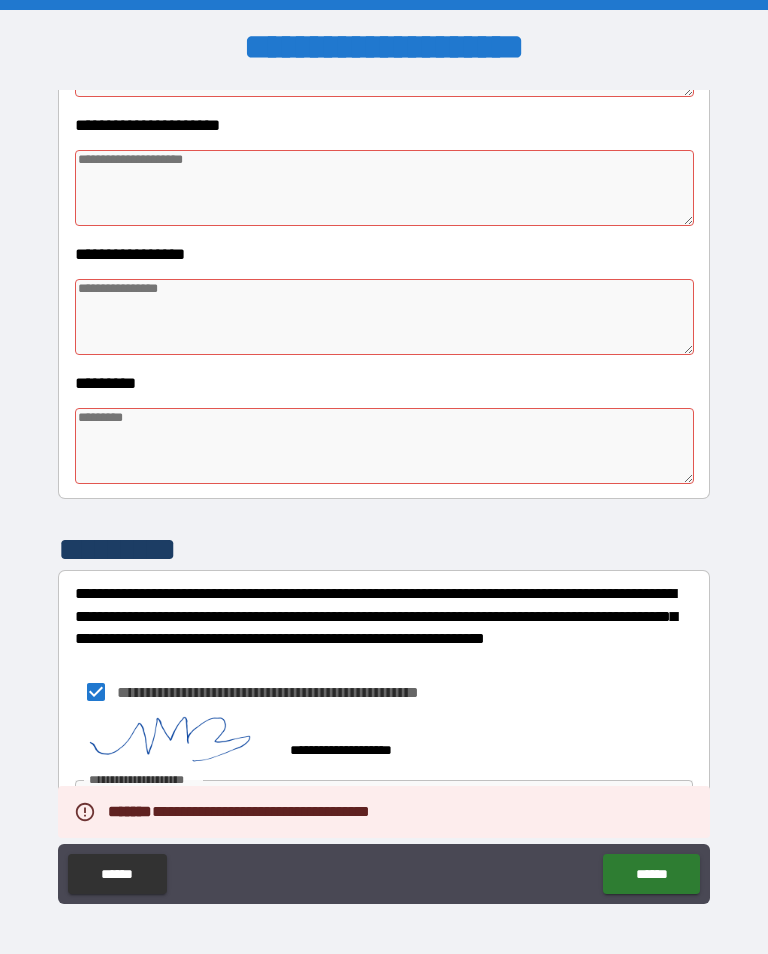 type on "*" 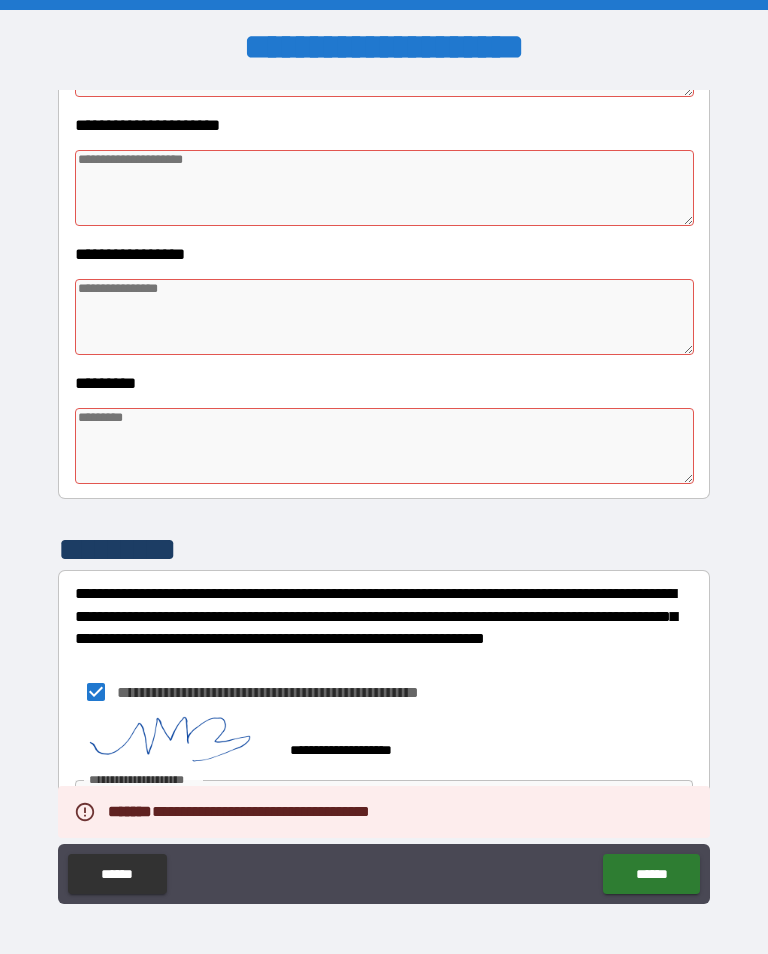 type on "*" 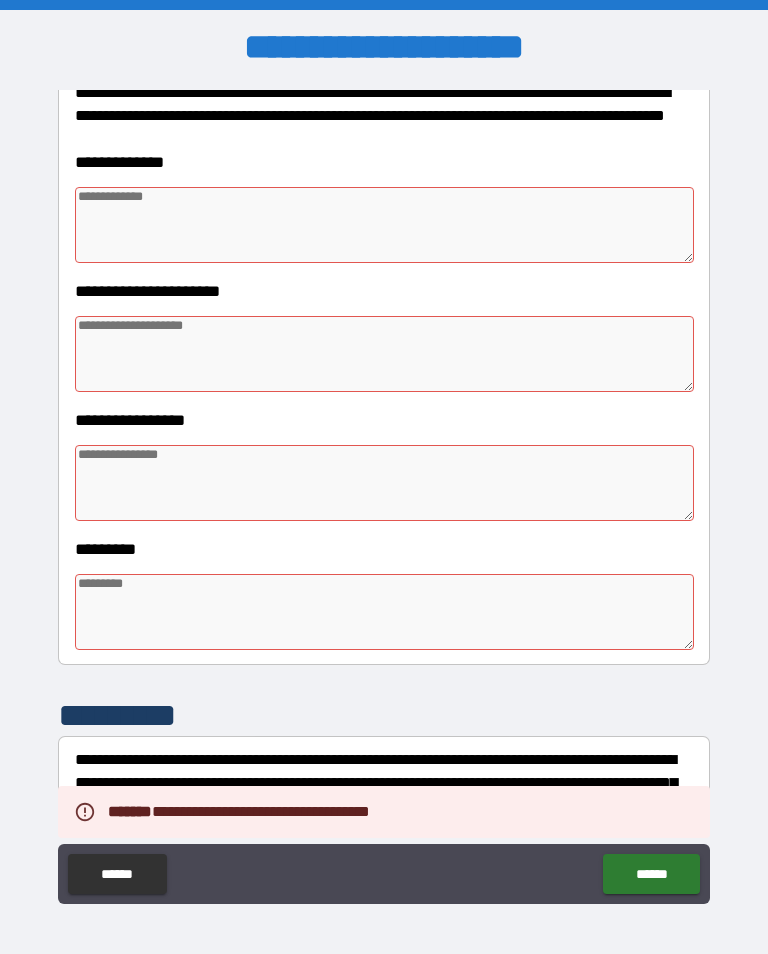 scroll, scrollTop: 290, scrollLeft: 0, axis: vertical 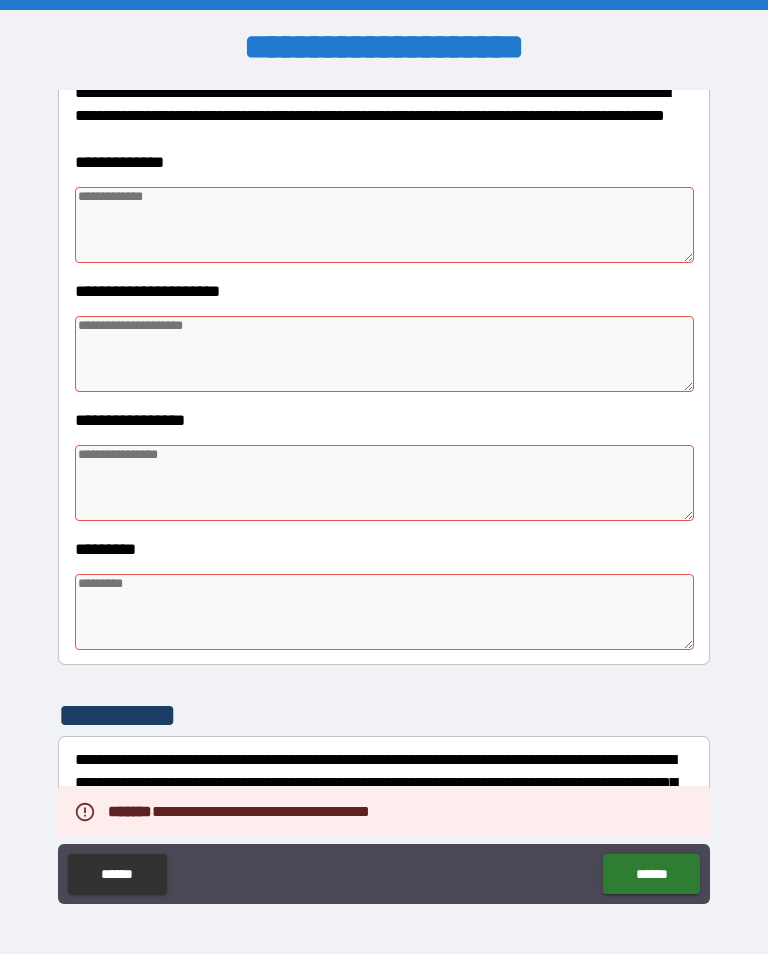 click at bounding box center (384, 225) 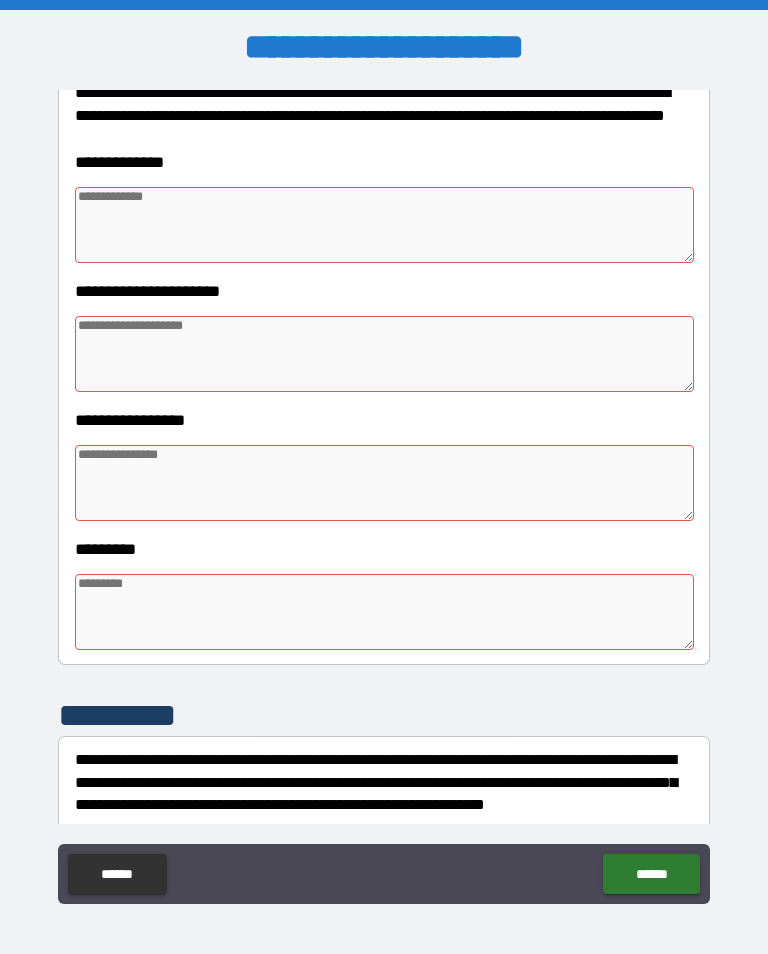 type on "*" 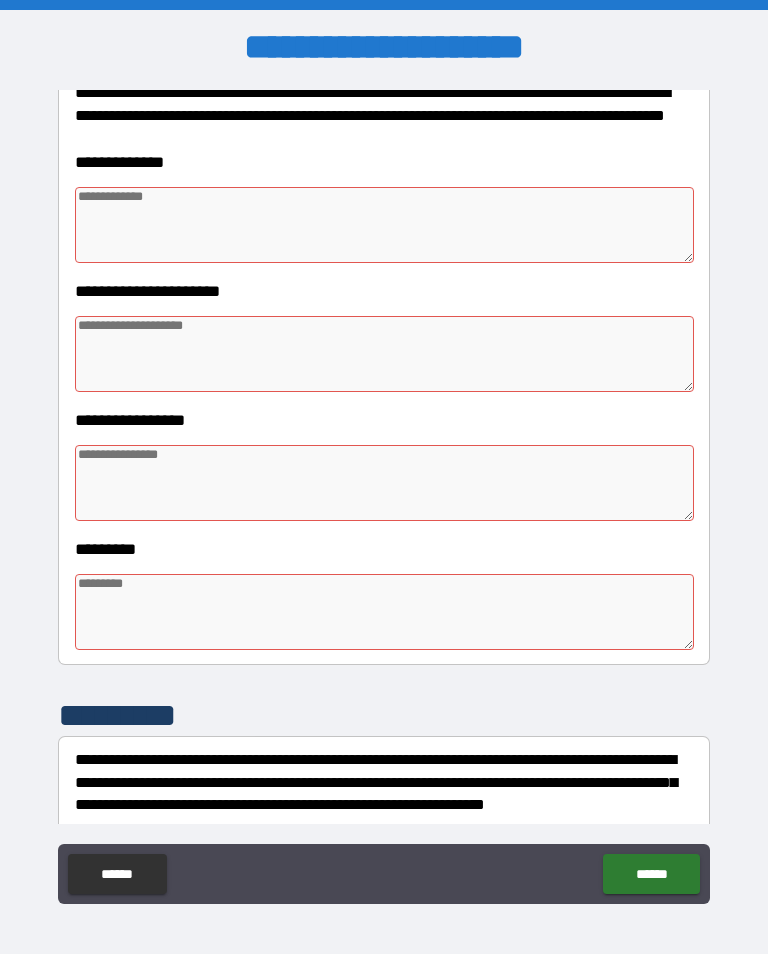 type on "*" 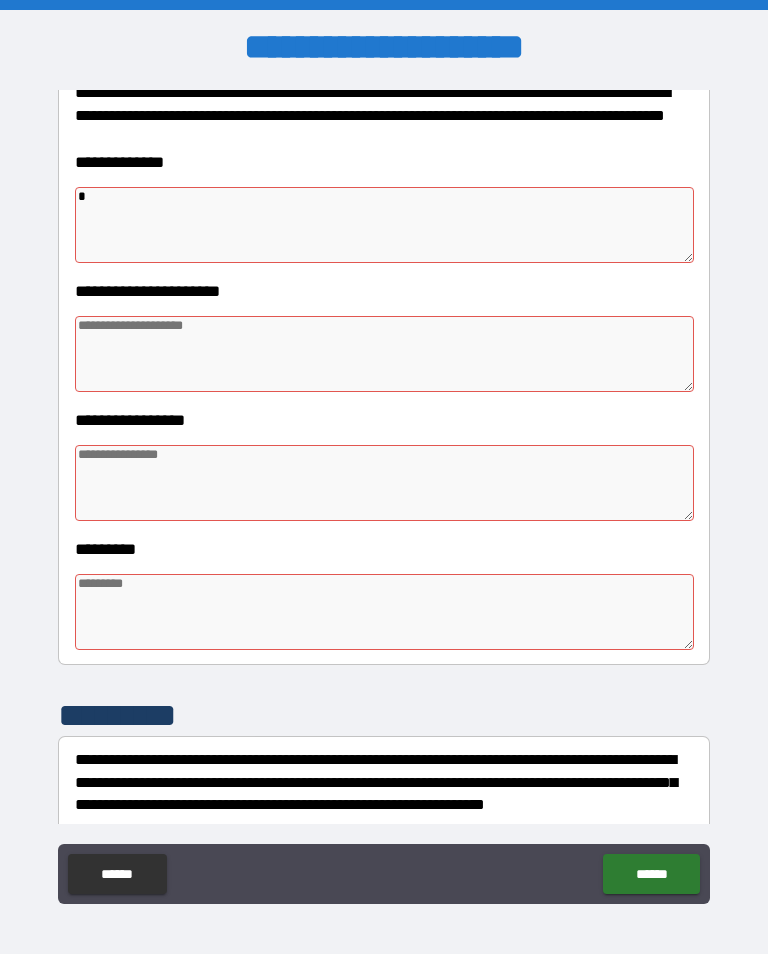 type on "*" 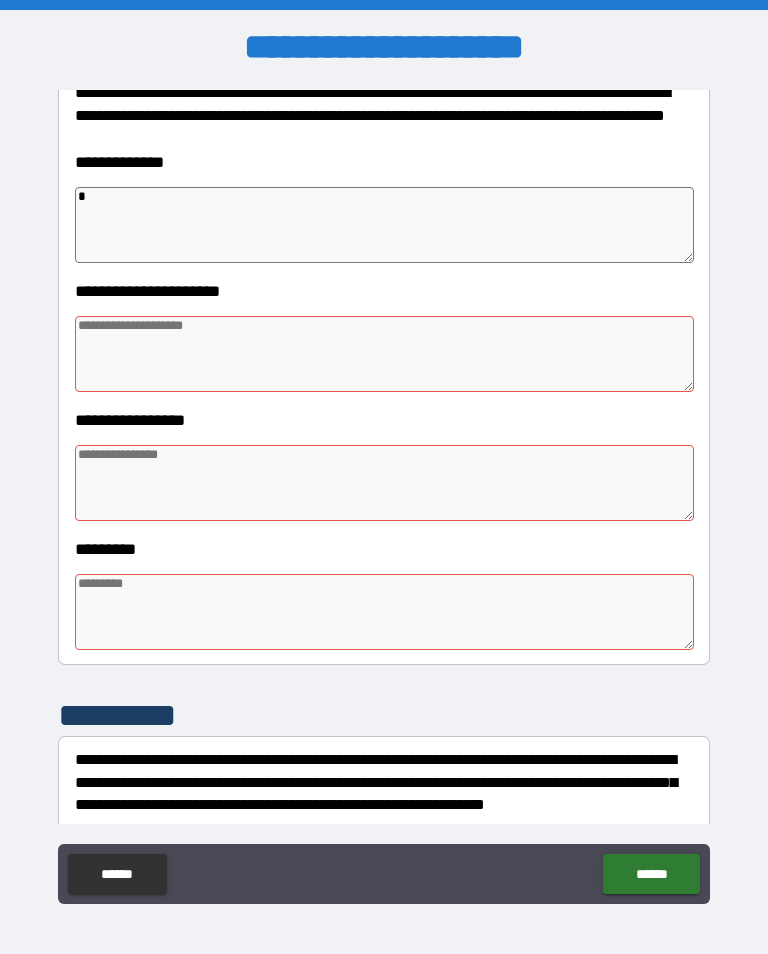 type on "**" 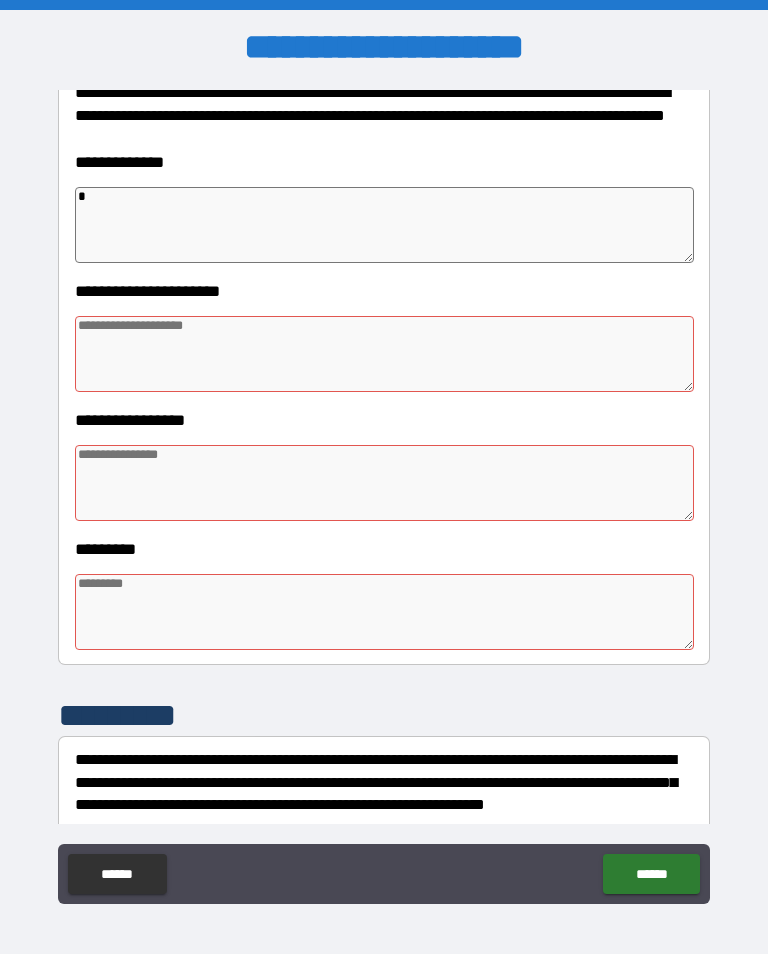 type on "*" 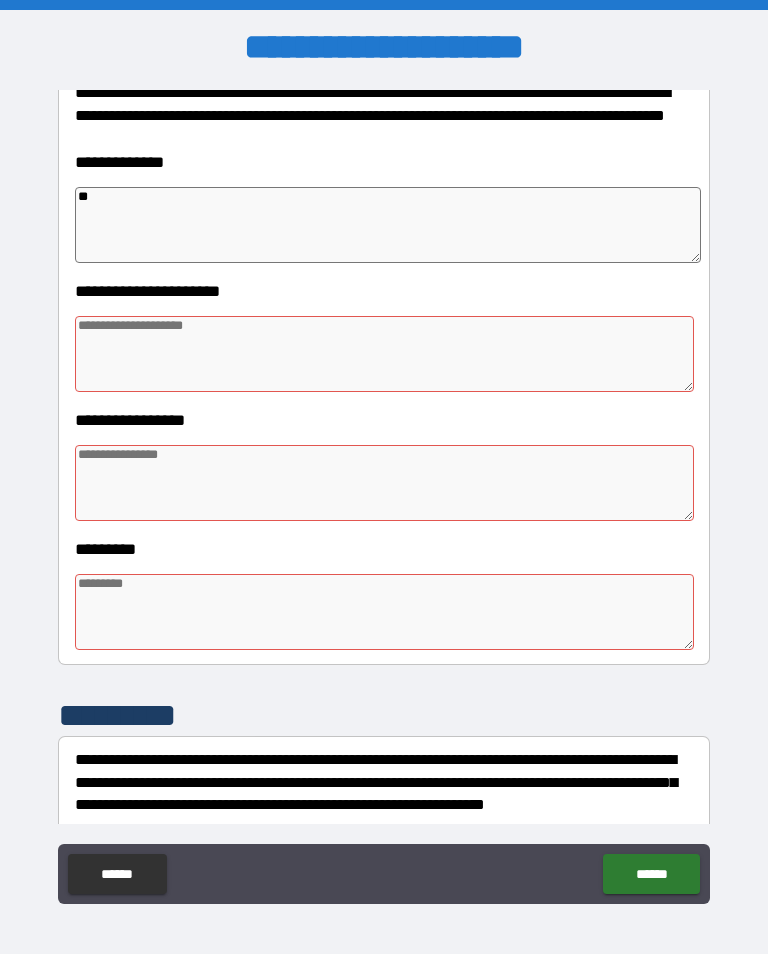 type on "*" 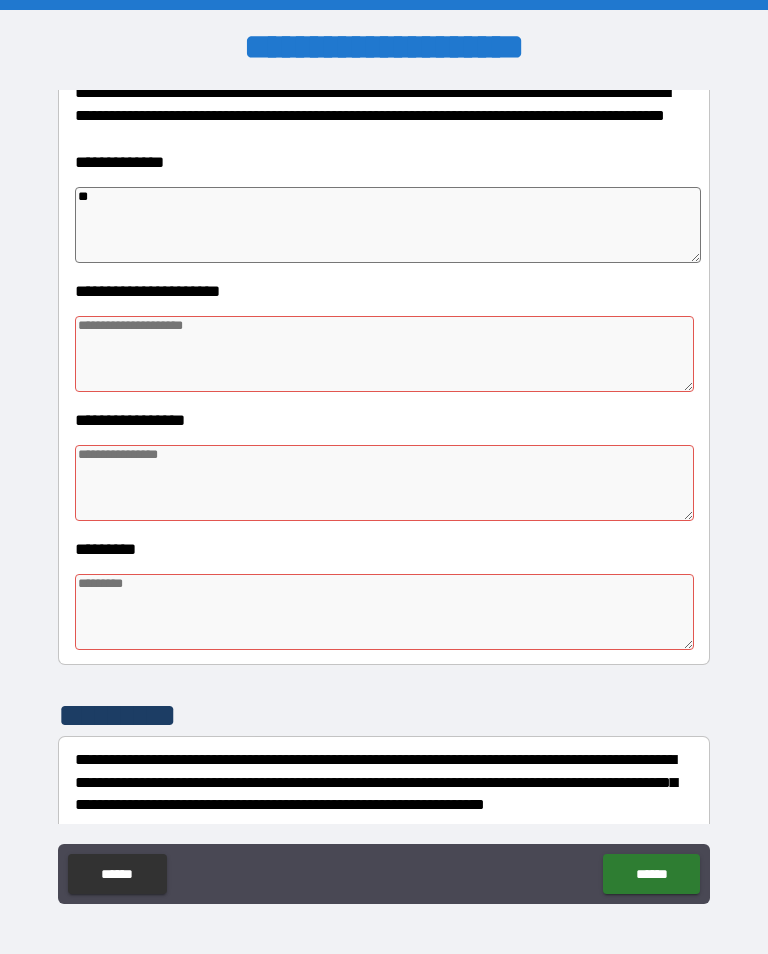 type on "*" 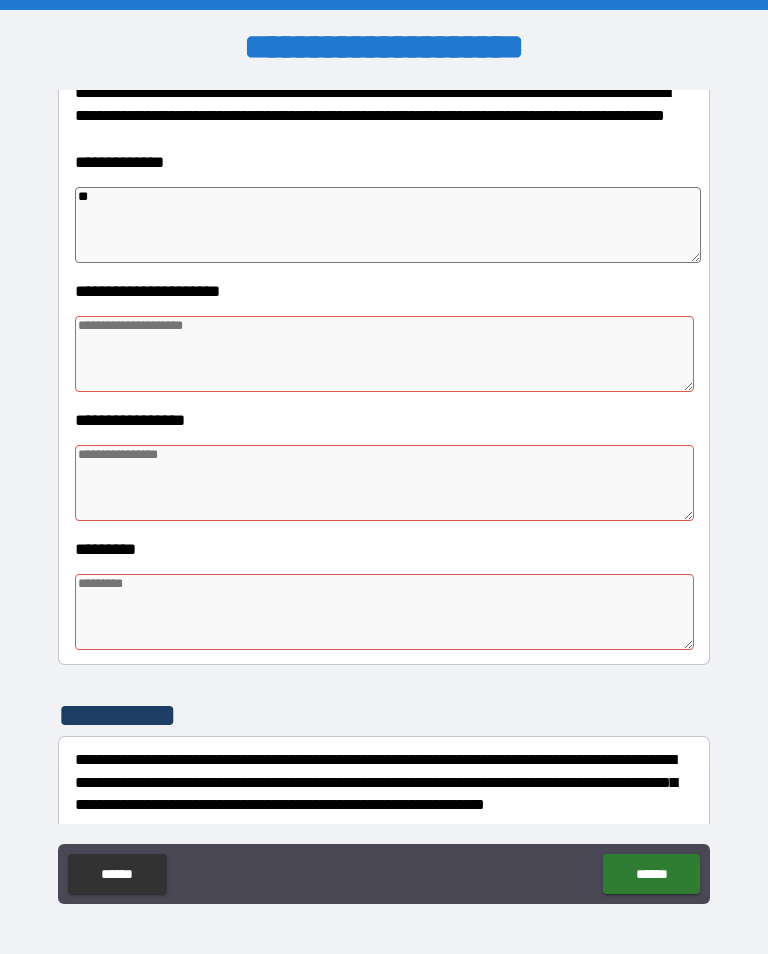 type on "*" 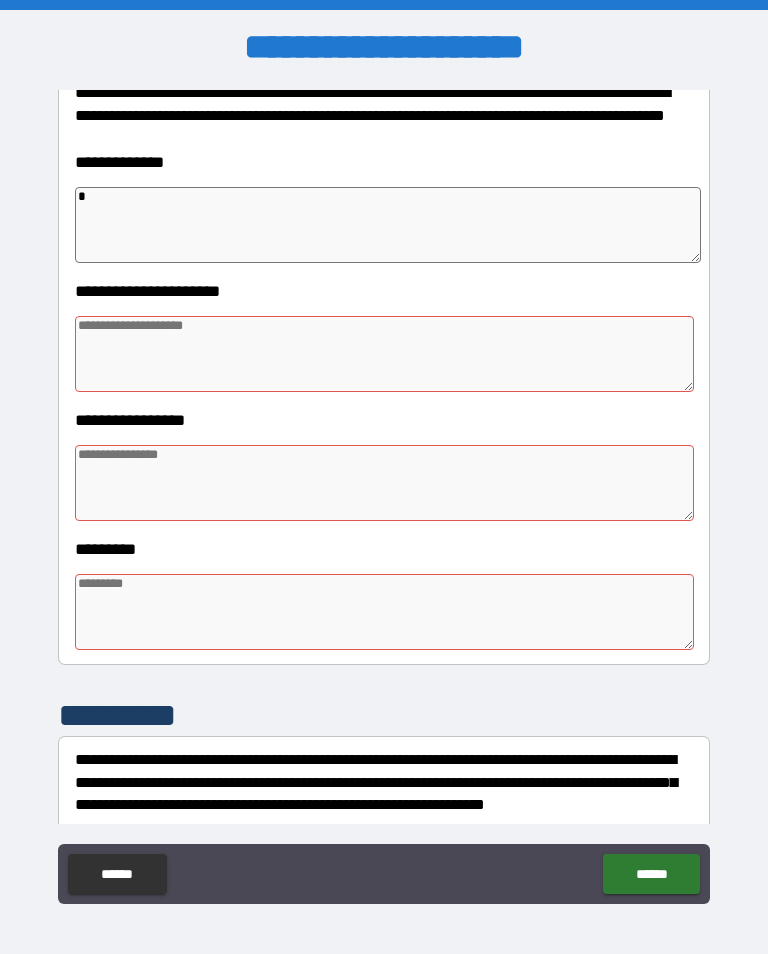 type on "*" 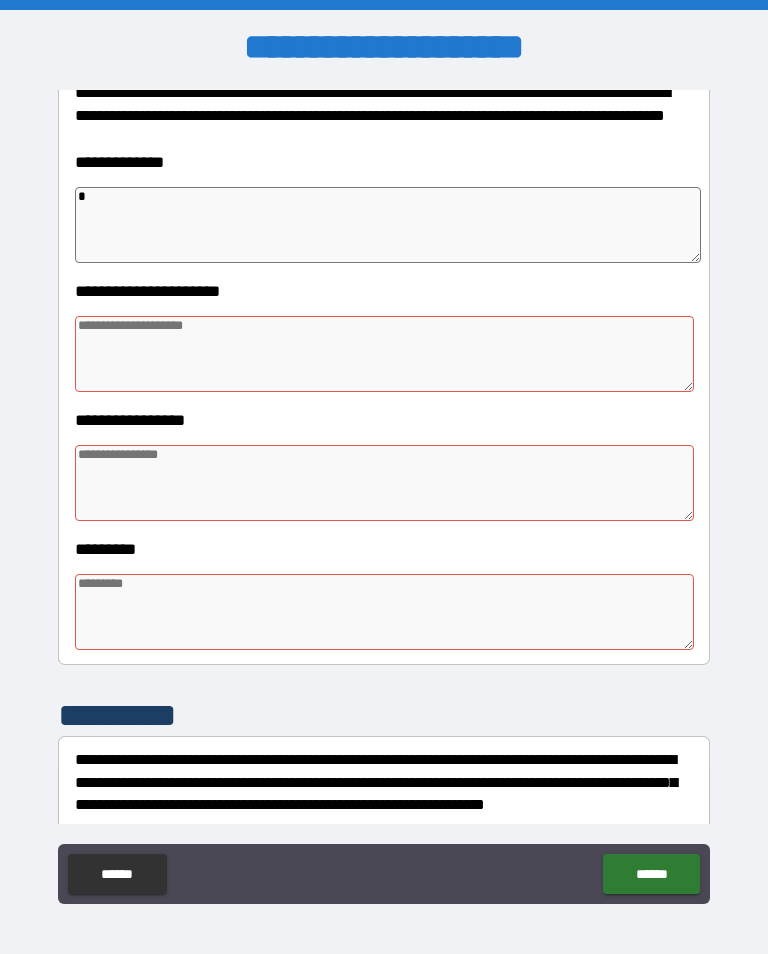 type 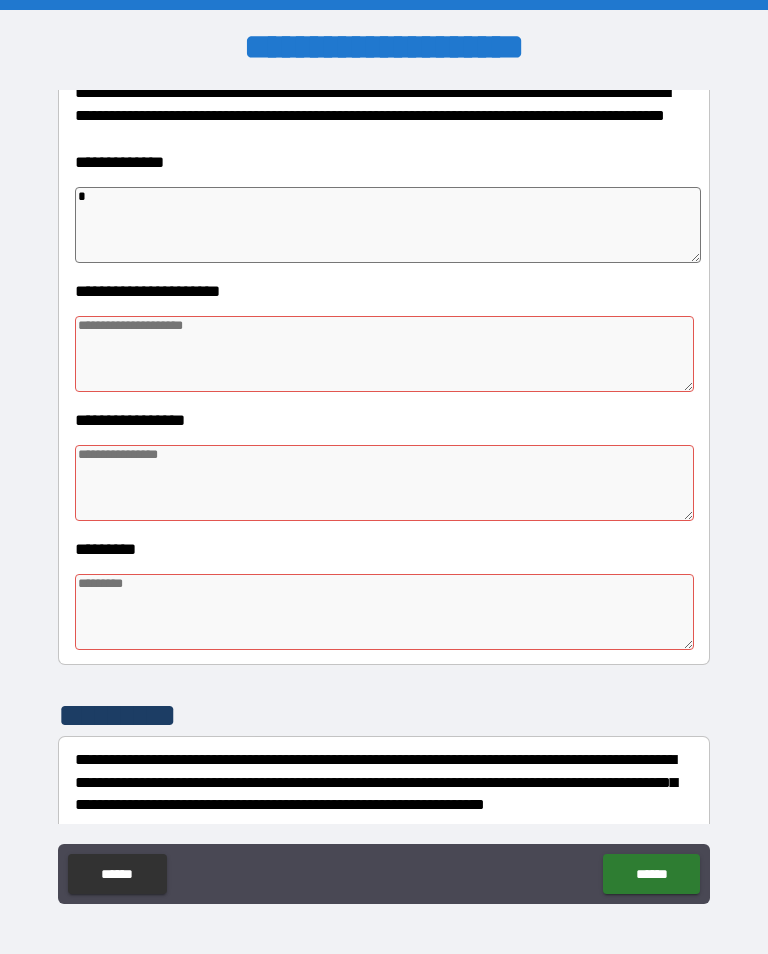 type on "*" 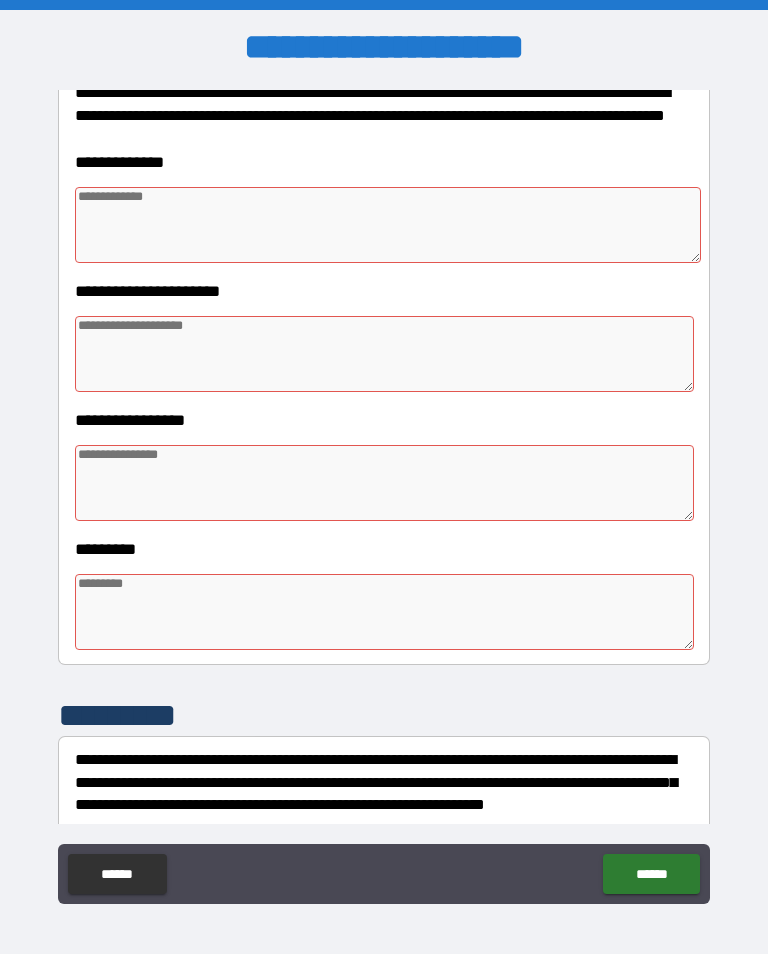 type on "*" 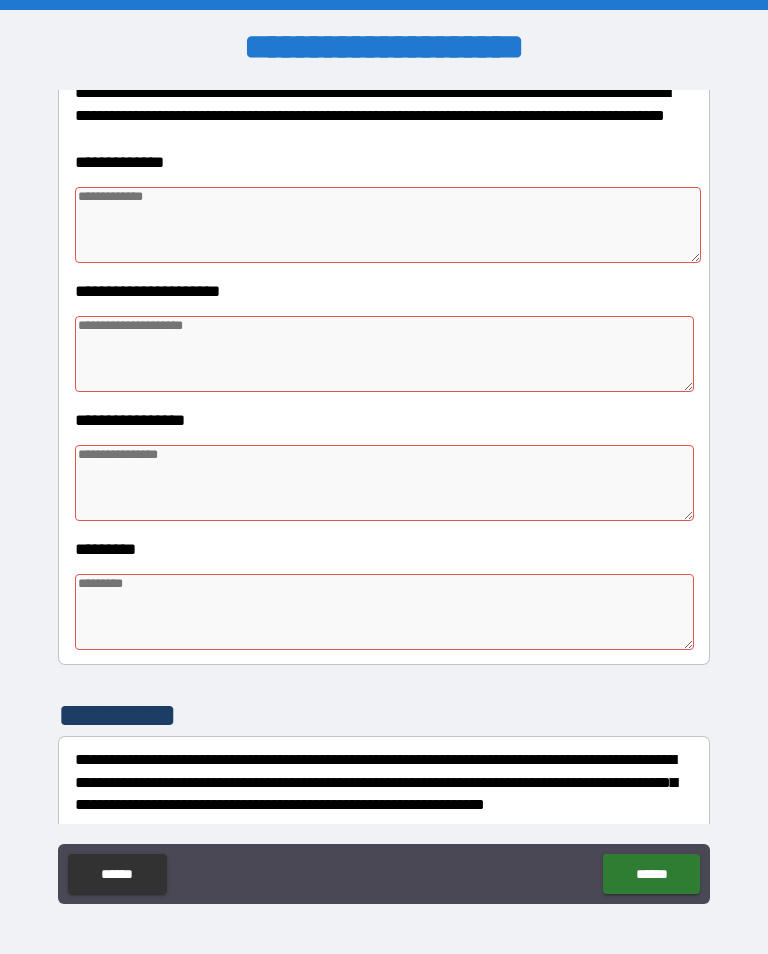 type on "*" 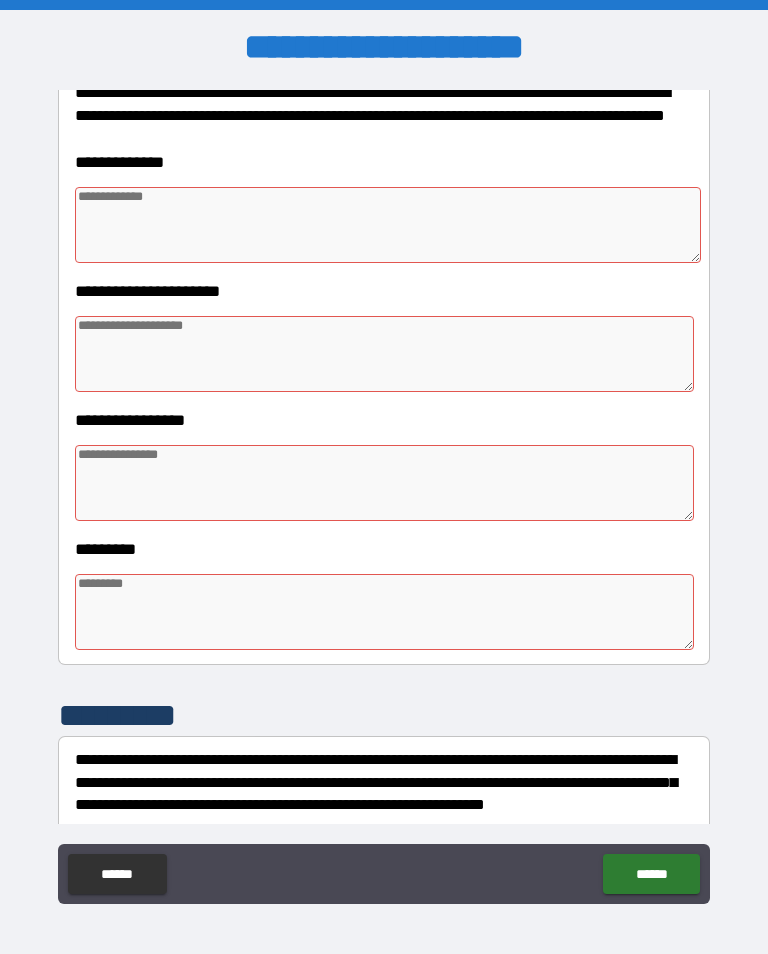 type on "*" 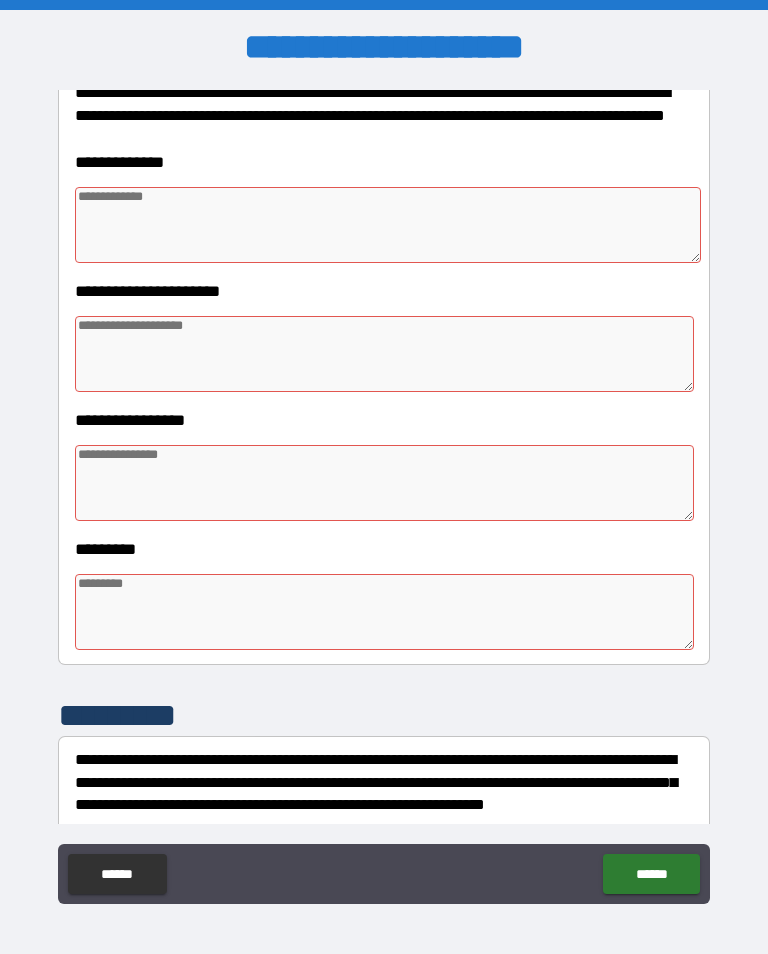 type on "*" 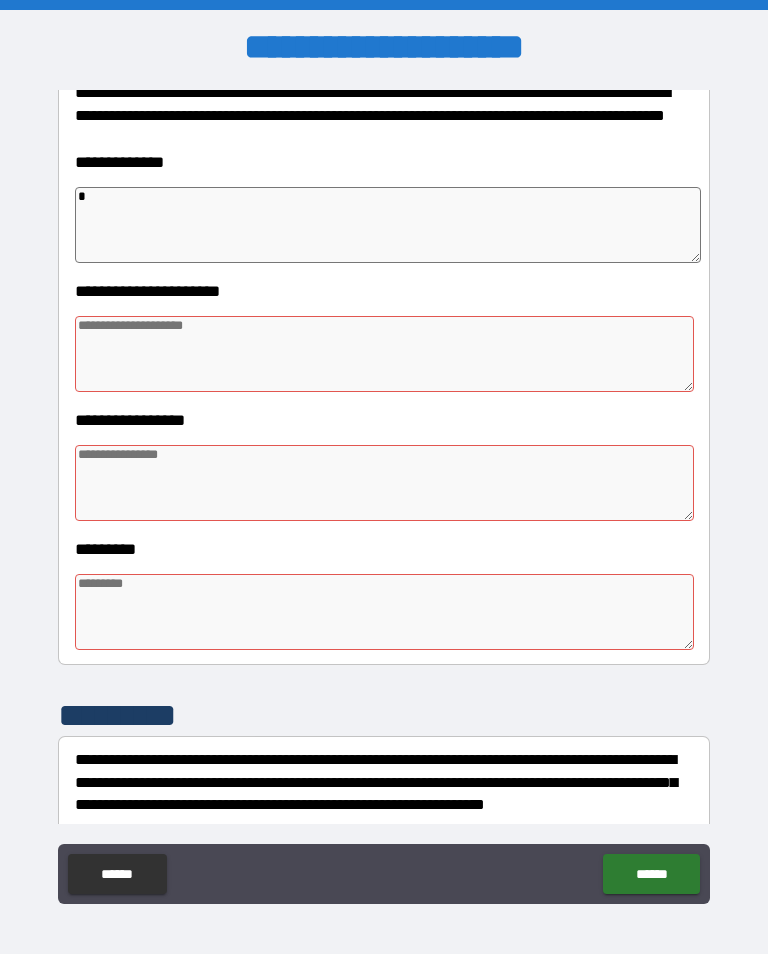 type on "*" 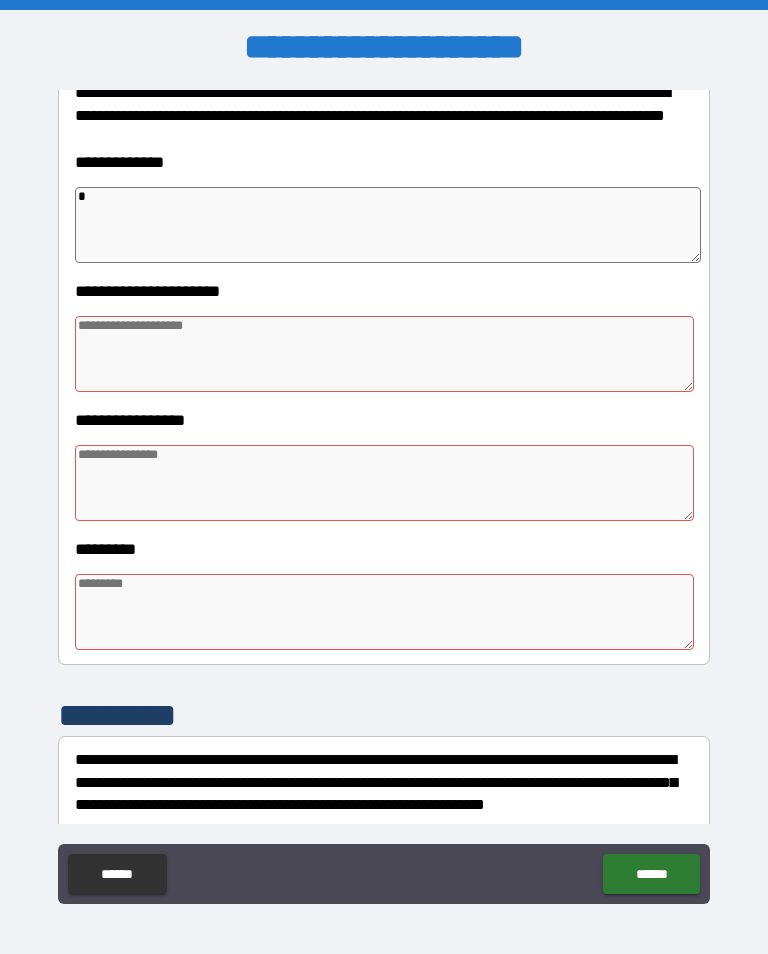 type on "*" 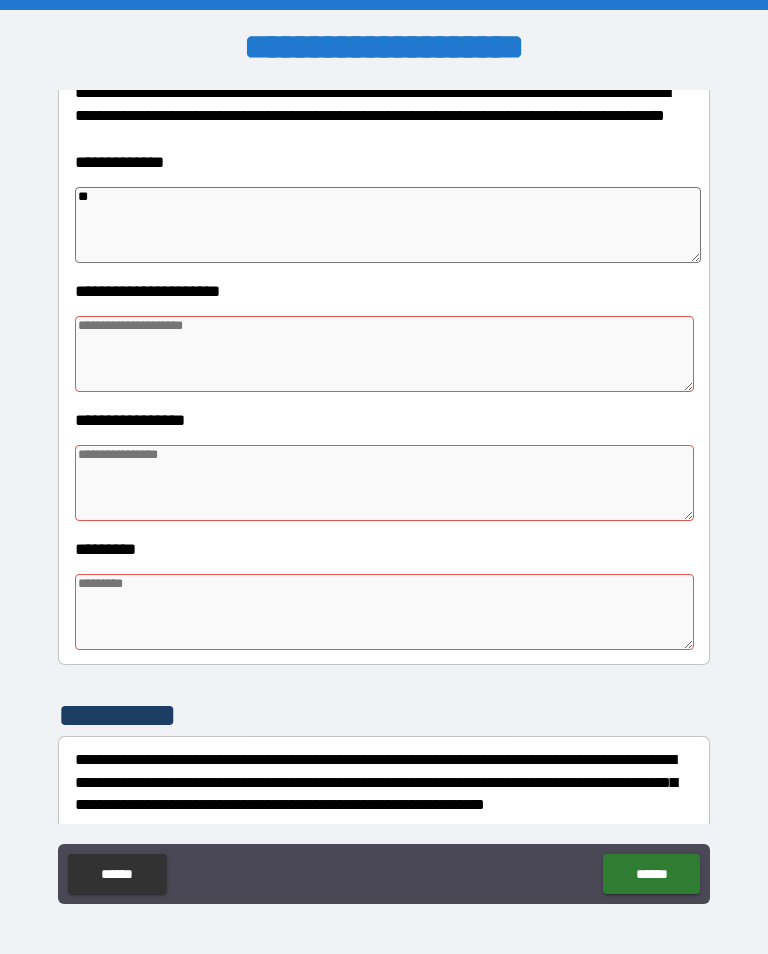 type on "*" 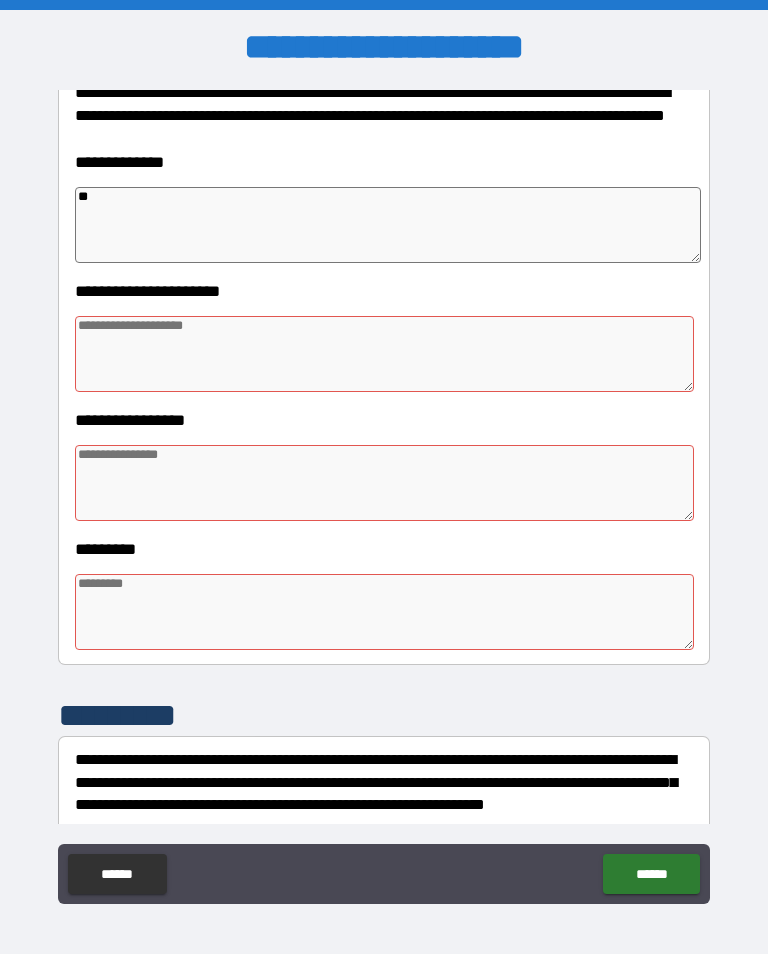 type on "***" 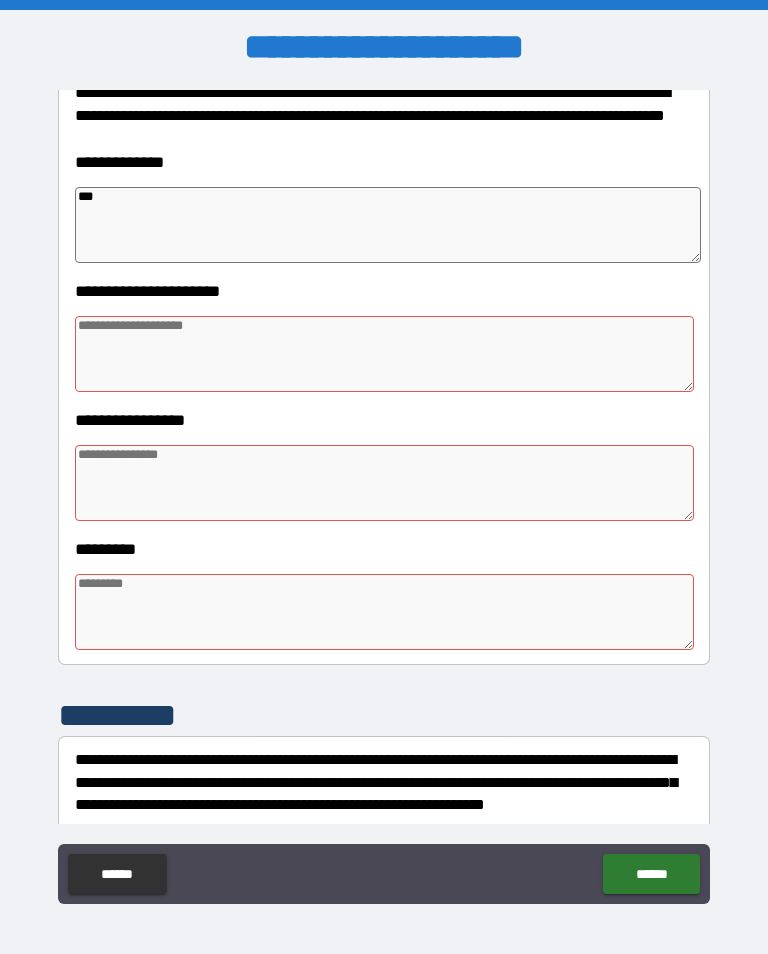 type on "*" 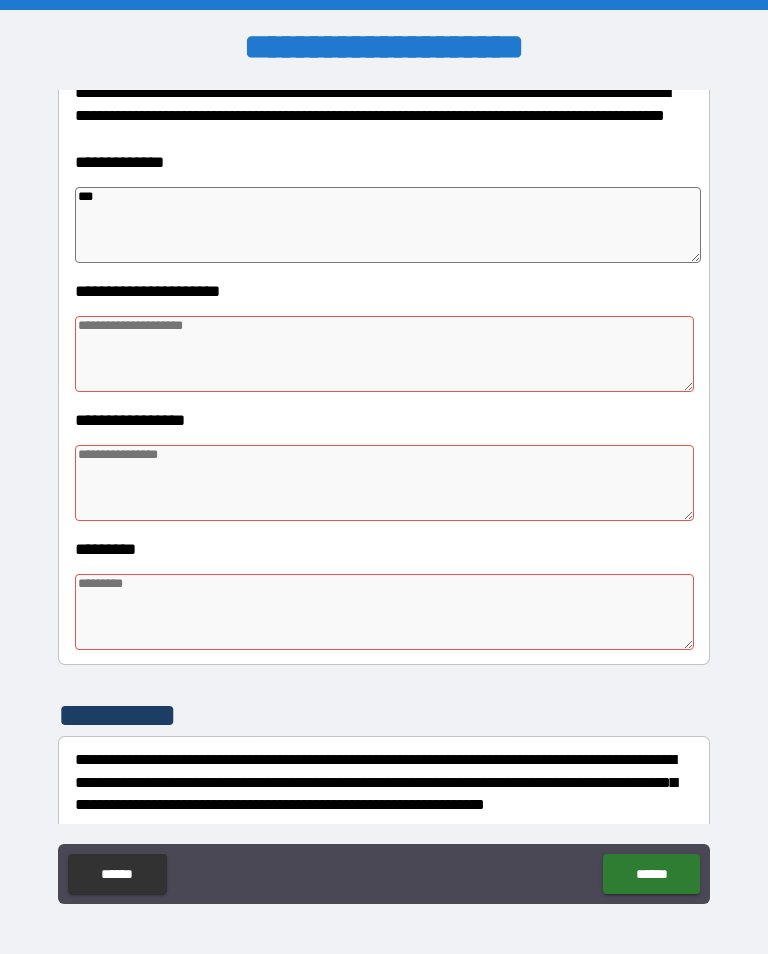type on "*" 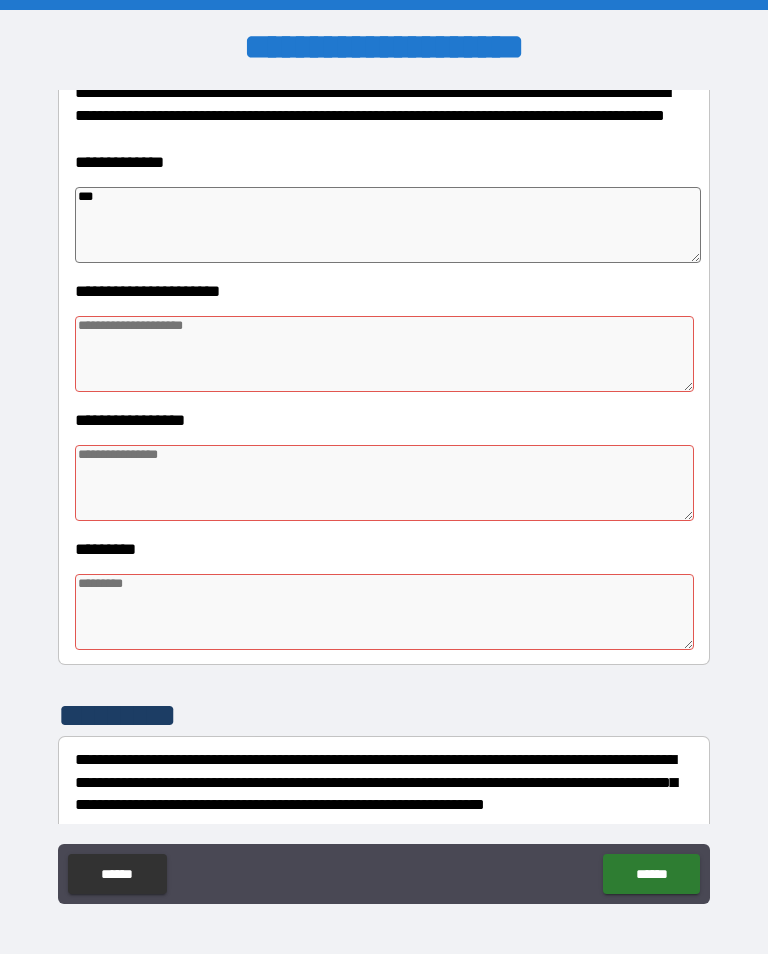type on "*" 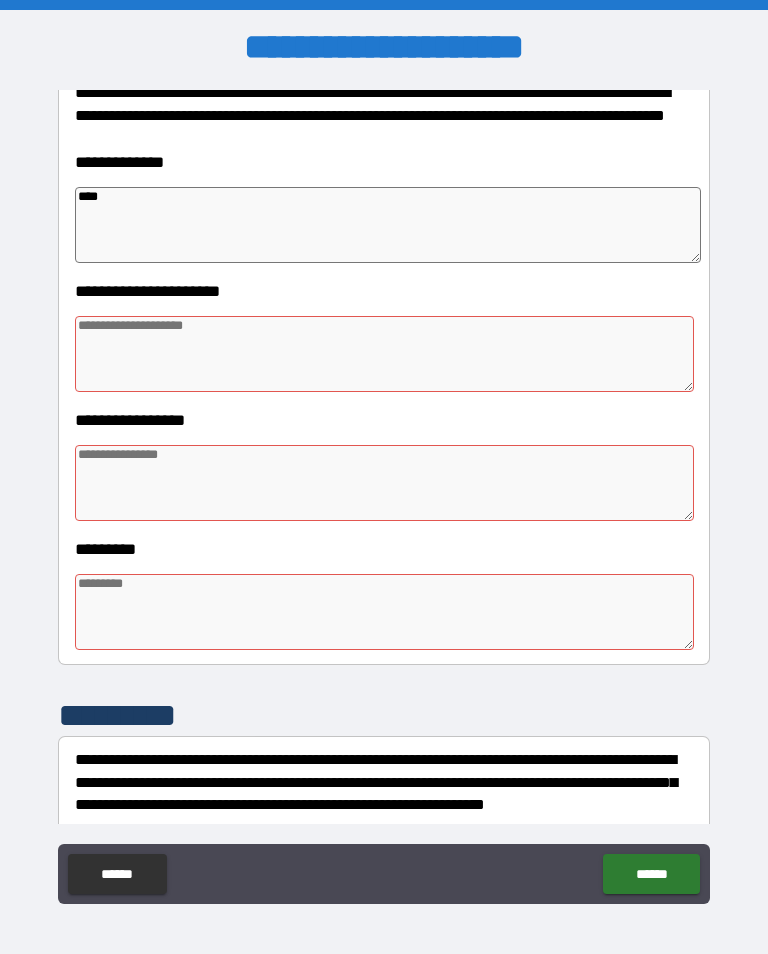 type on "*" 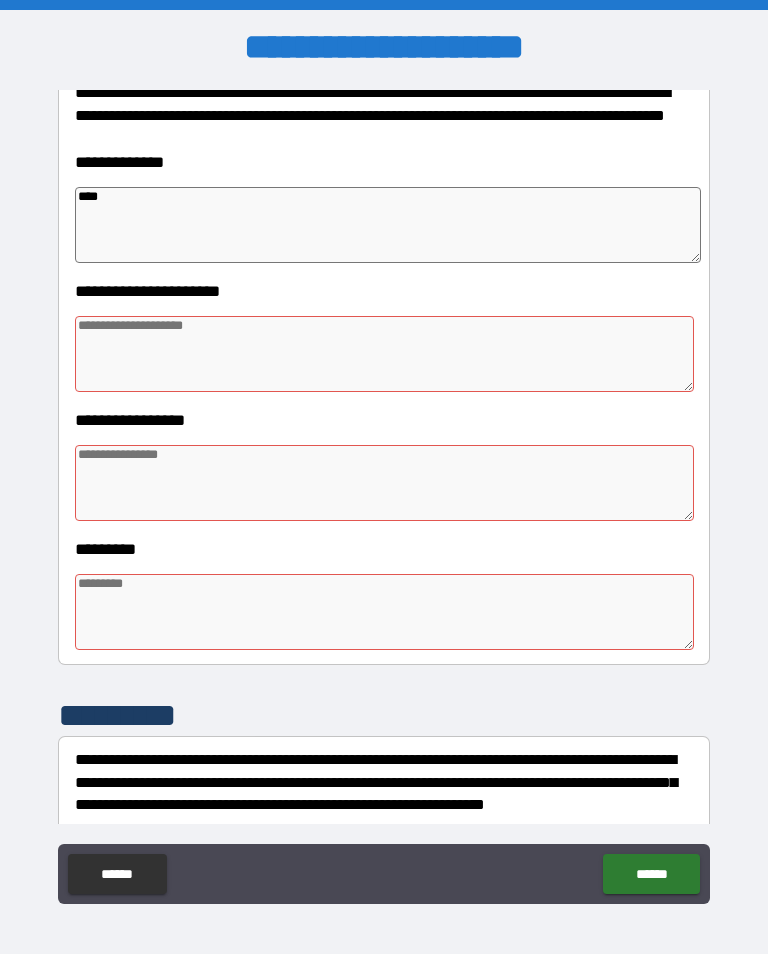 type on "**********" 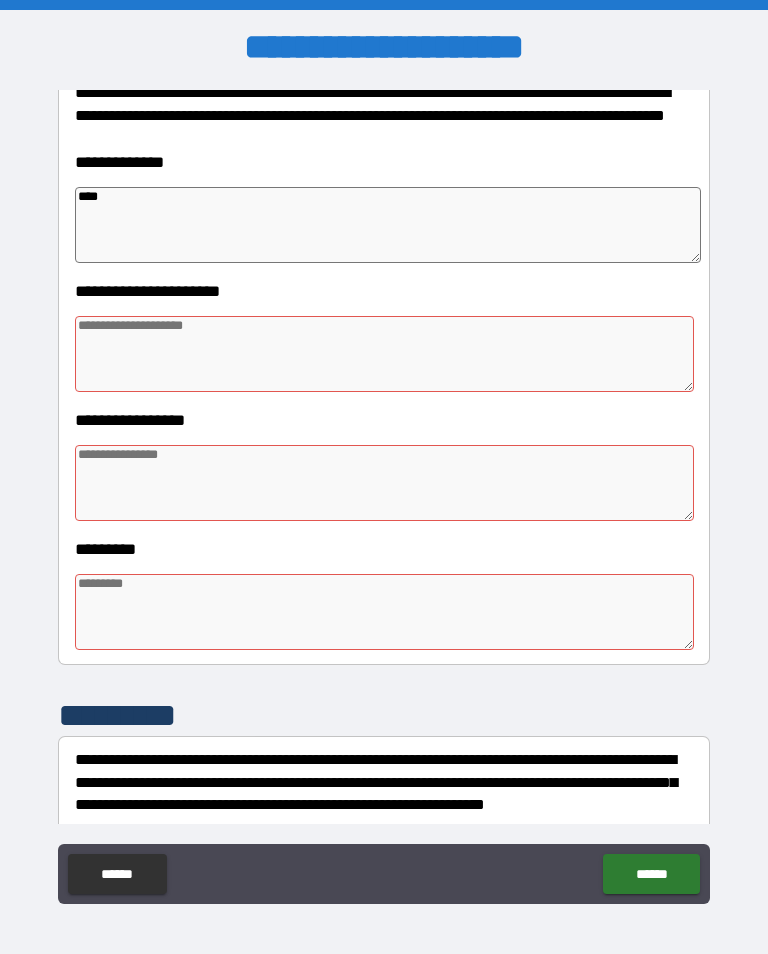 type on "*" 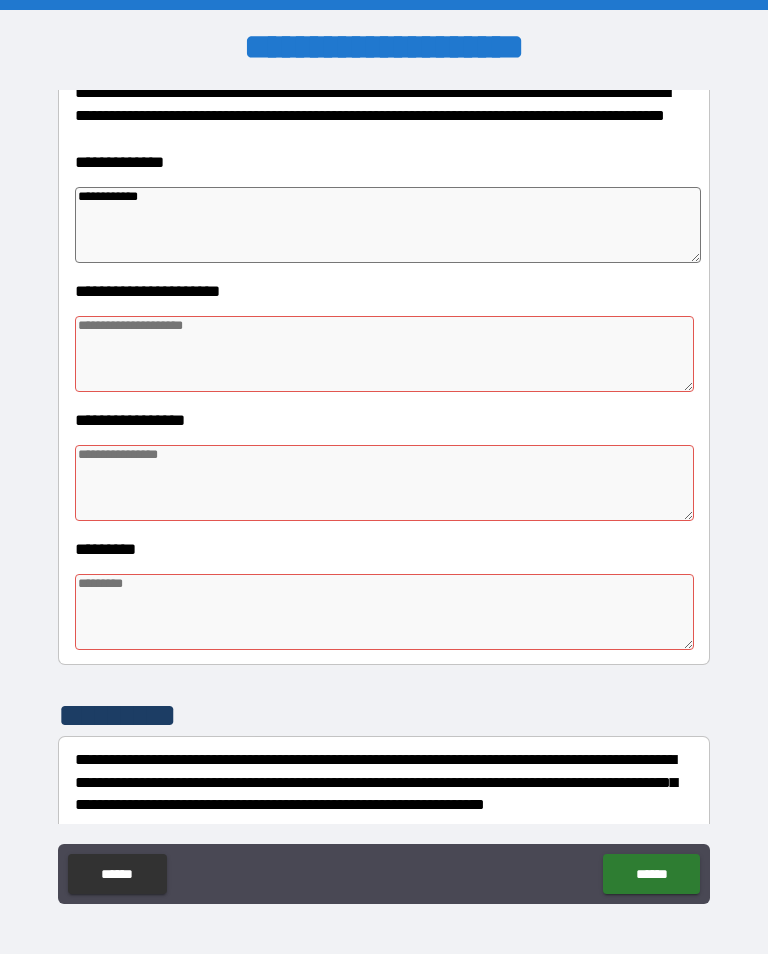 type on "**********" 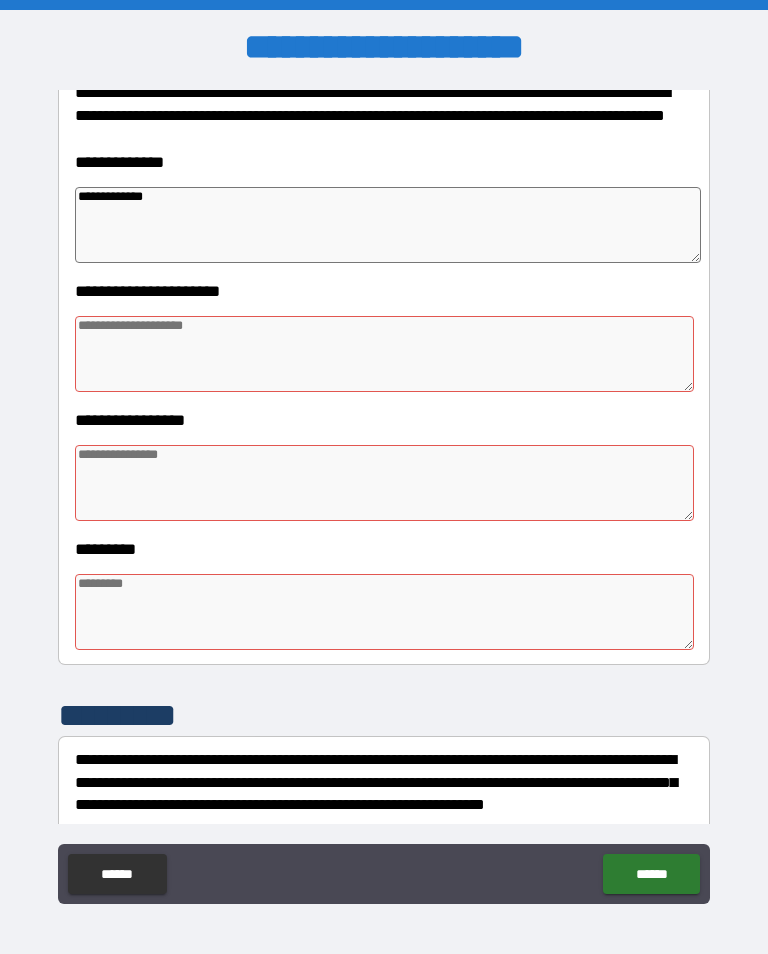 type on "*" 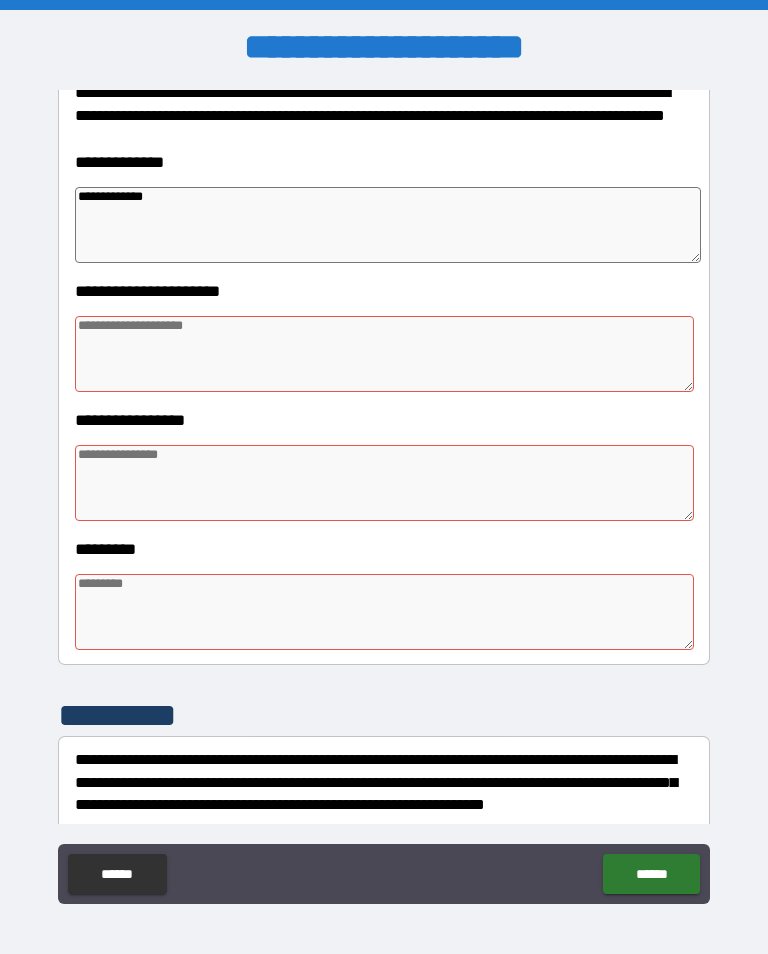 type on "*" 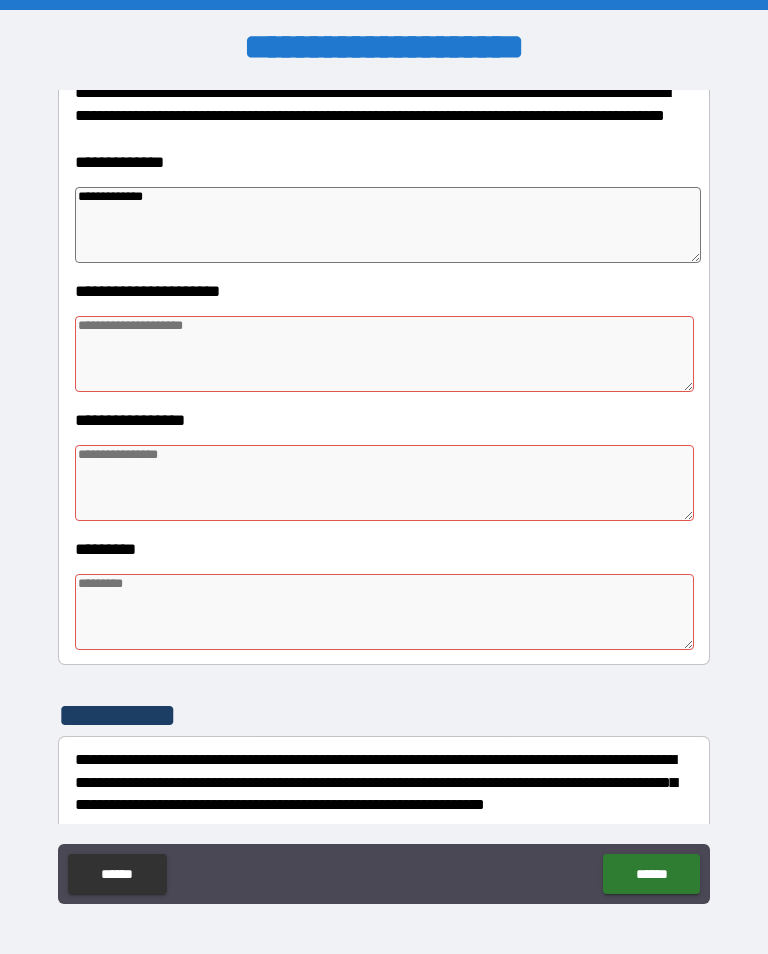 type on "**********" 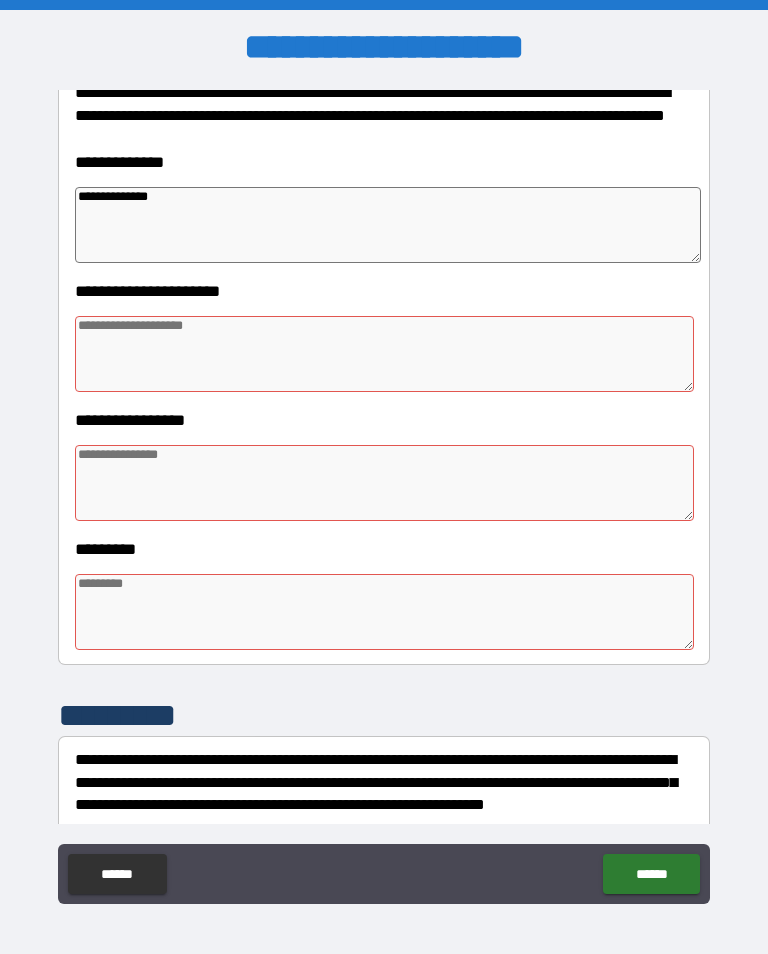 type on "*" 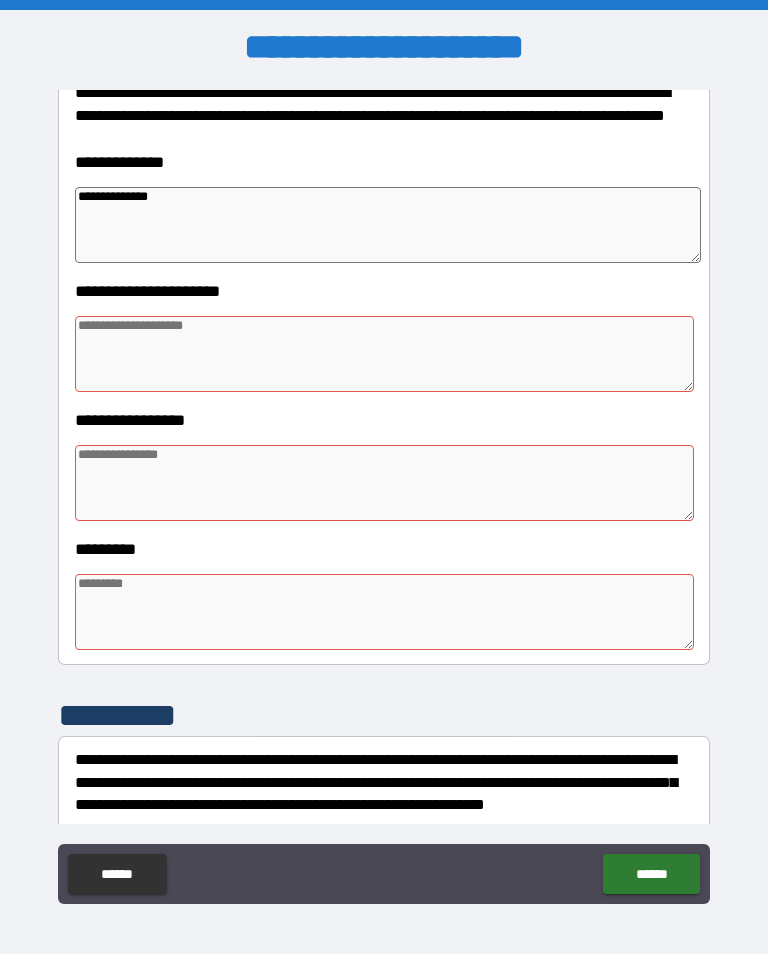 type on "*" 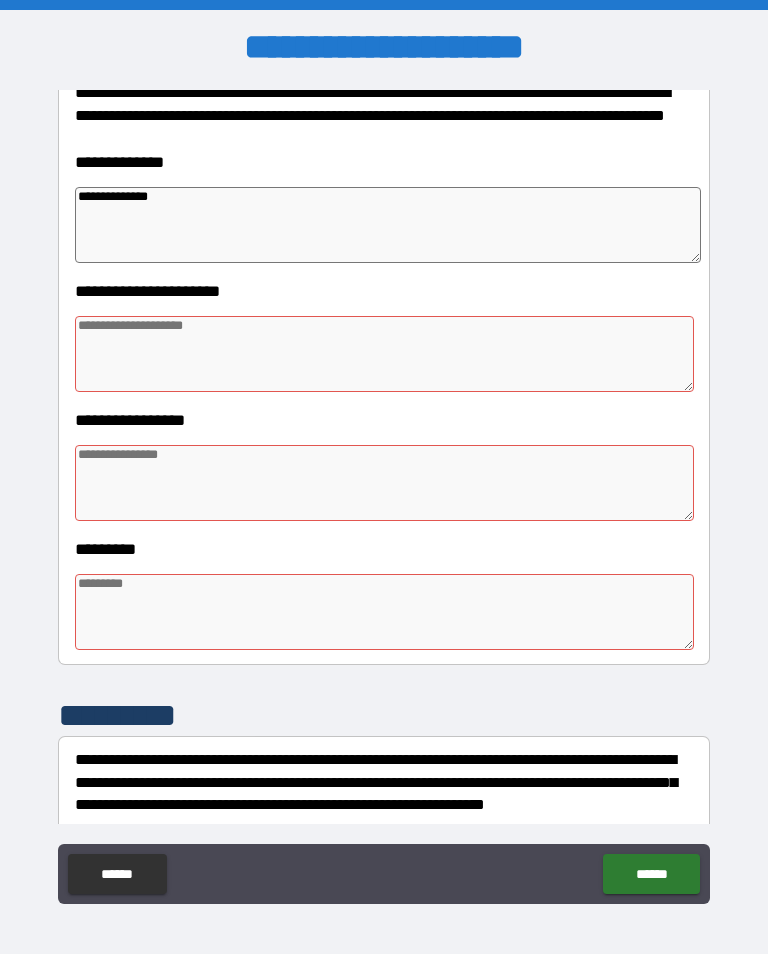 type on "*" 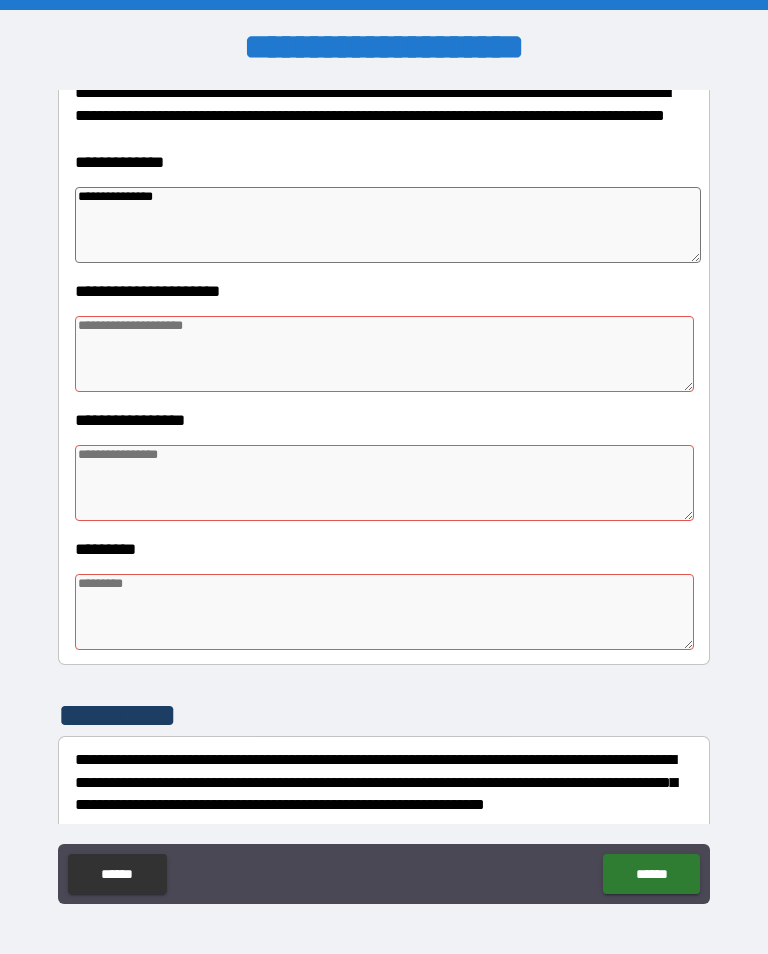 type on "*" 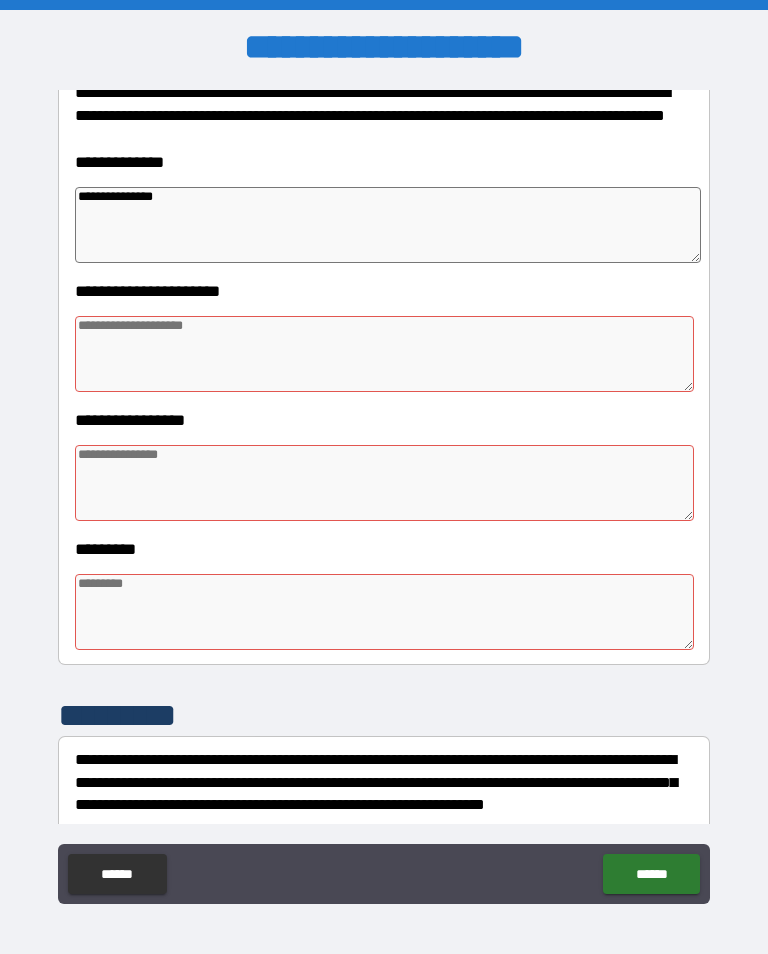 type on "*" 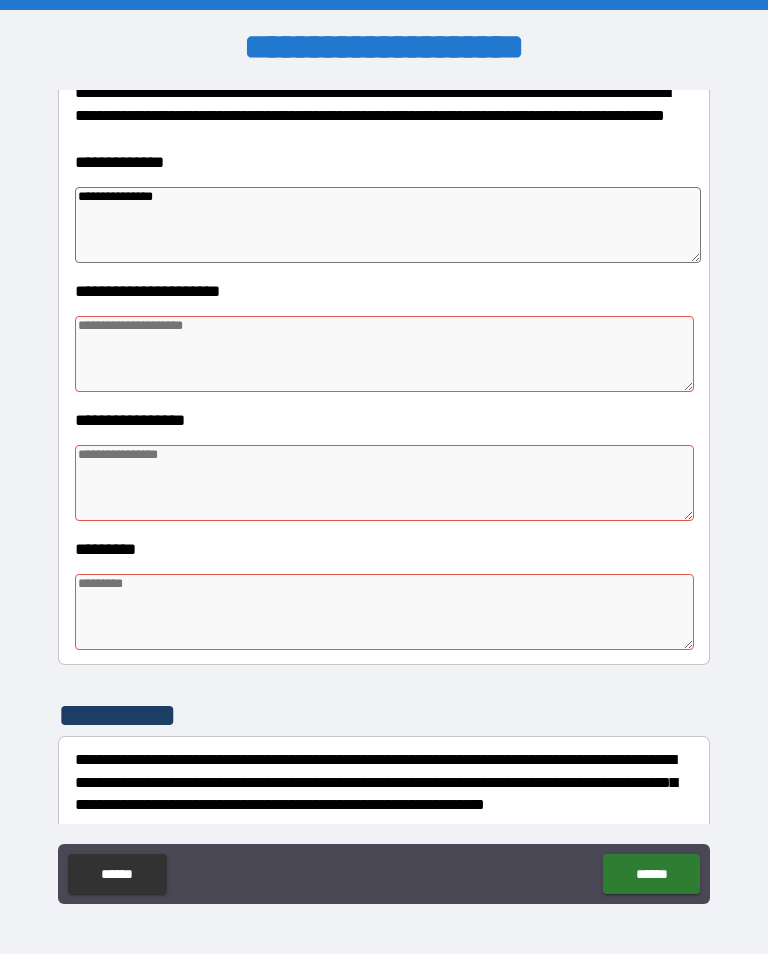 type on "**********" 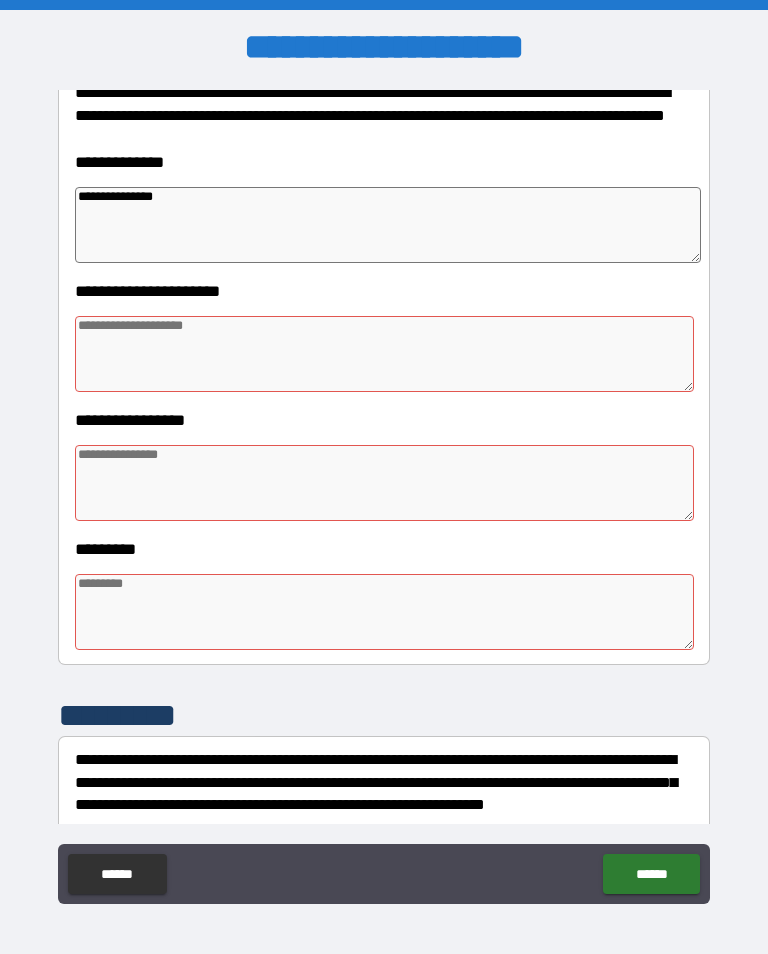 type on "*" 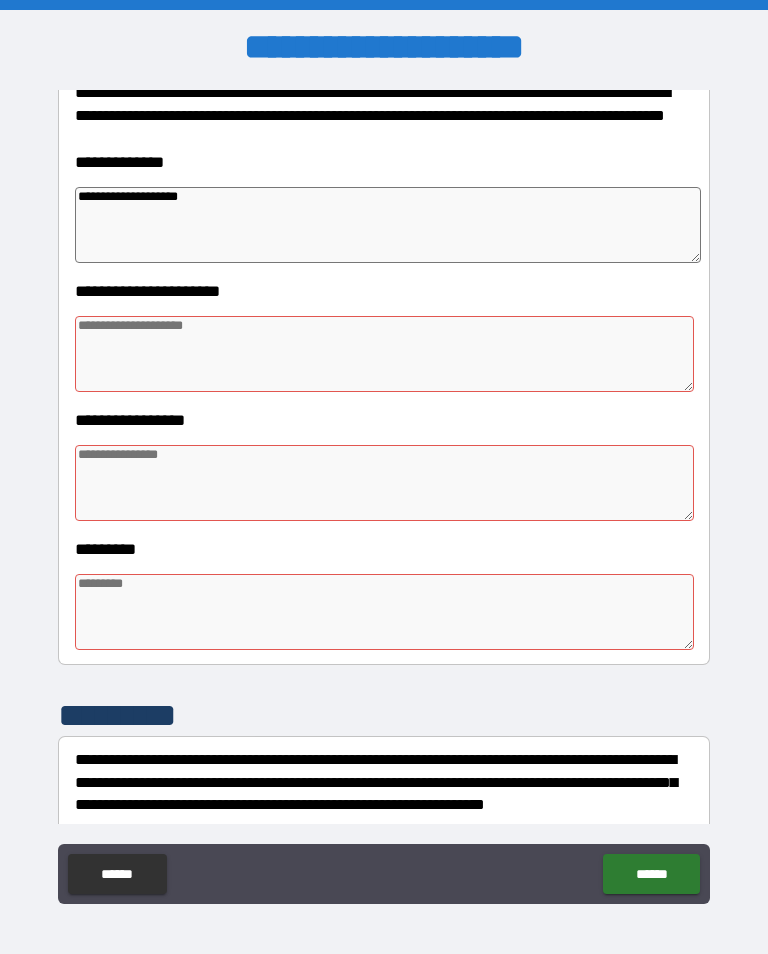 type on "**********" 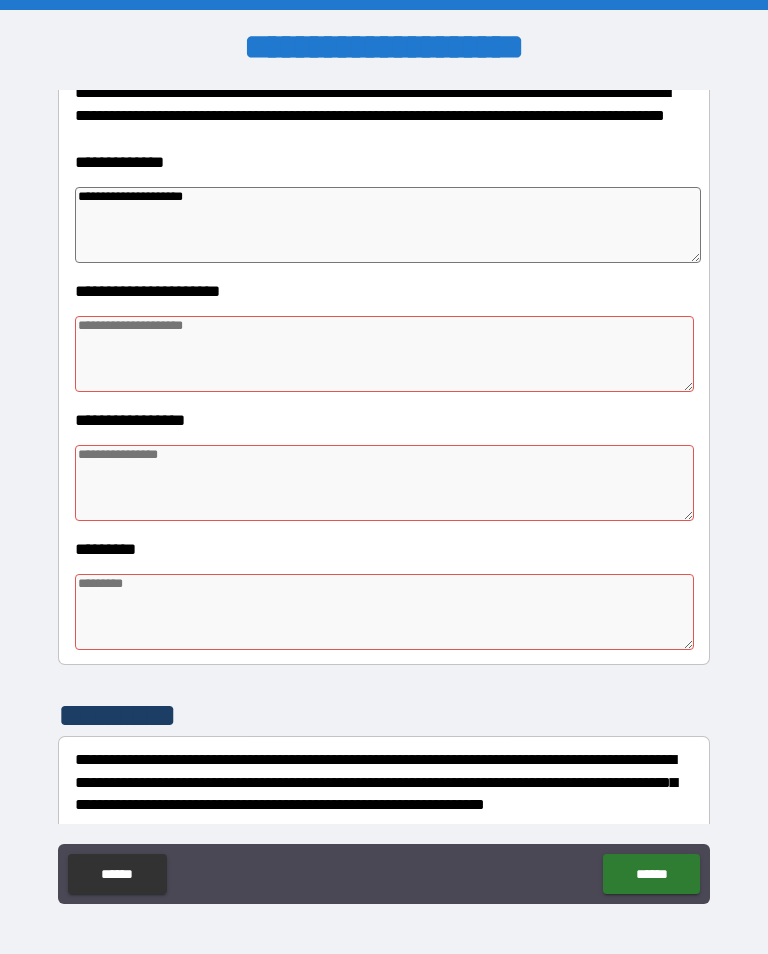 type on "*" 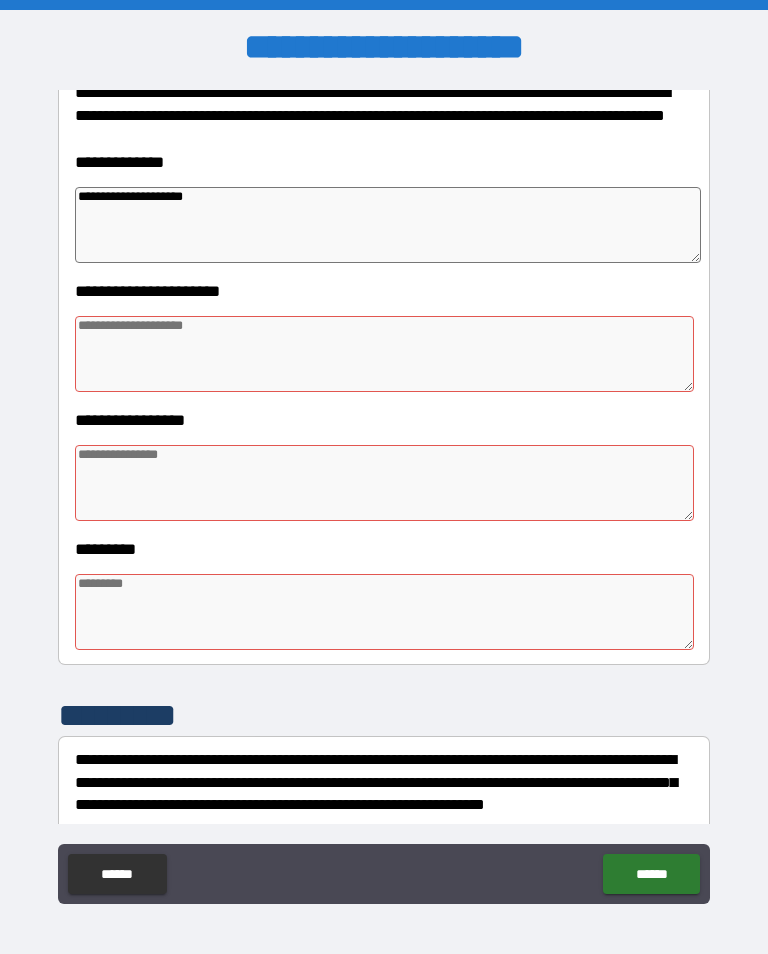 type on "*" 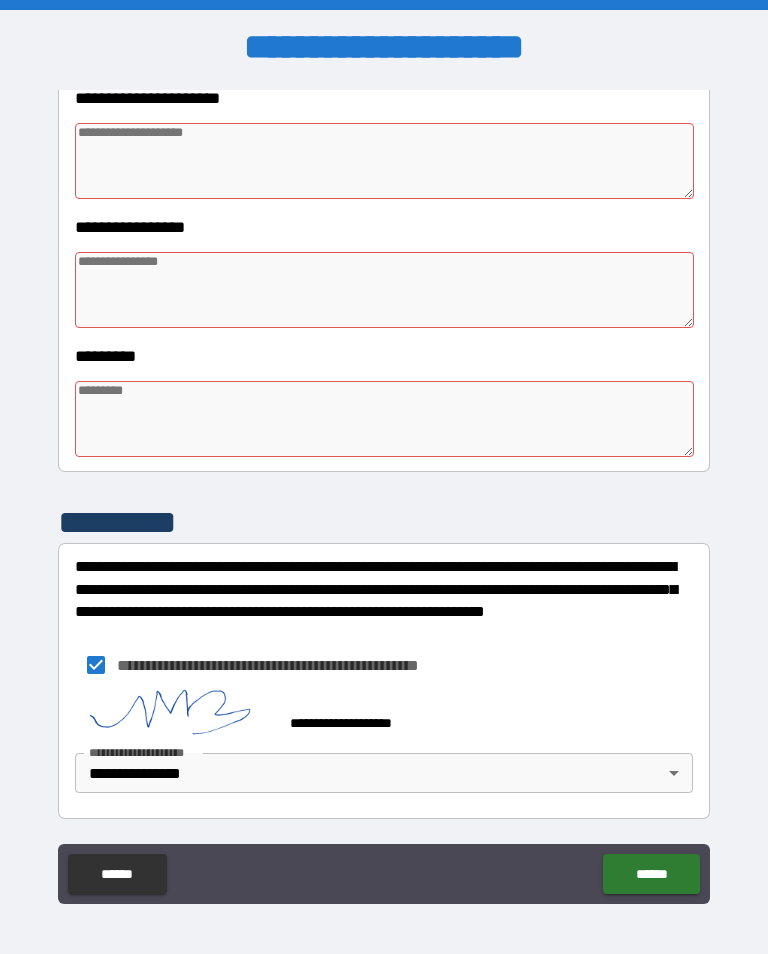 scroll, scrollTop: 483, scrollLeft: 0, axis: vertical 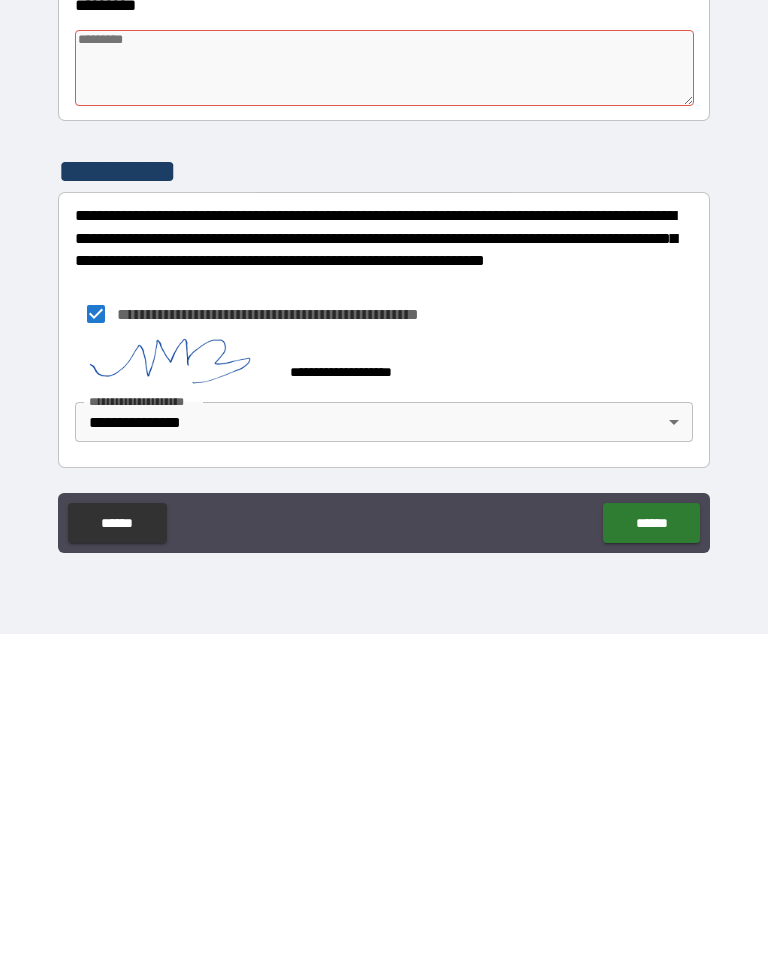 type on "**********" 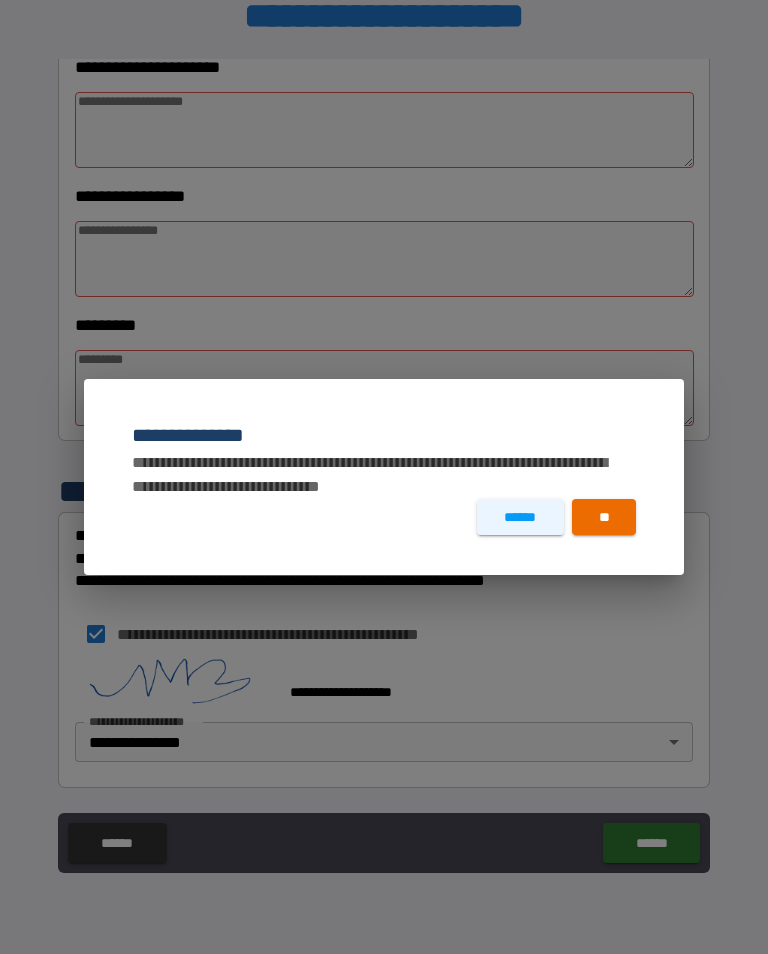 type on "*" 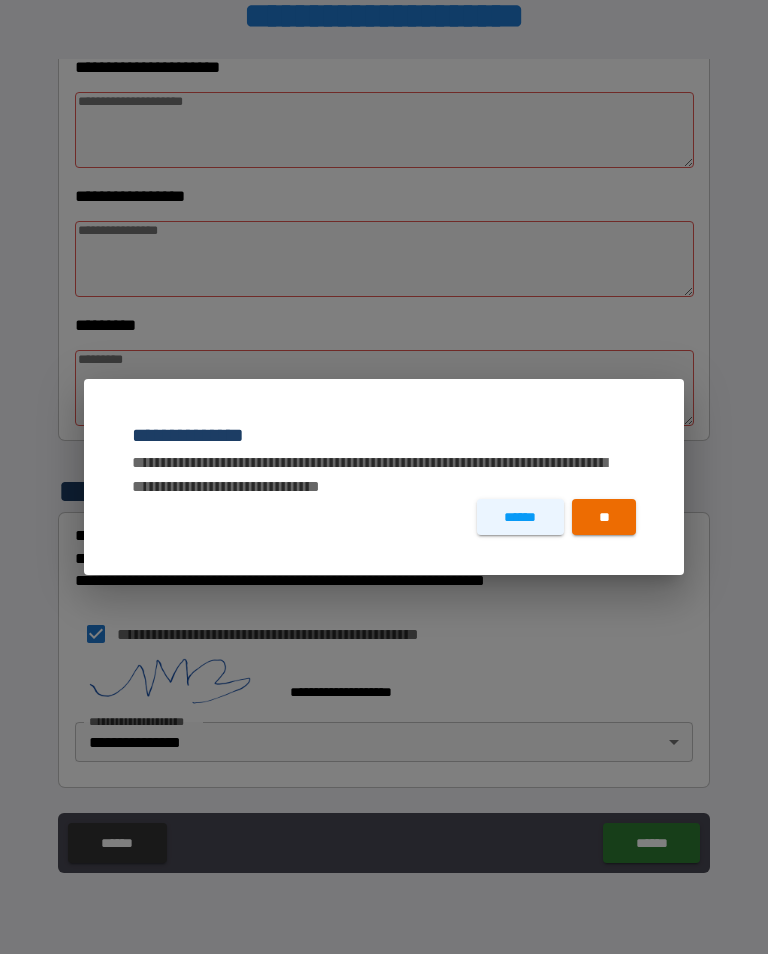 type on "*" 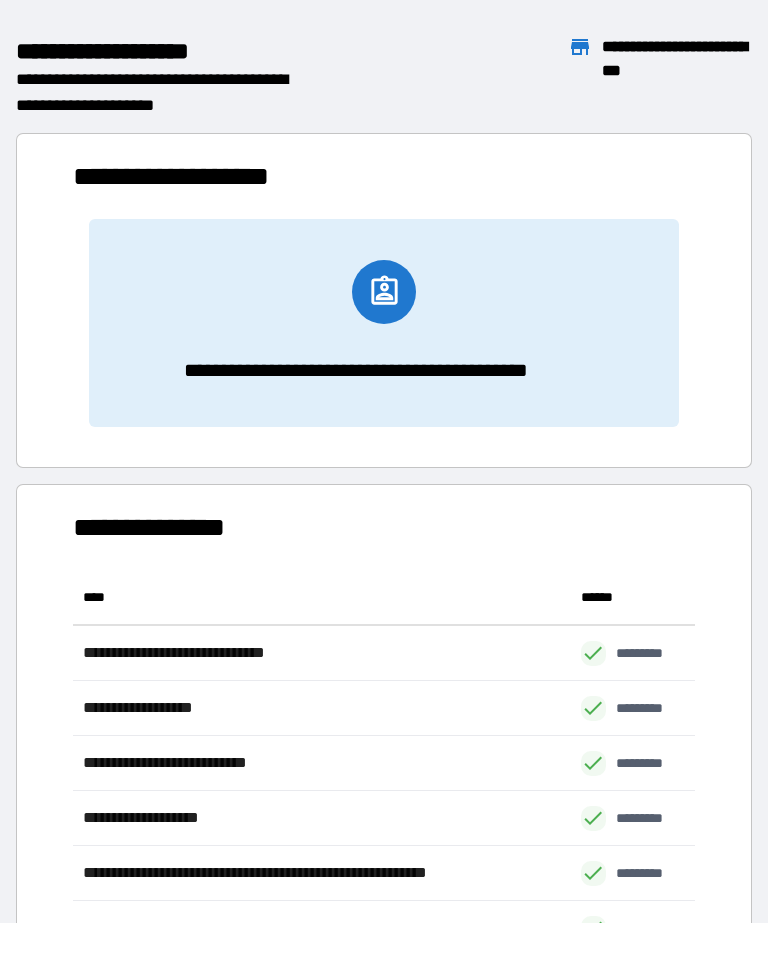 scroll, scrollTop: 441, scrollLeft: 622, axis: both 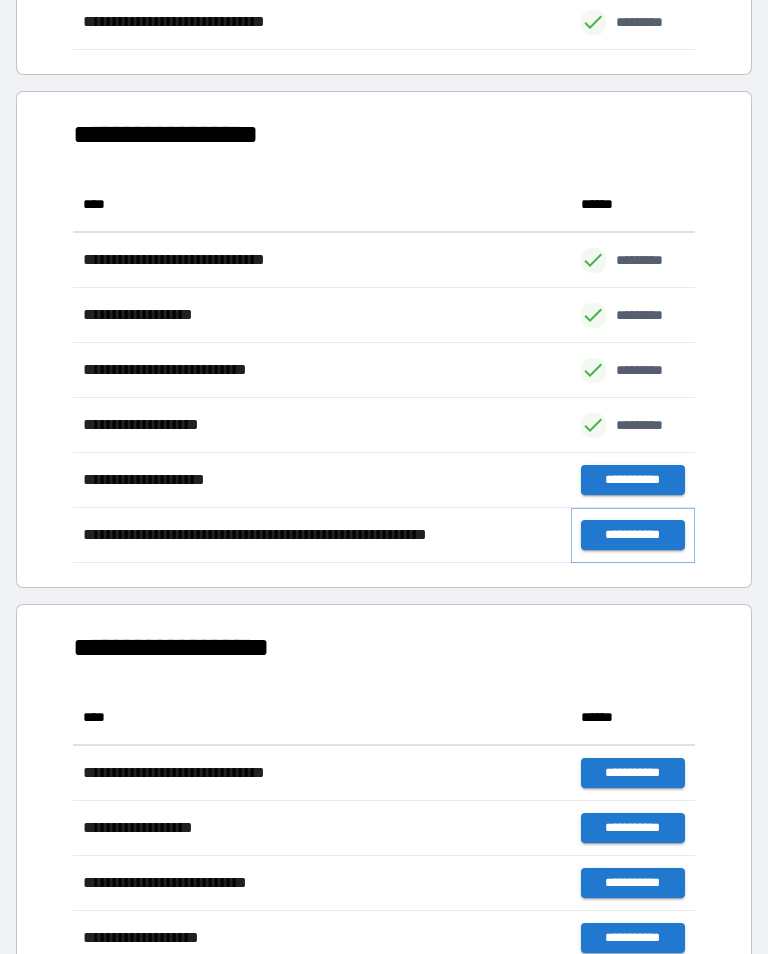 click on "**********" at bounding box center [633, 535] 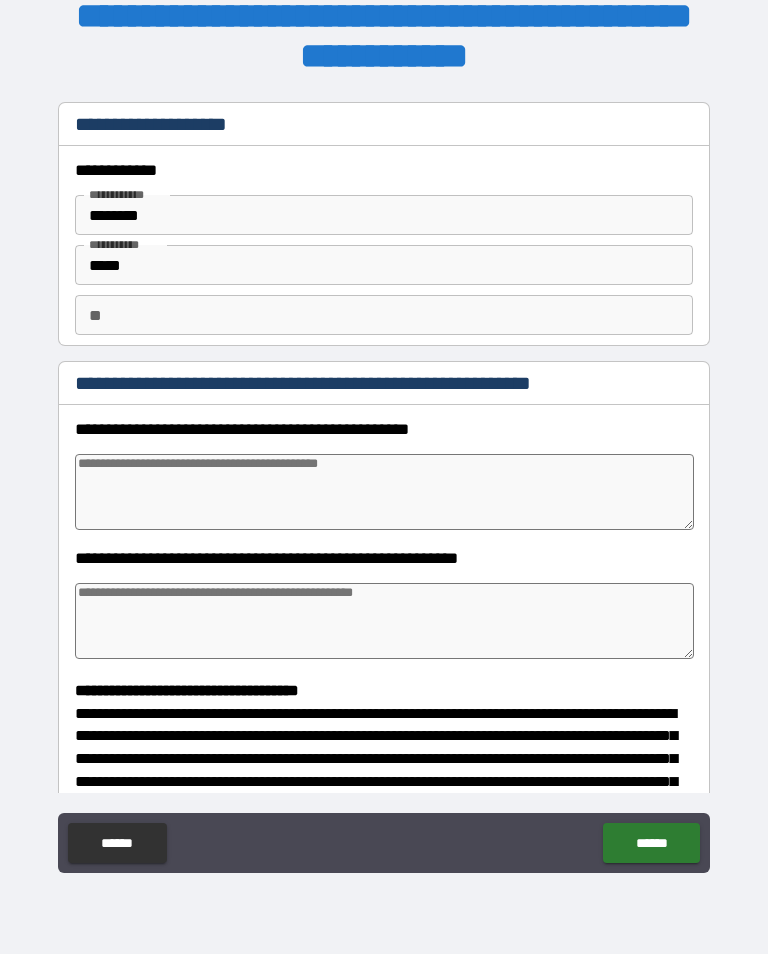 type on "*" 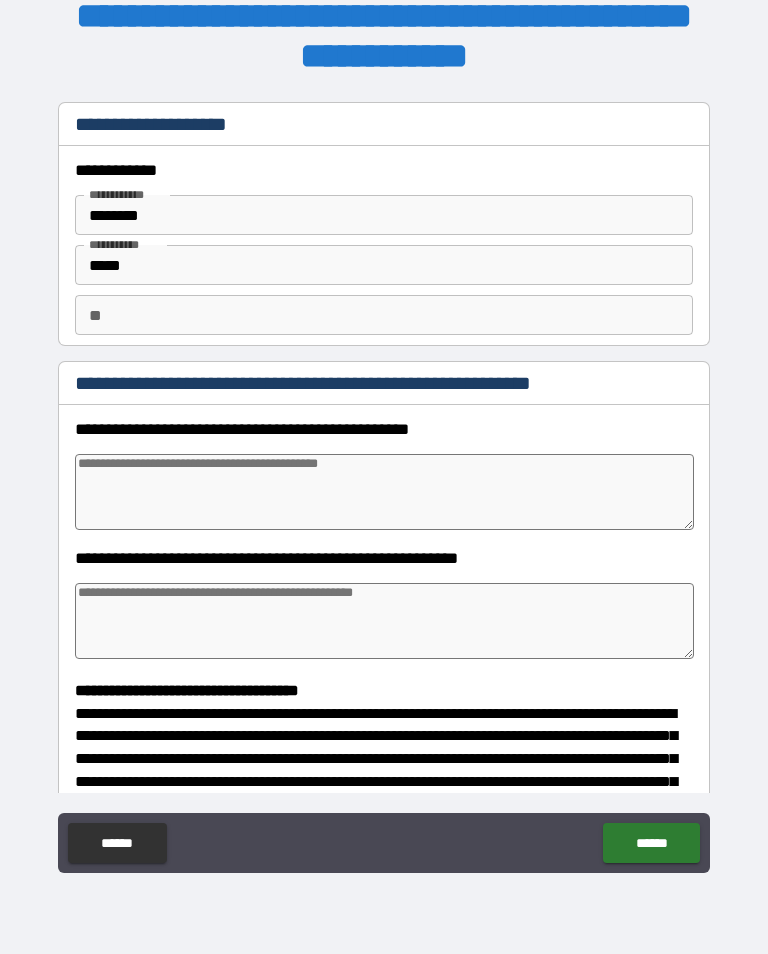 type on "*" 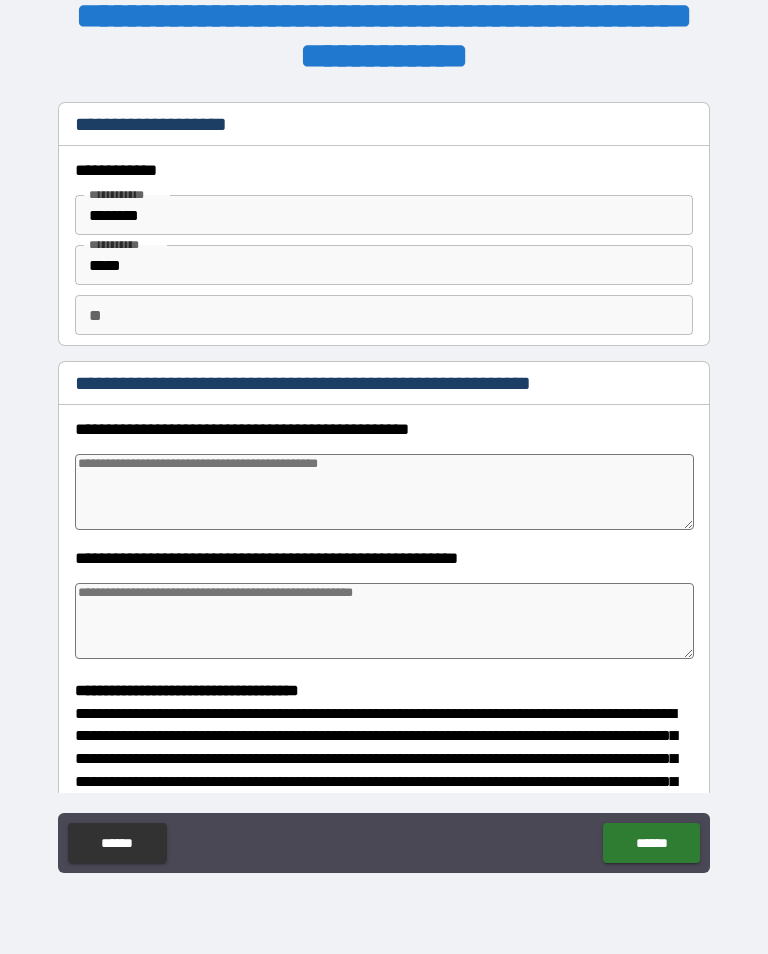 type on "*" 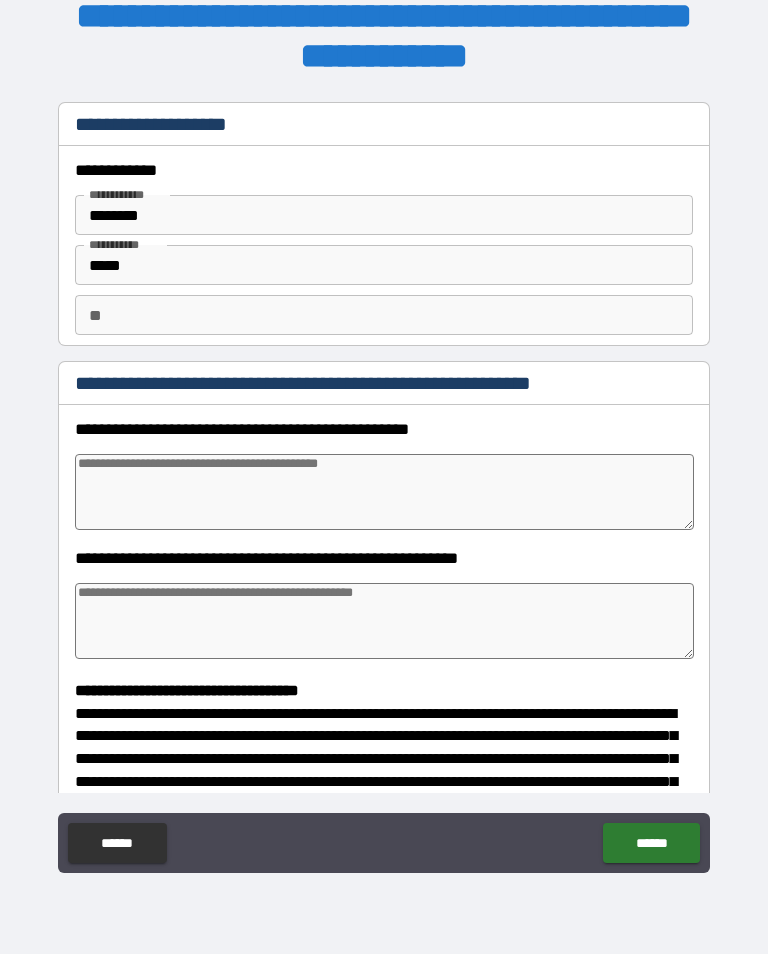 type on "*" 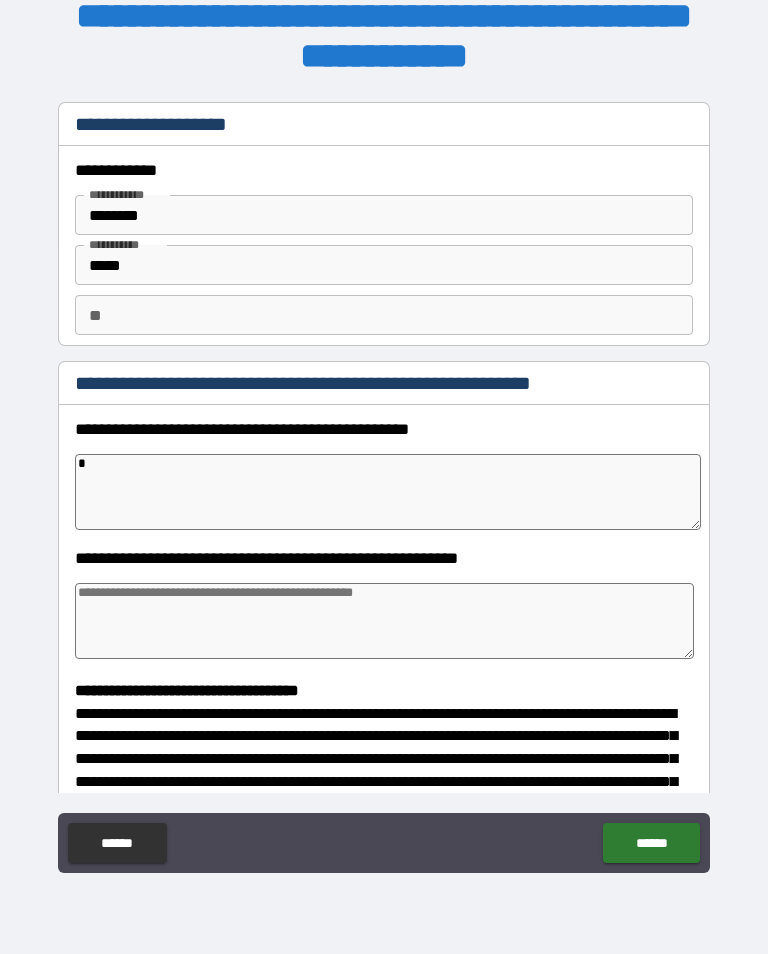 type on "*" 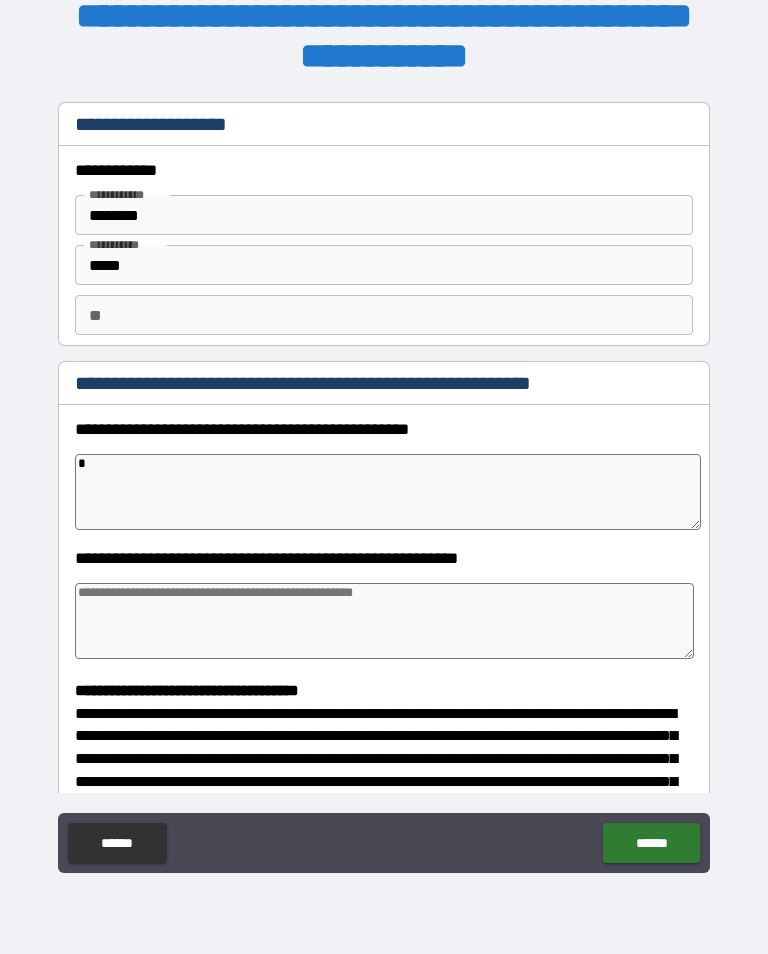 type on "*" 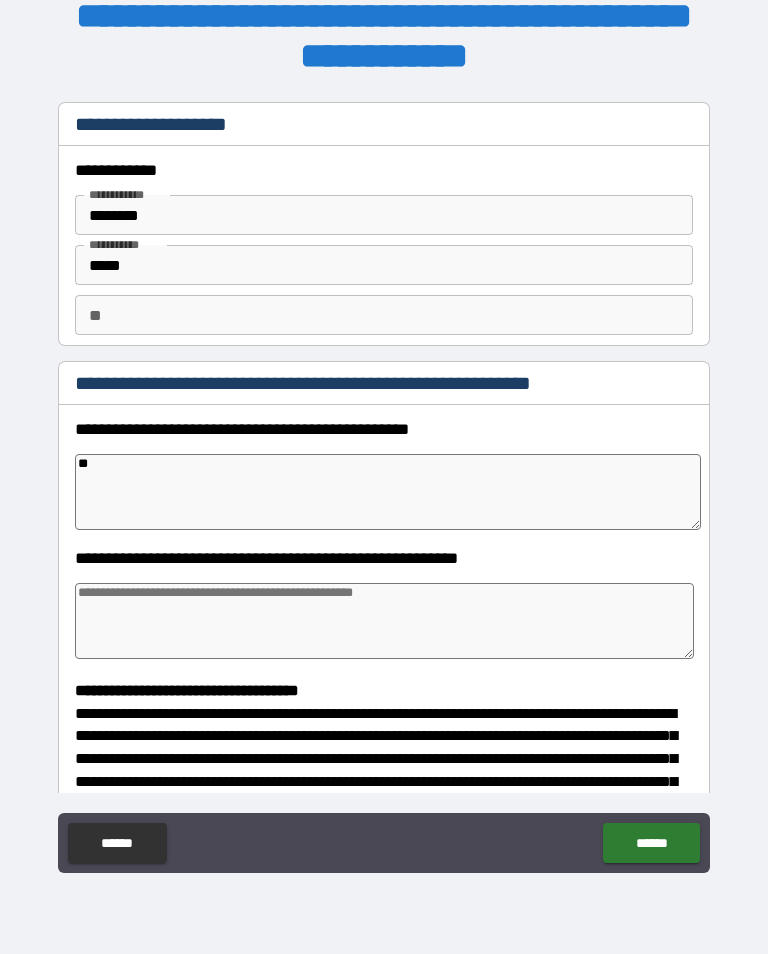 type on "*" 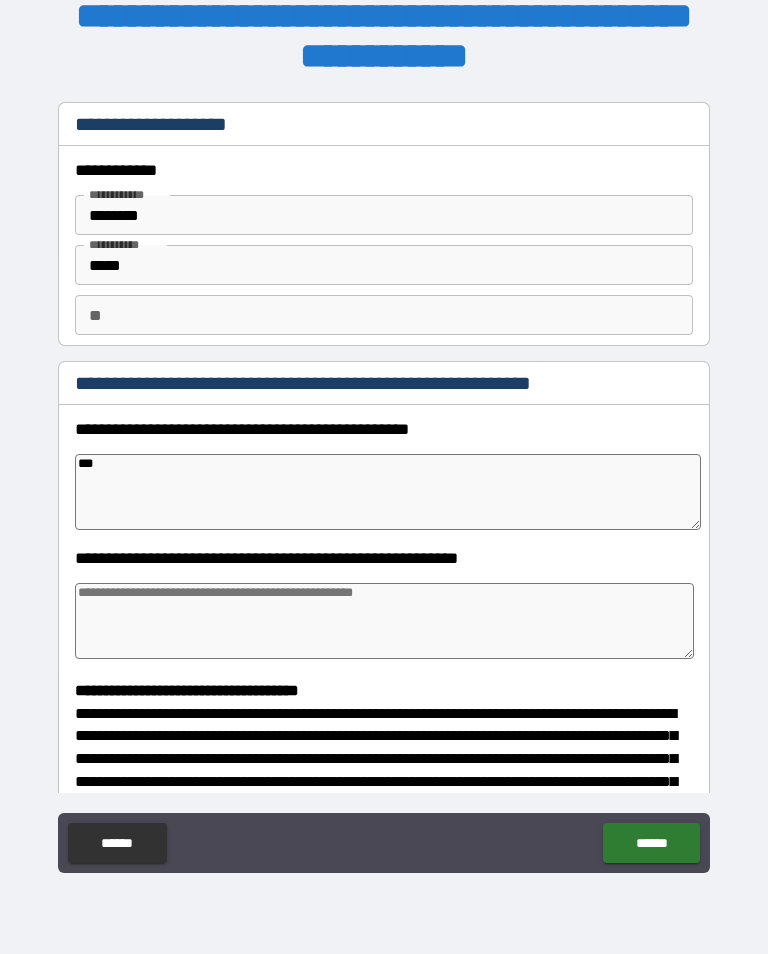 type on "*" 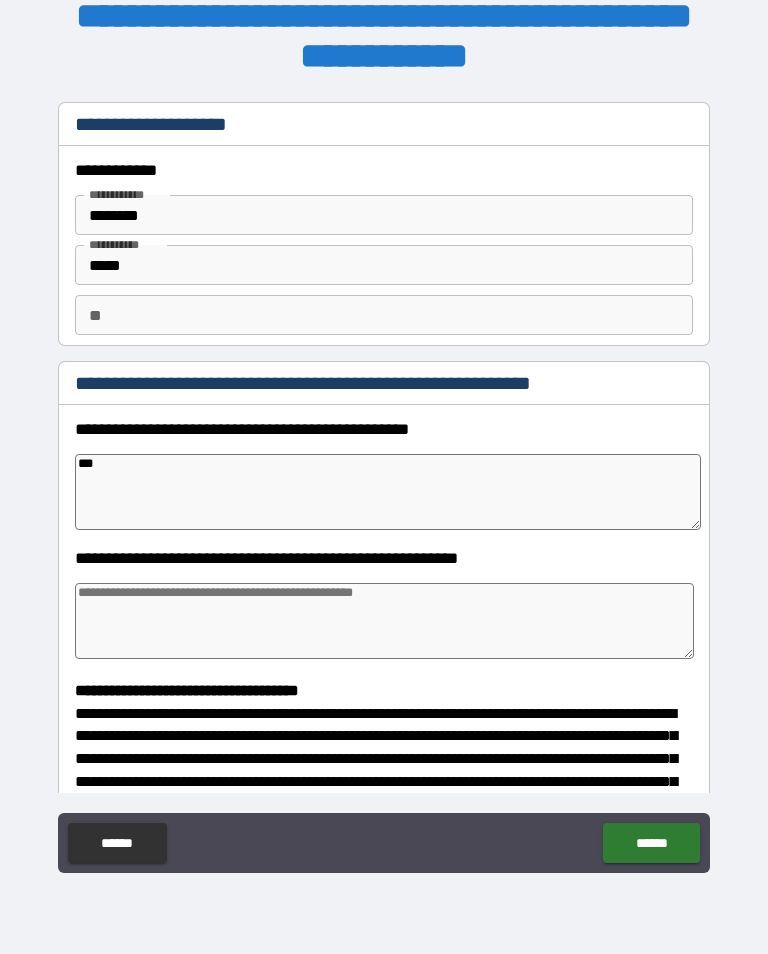 type on "****" 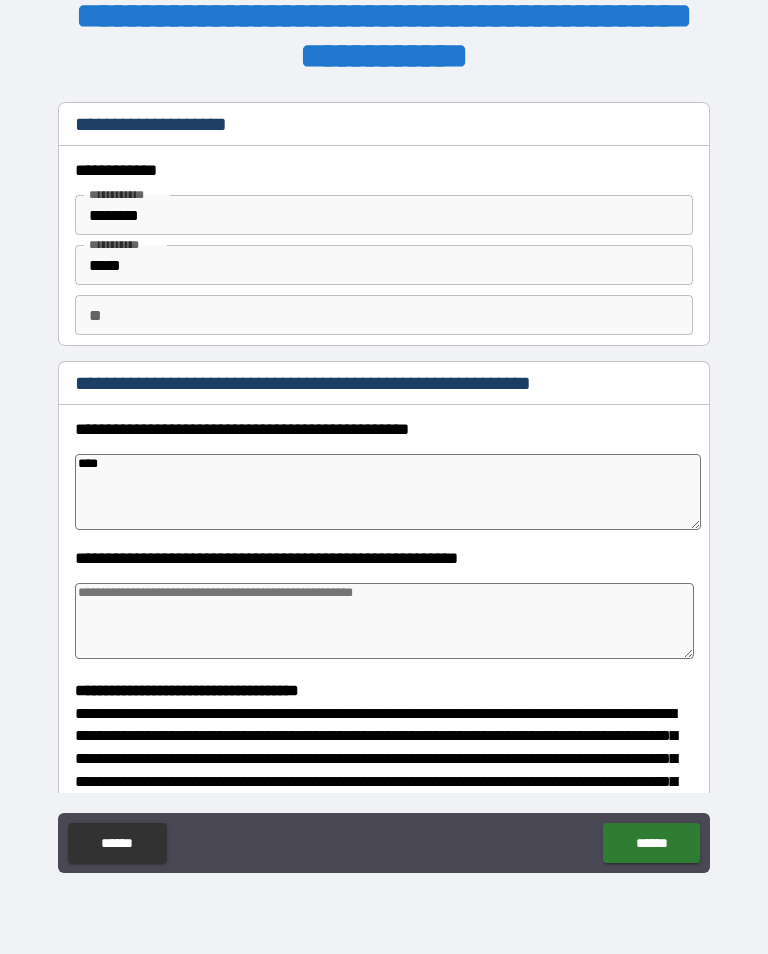 type on "*" 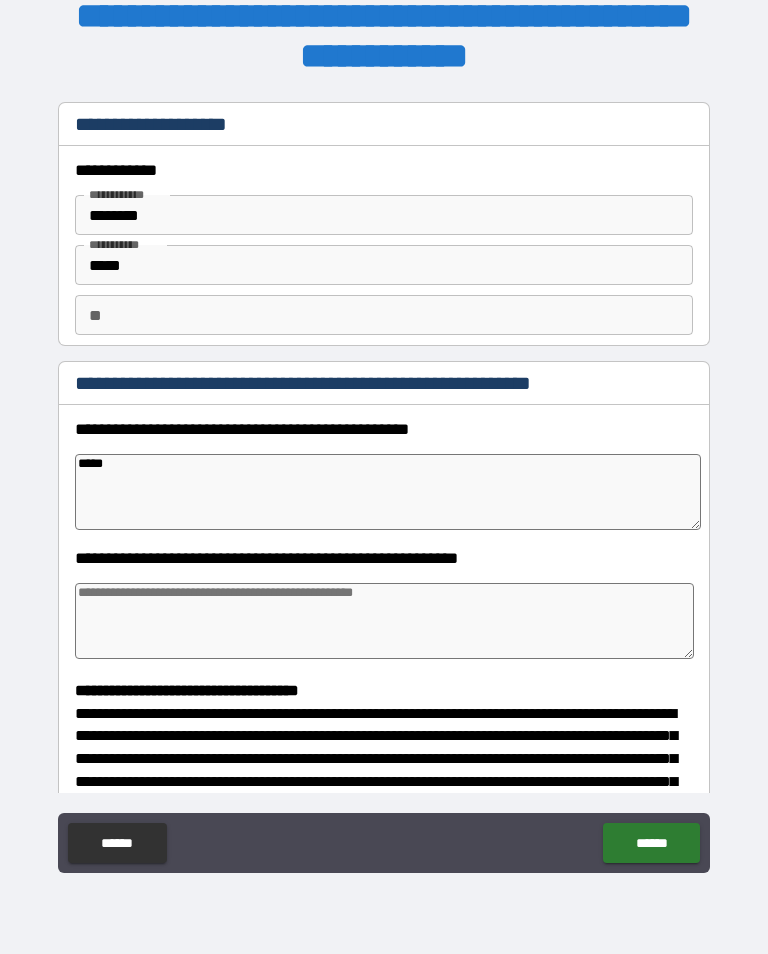 type 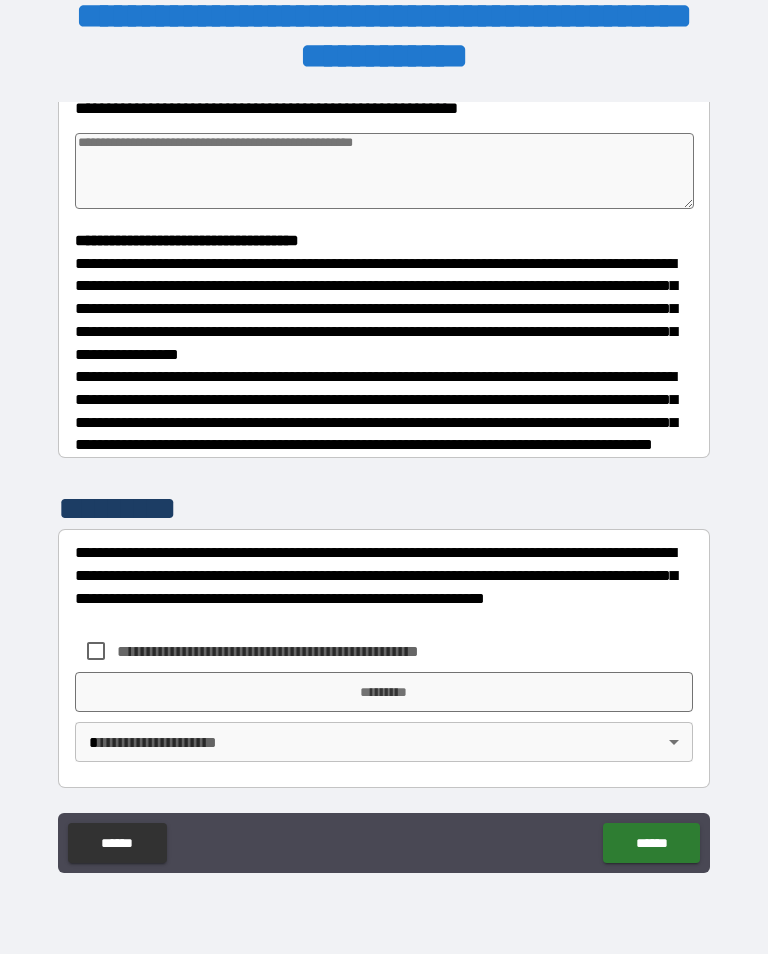 scroll, scrollTop: 465, scrollLeft: 0, axis: vertical 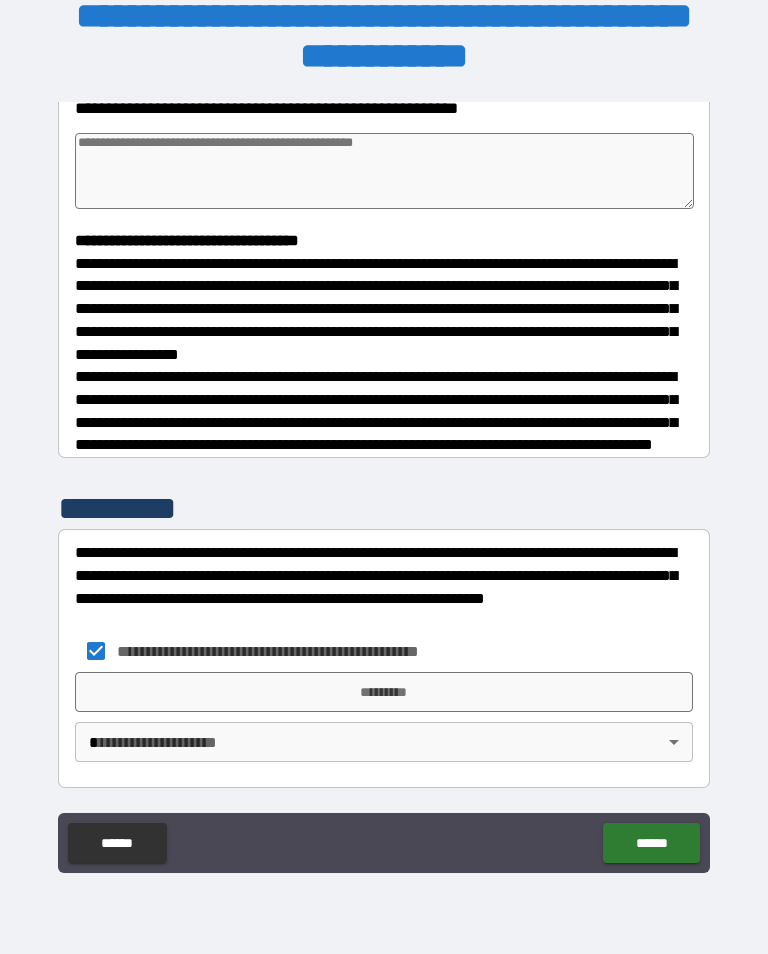 click on "*********" at bounding box center [384, 692] 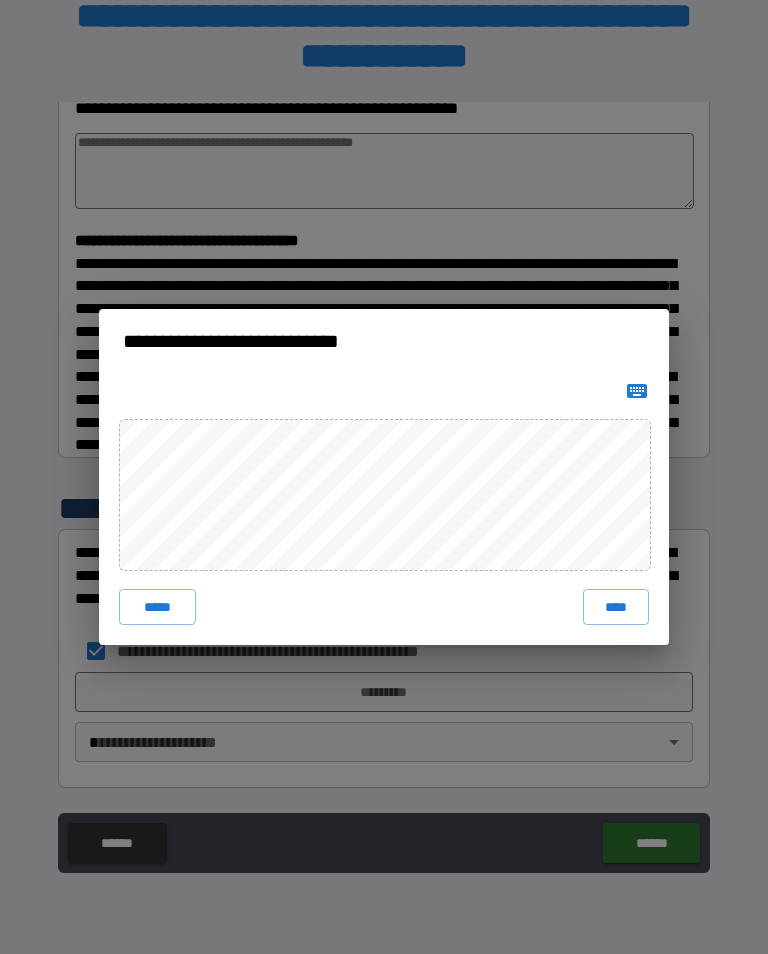 click on "****" at bounding box center (616, 607) 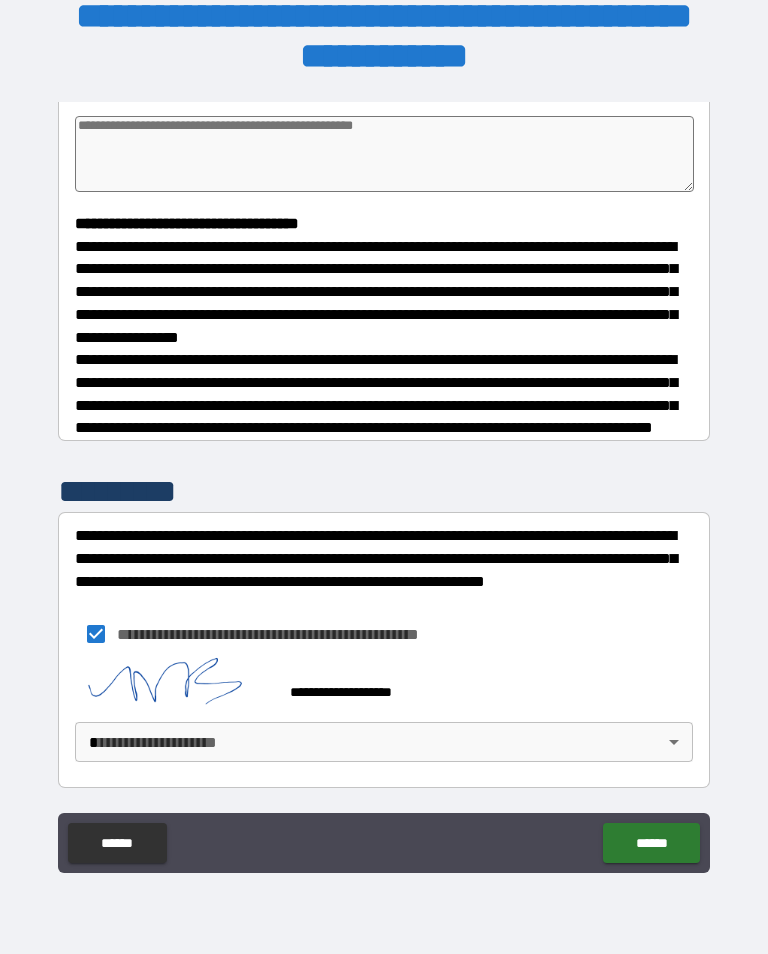 scroll, scrollTop: 482, scrollLeft: 0, axis: vertical 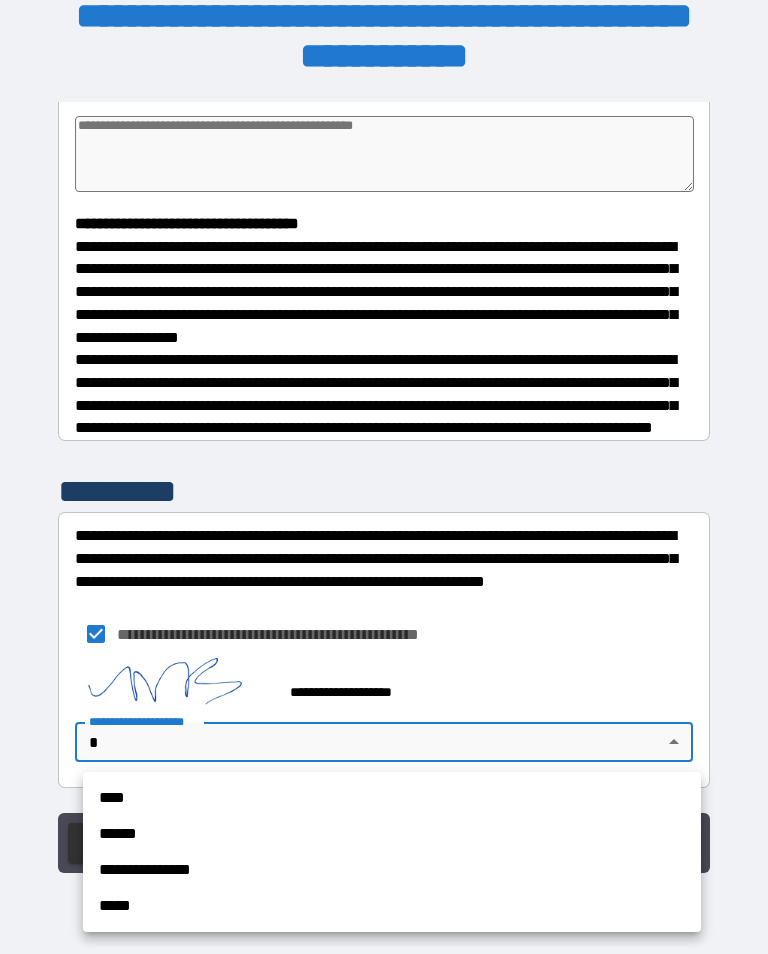 click on "**********" at bounding box center [392, 870] 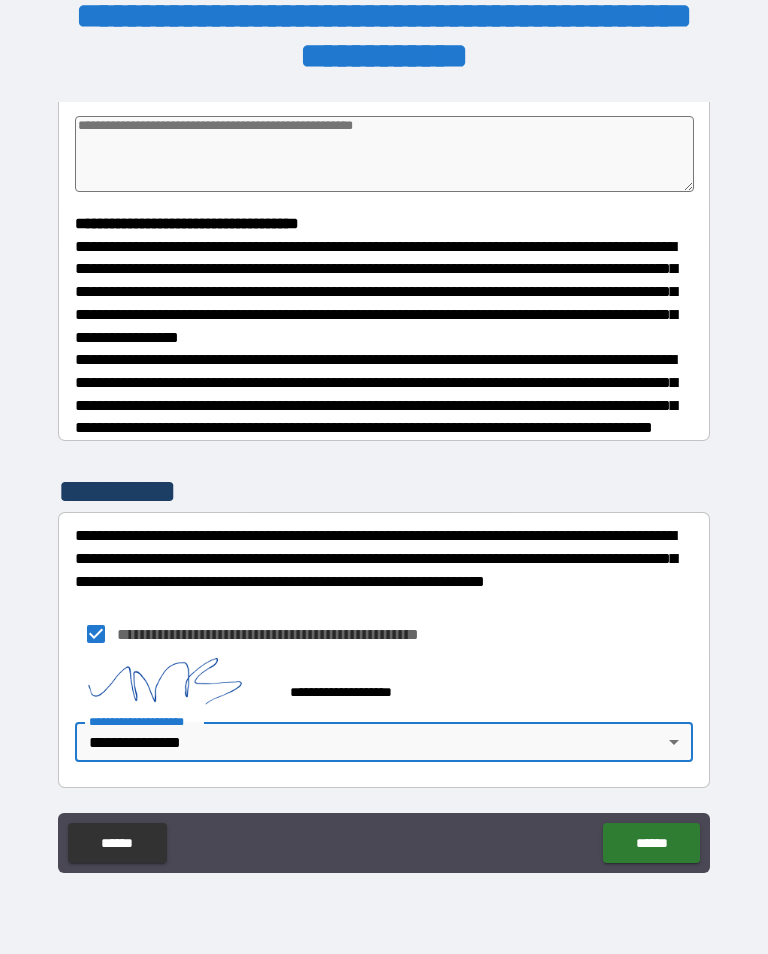 click on "******" at bounding box center (651, 843) 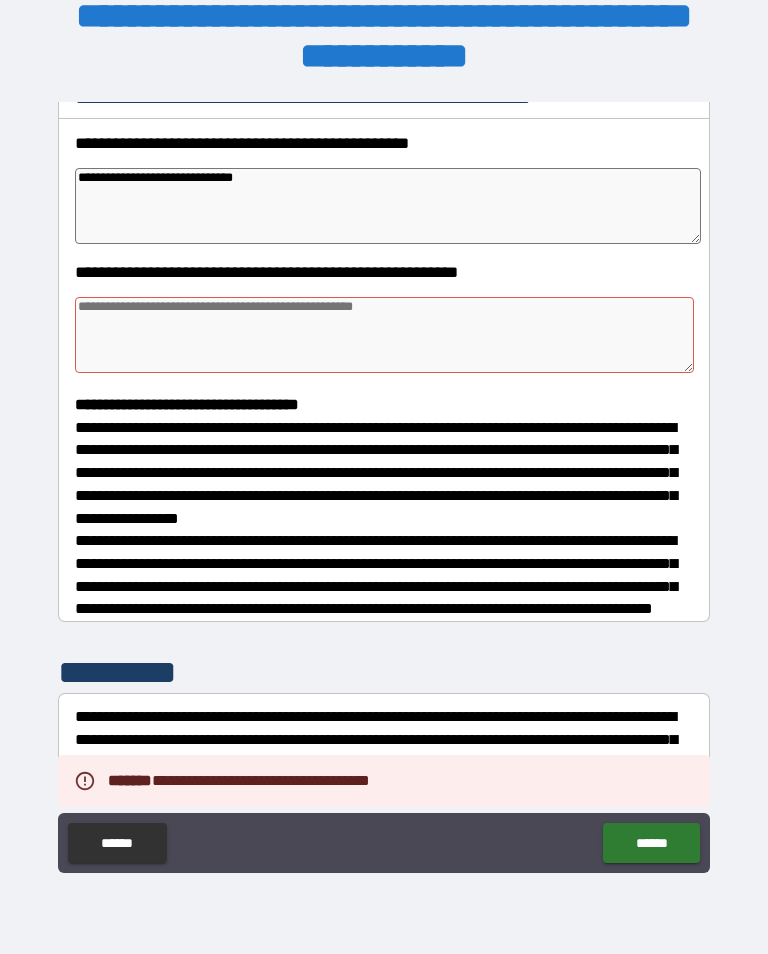 scroll, scrollTop: 257, scrollLeft: 0, axis: vertical 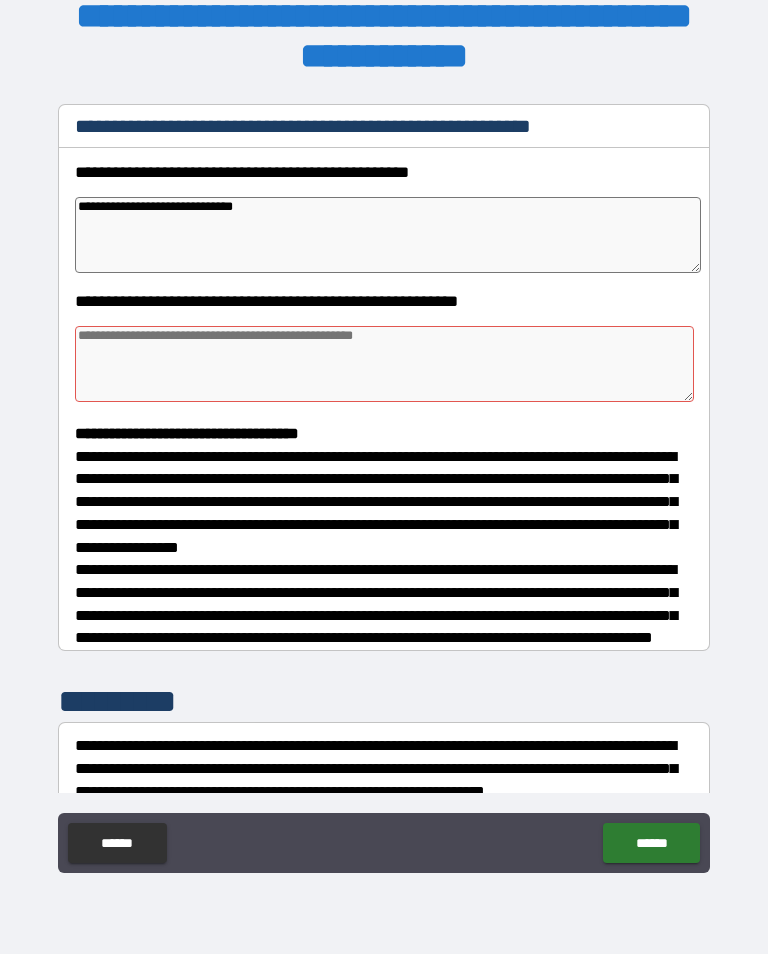 click at bounding box center [384, 364] 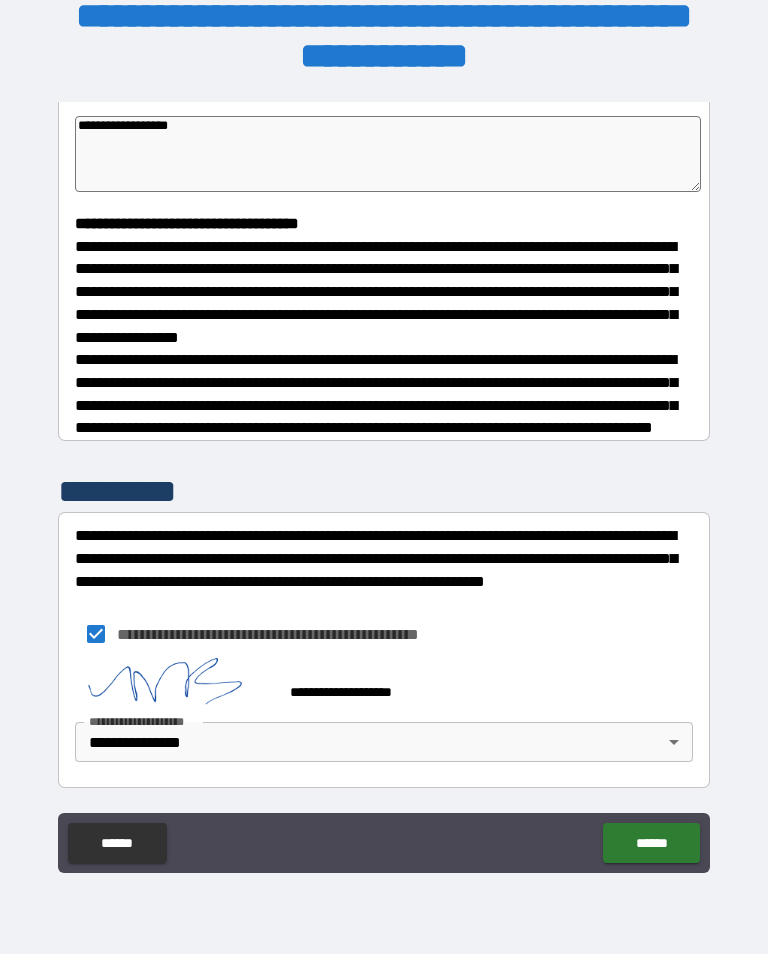 scroll, scrollTop: 482, scrollLeft: 0, axis: vertical 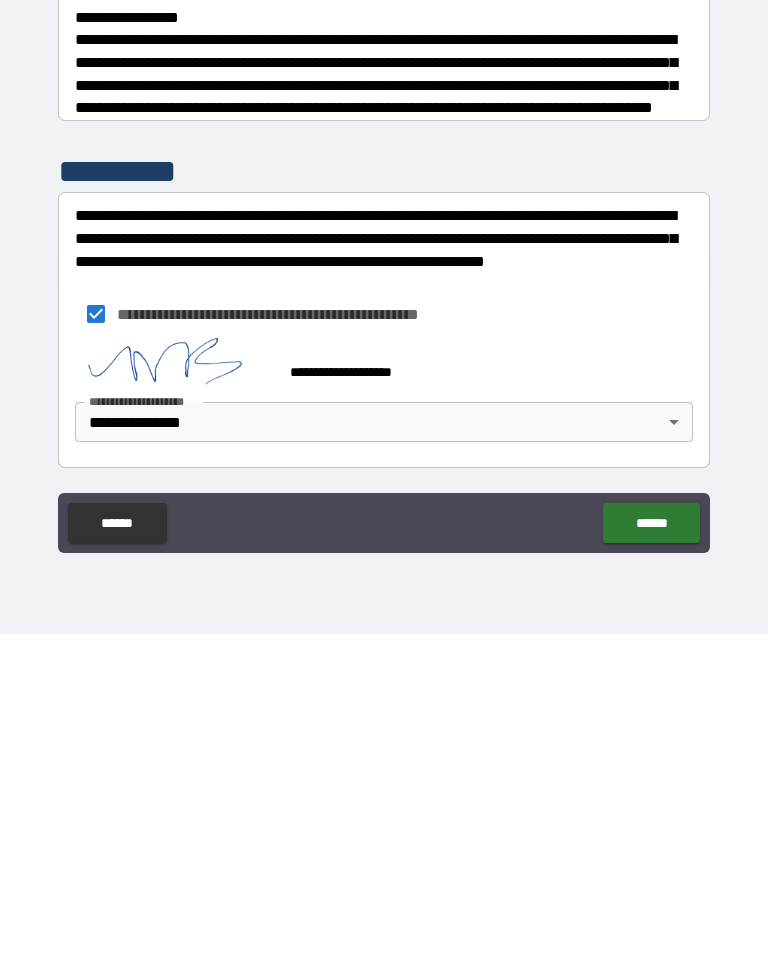 click on "******" at bounding box center (651, 843) 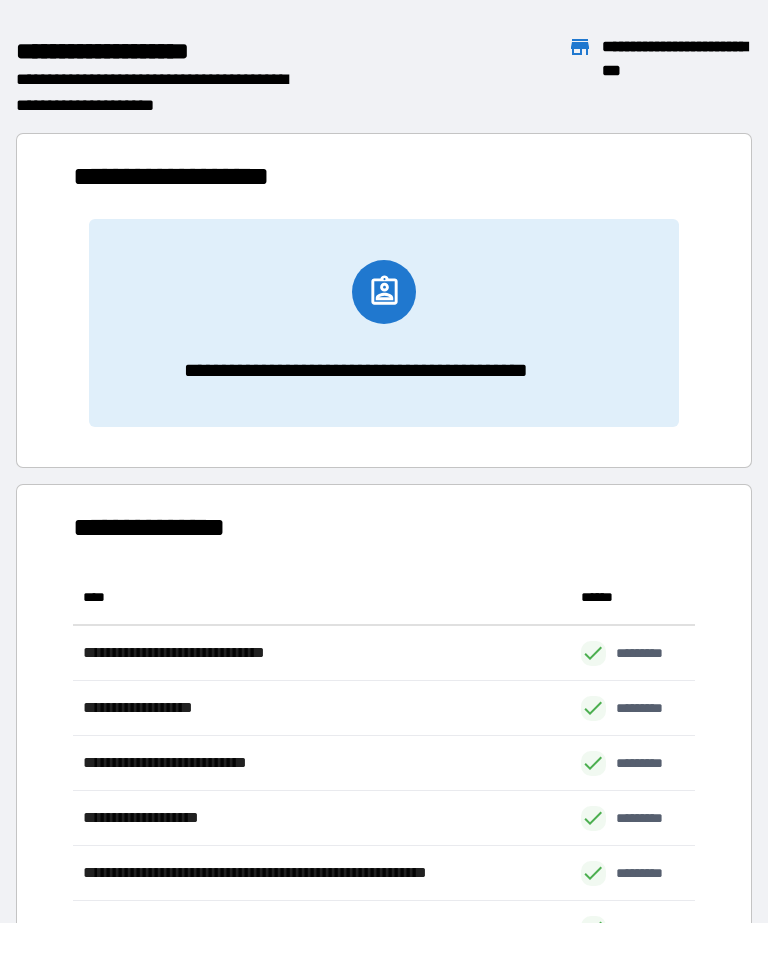 scroll, scrollTop: 1, scrollLeft: 1, axis: both 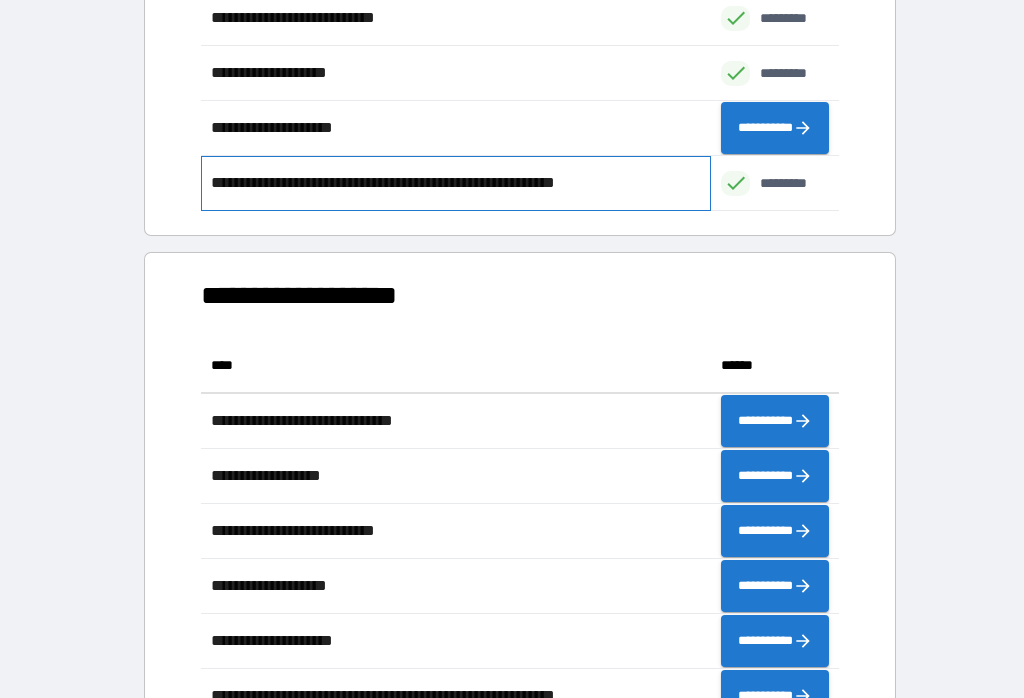 click on "**********" at bounding box center [456, 183] 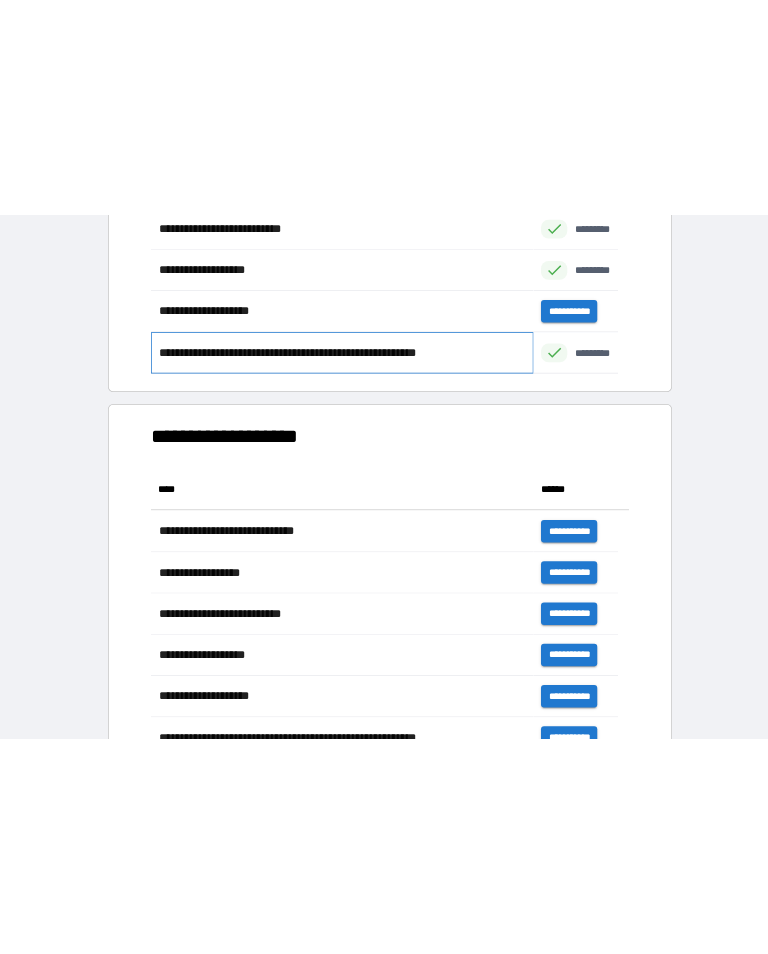 scroll, scrollTop: 386, scrollLeft: 622, axis: both 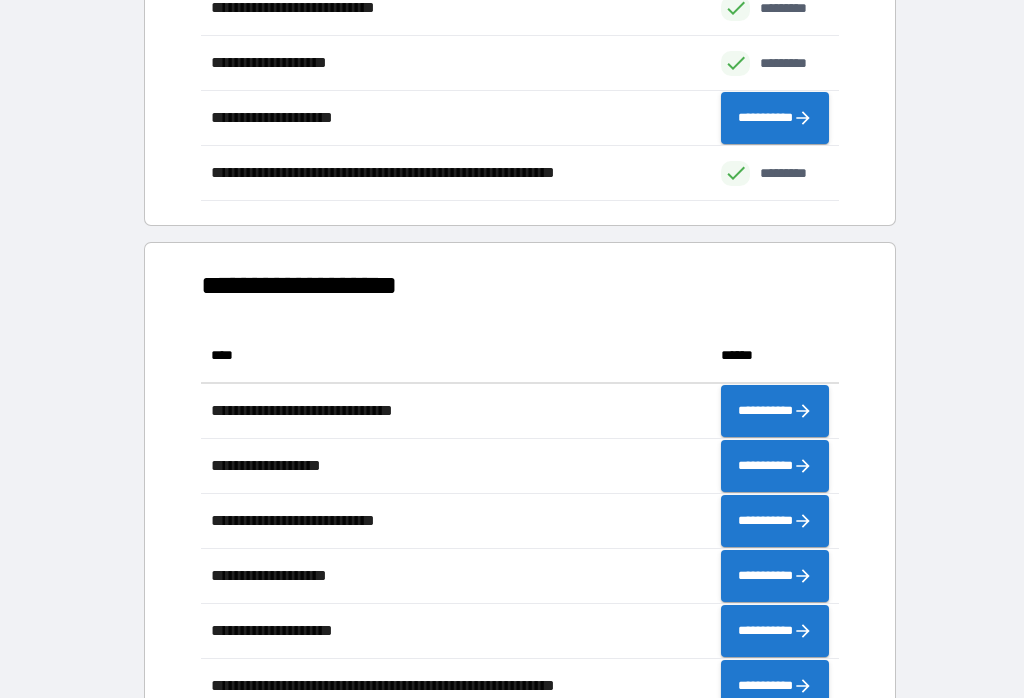 click on "**********" at bounding box center [512, 482] 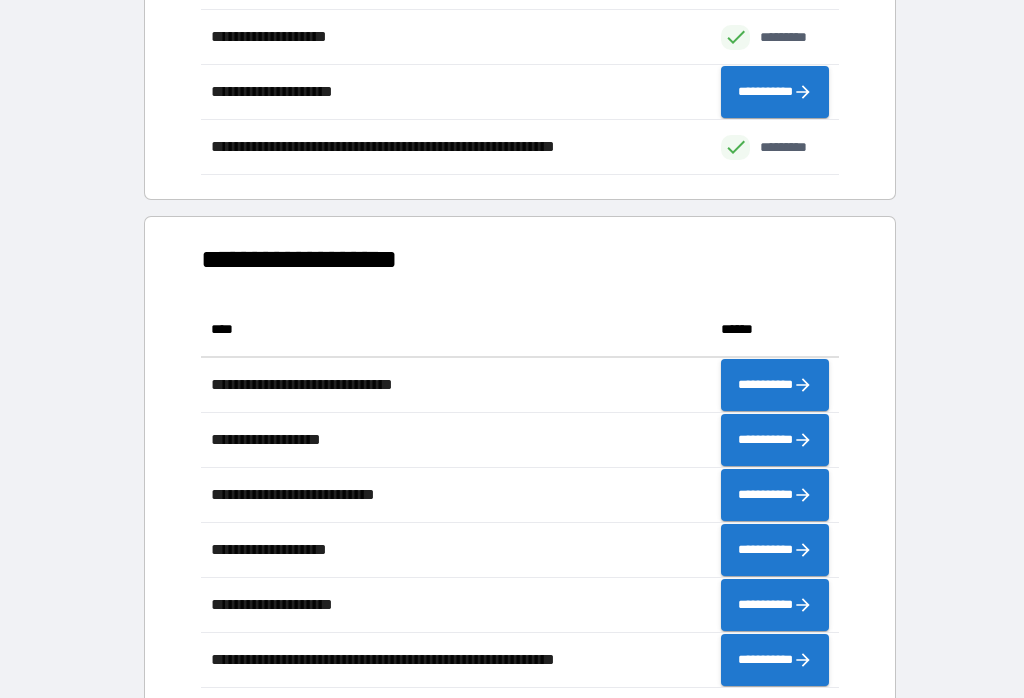 click on "**********" at bounding box center [520, -49] 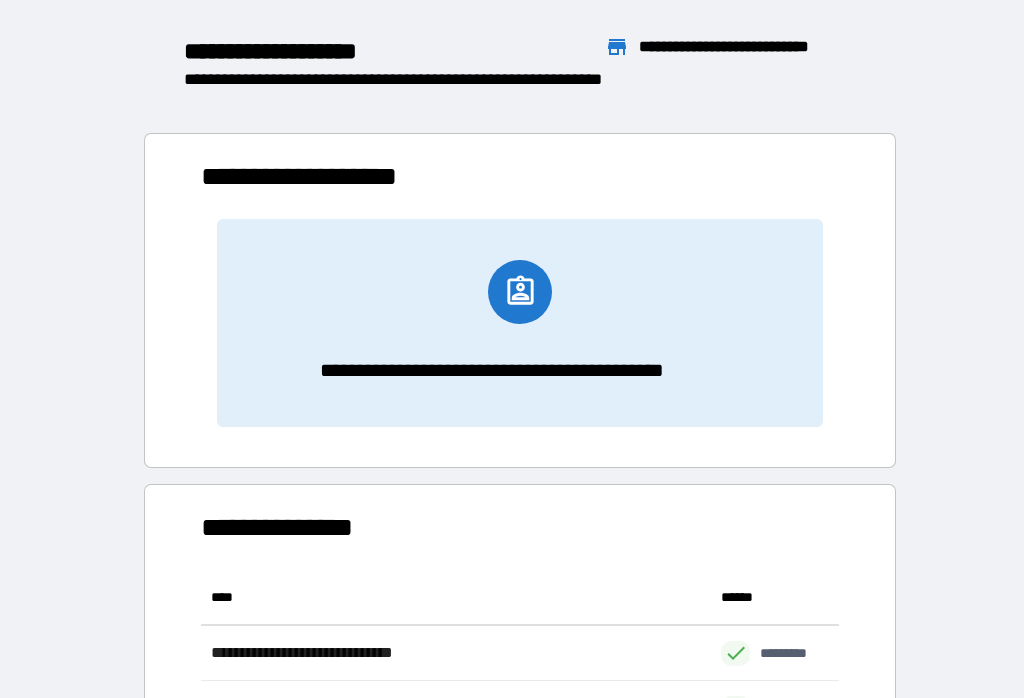 scroll, scrollTop: 0, scrollLeft: 0, axis: both 